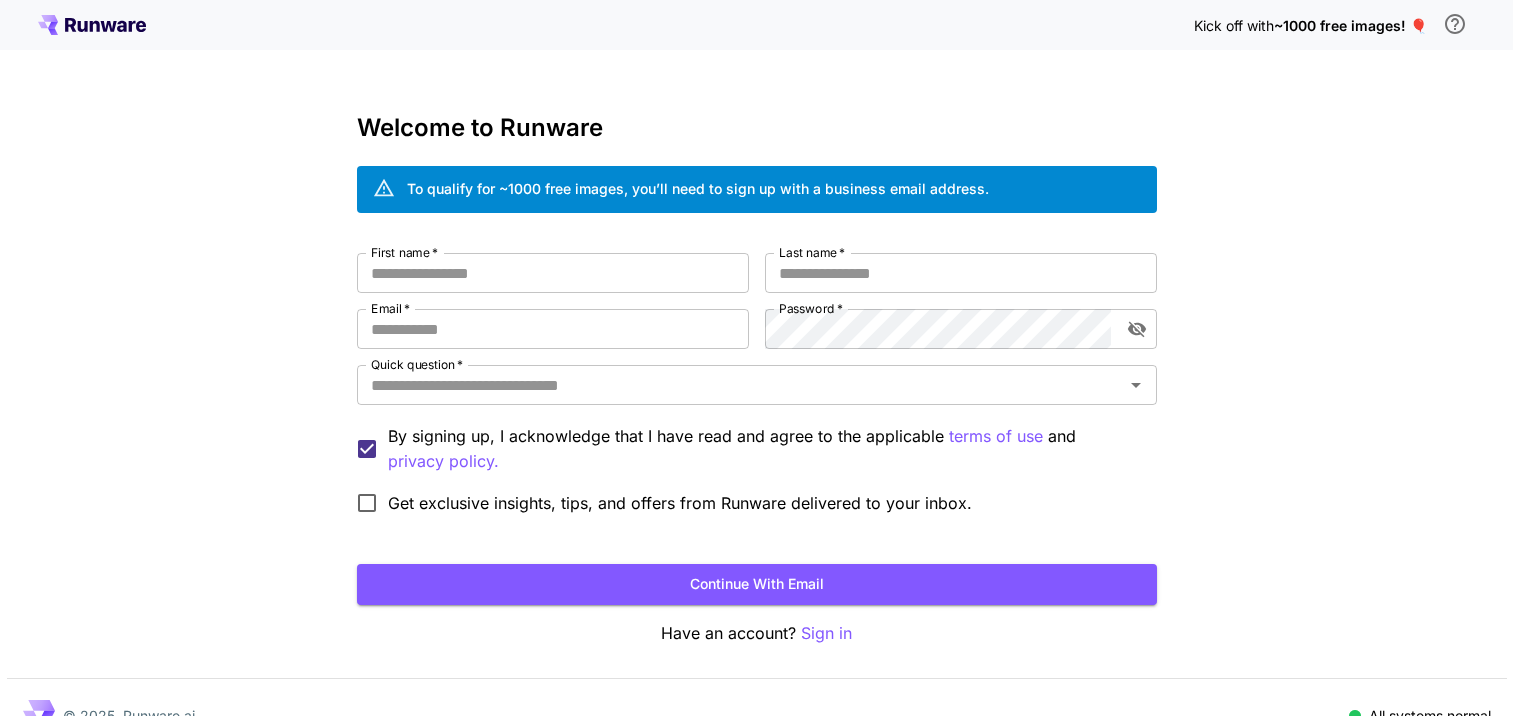 scroll, scrollTop: 0, scrollLeft: 0, axis: both 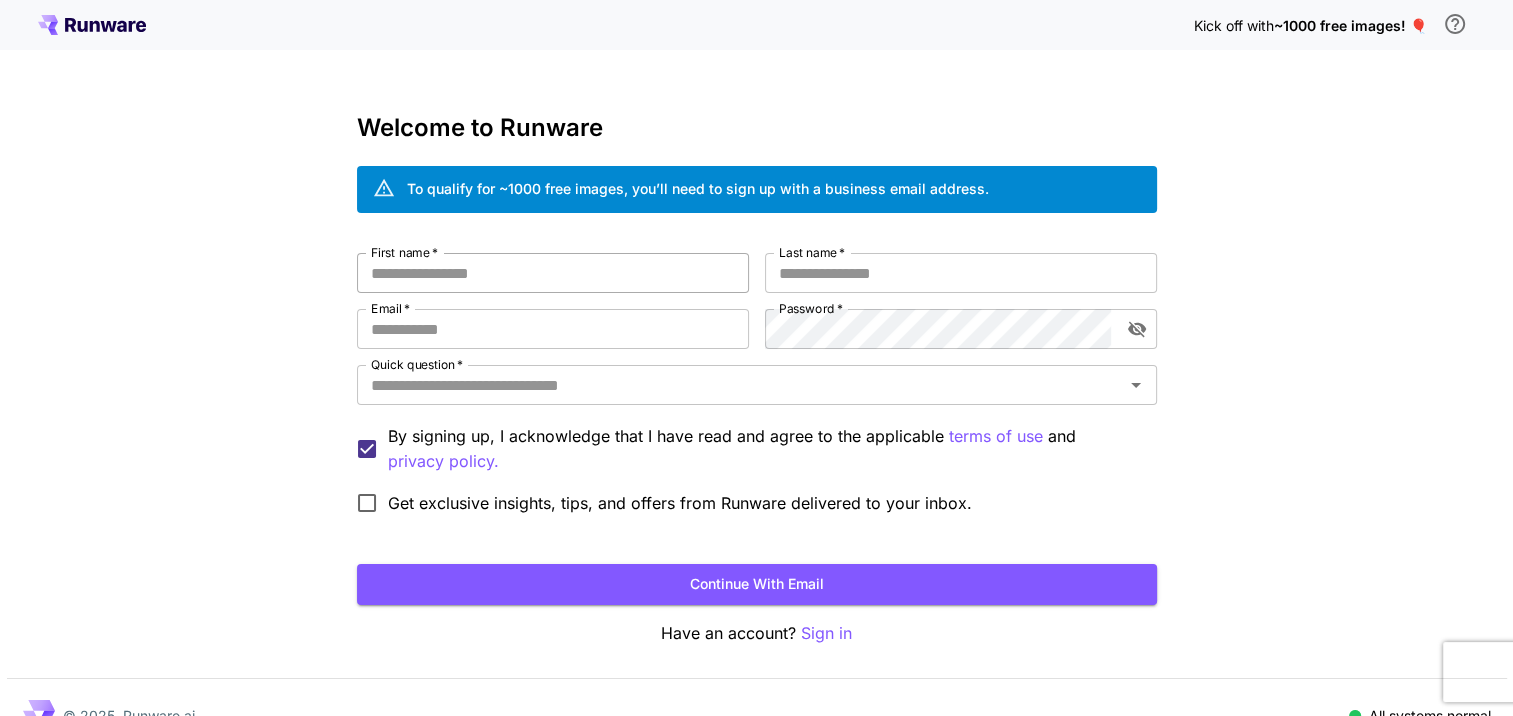 click on "First name   *" at bounding box center [553, 273] 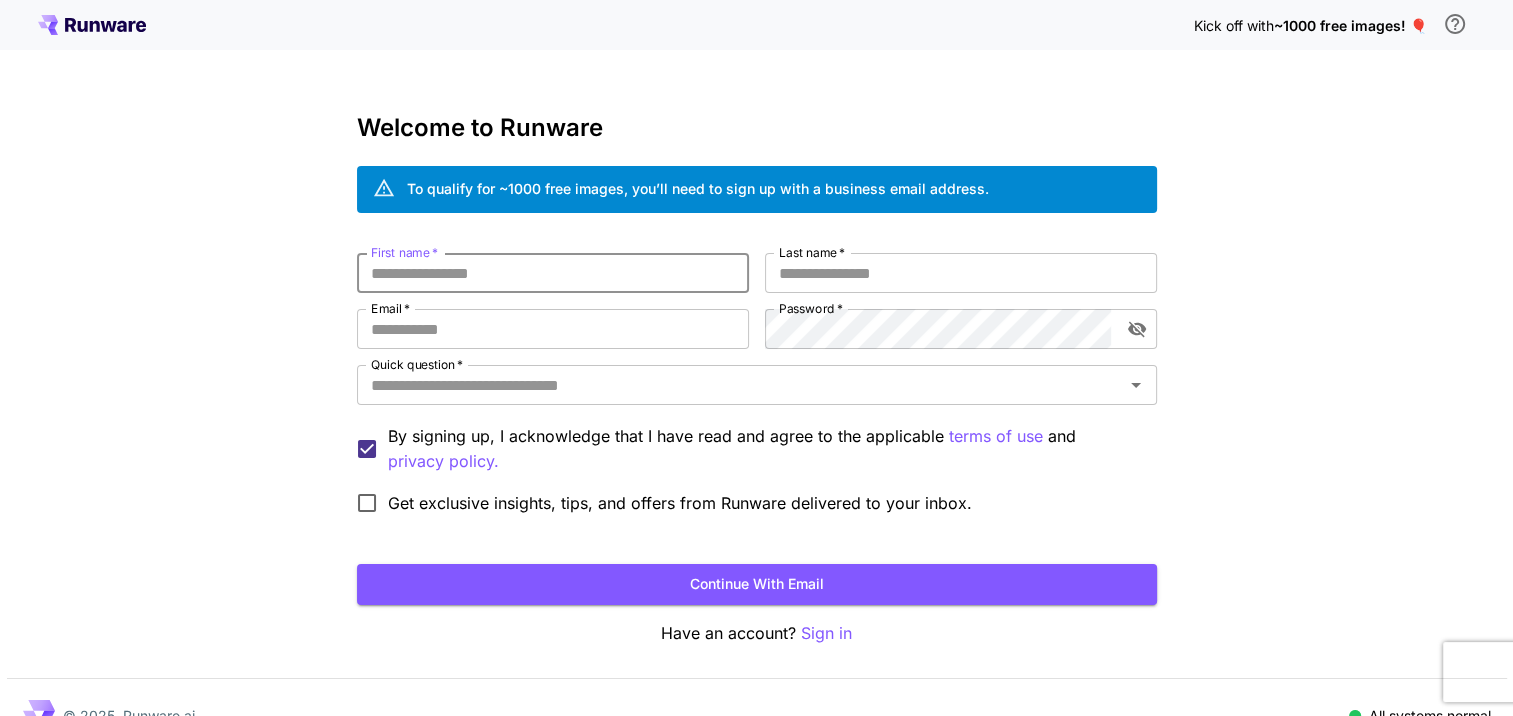 click on "First name   *" at bounding box center (553, 273) 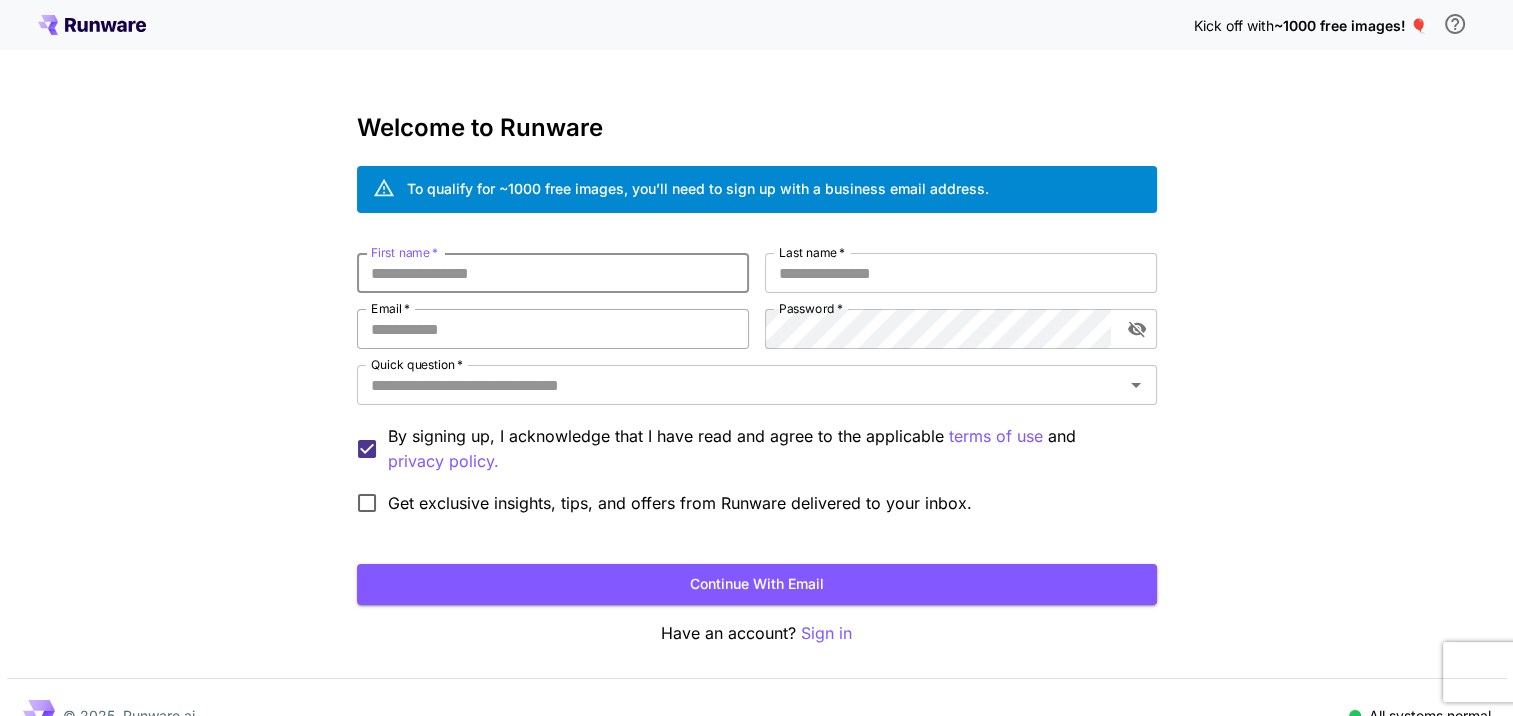 click on "Email   *" at bounding box center (553, 329) 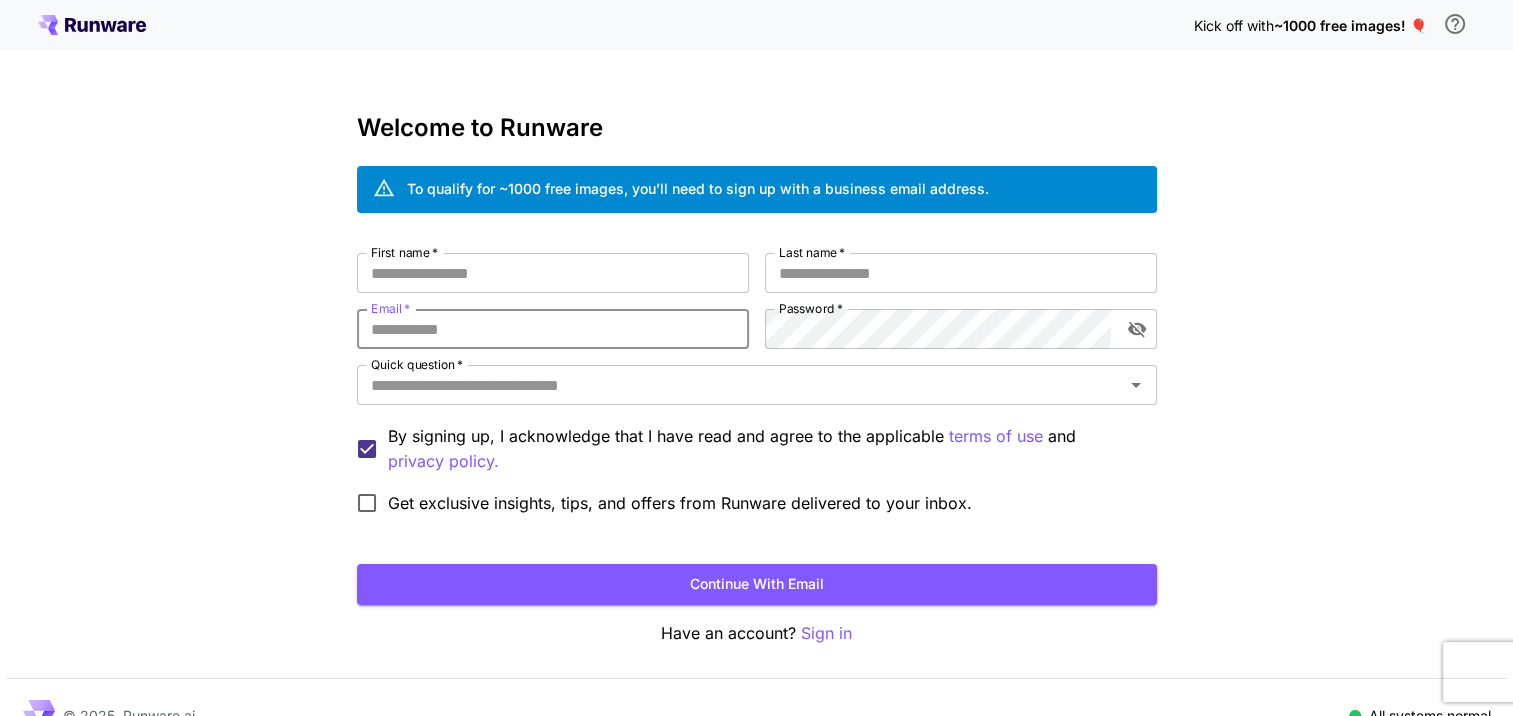 click on "Email   *" at bounding box center [553, 329] 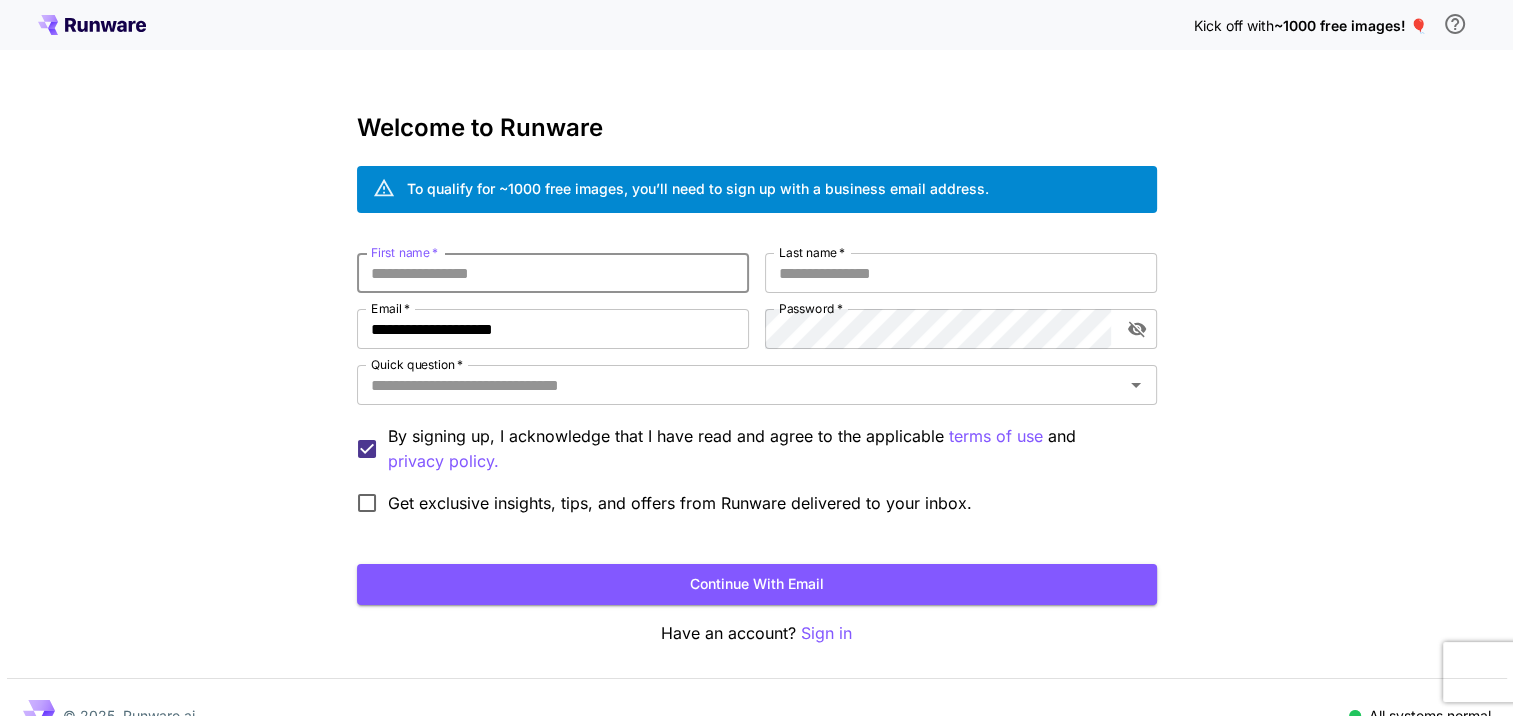 click on "First name   *" at bounding box center [553, 273] 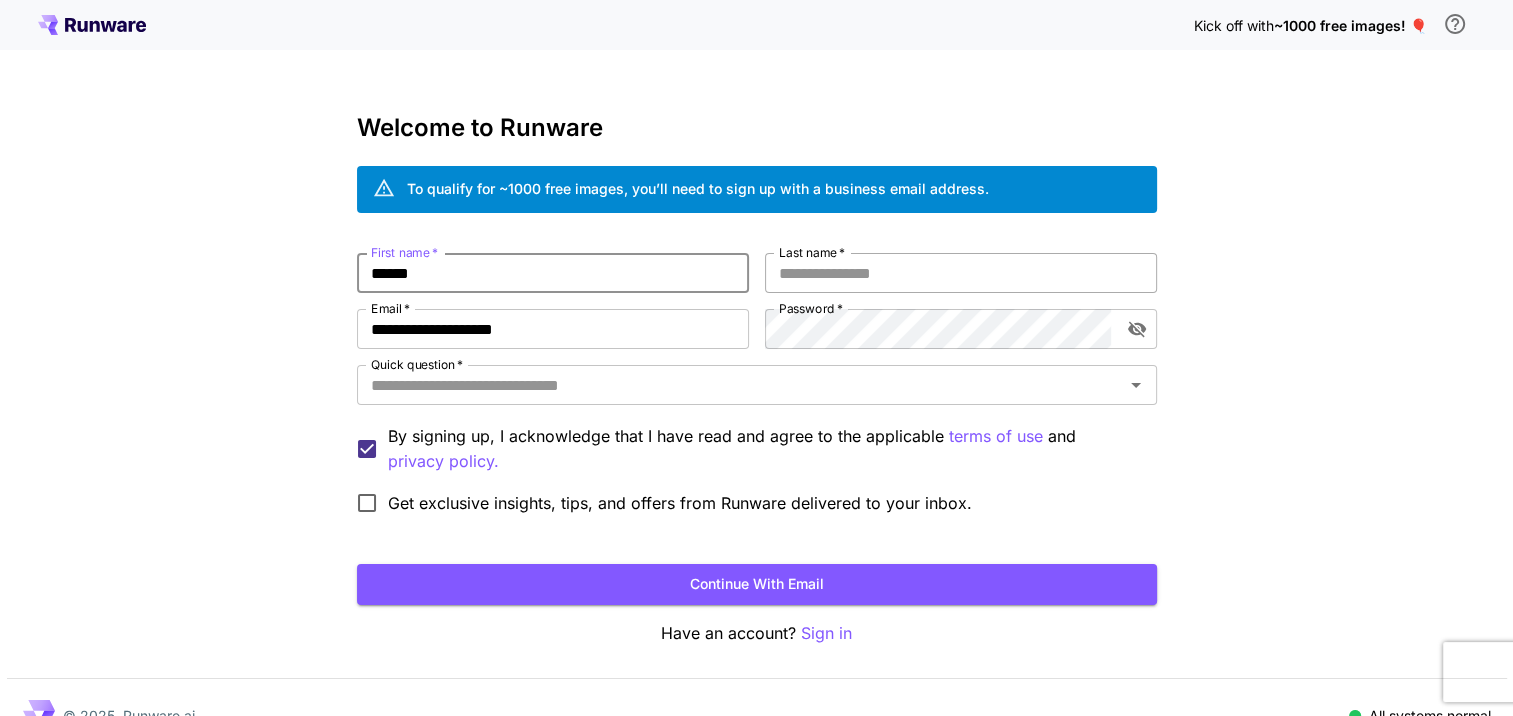 type on "******" 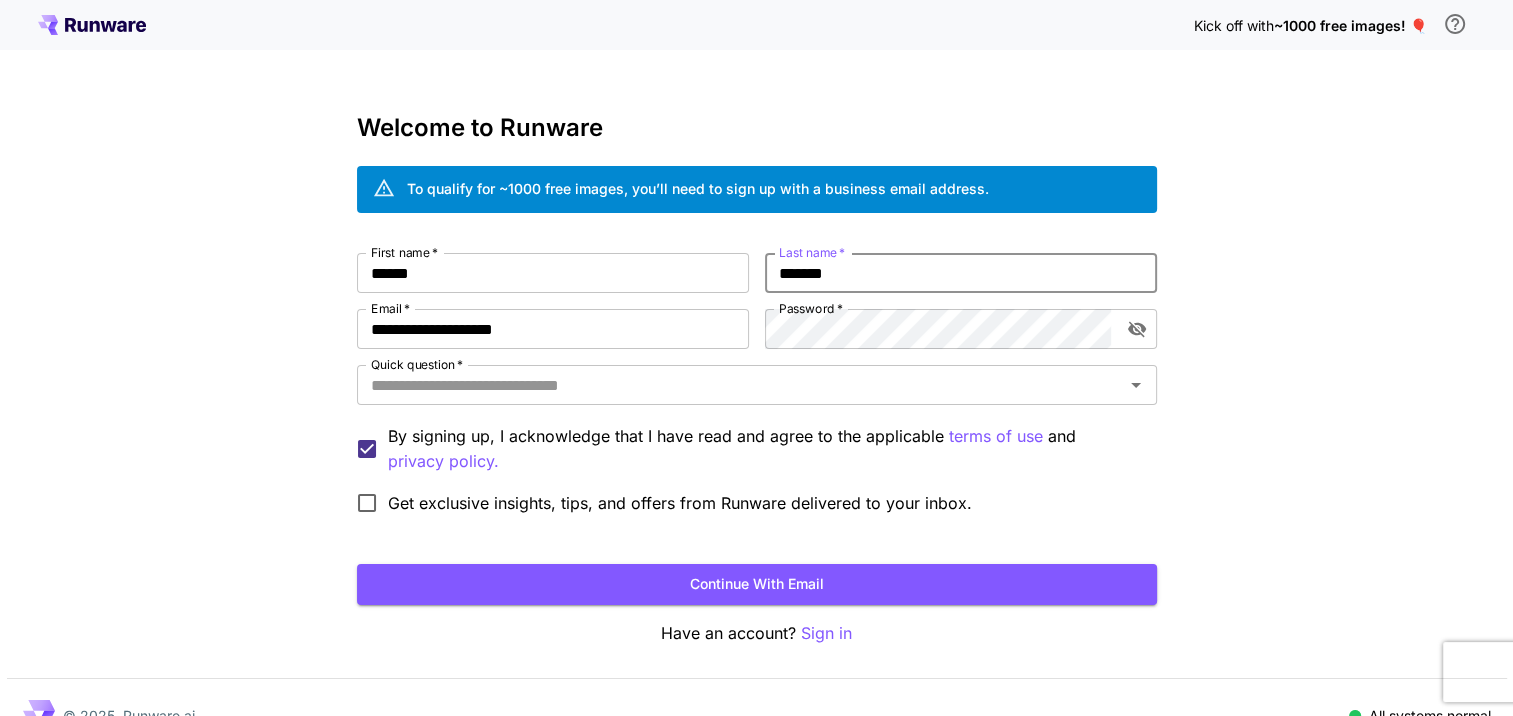 type on "*******" 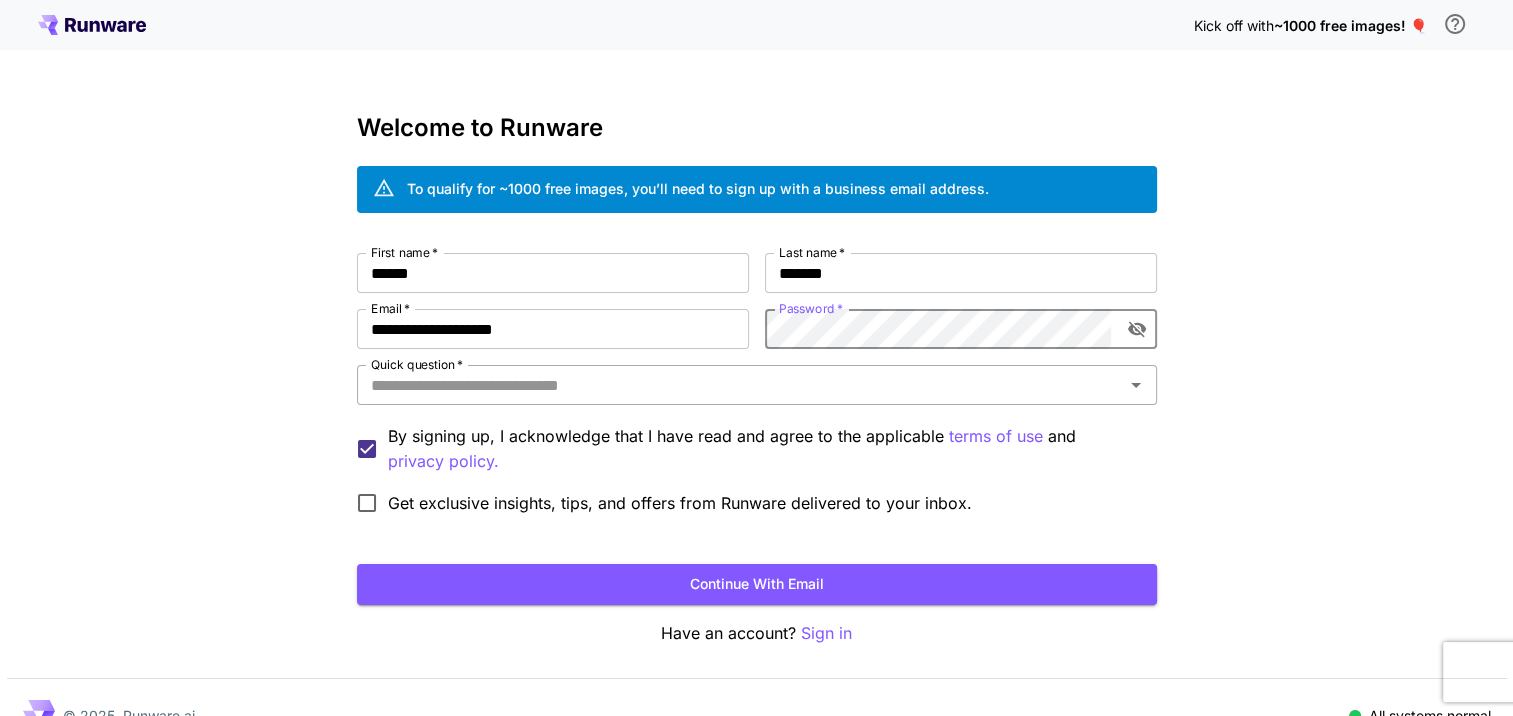 click on "Quick question   *" at bounding box center (740, 385) 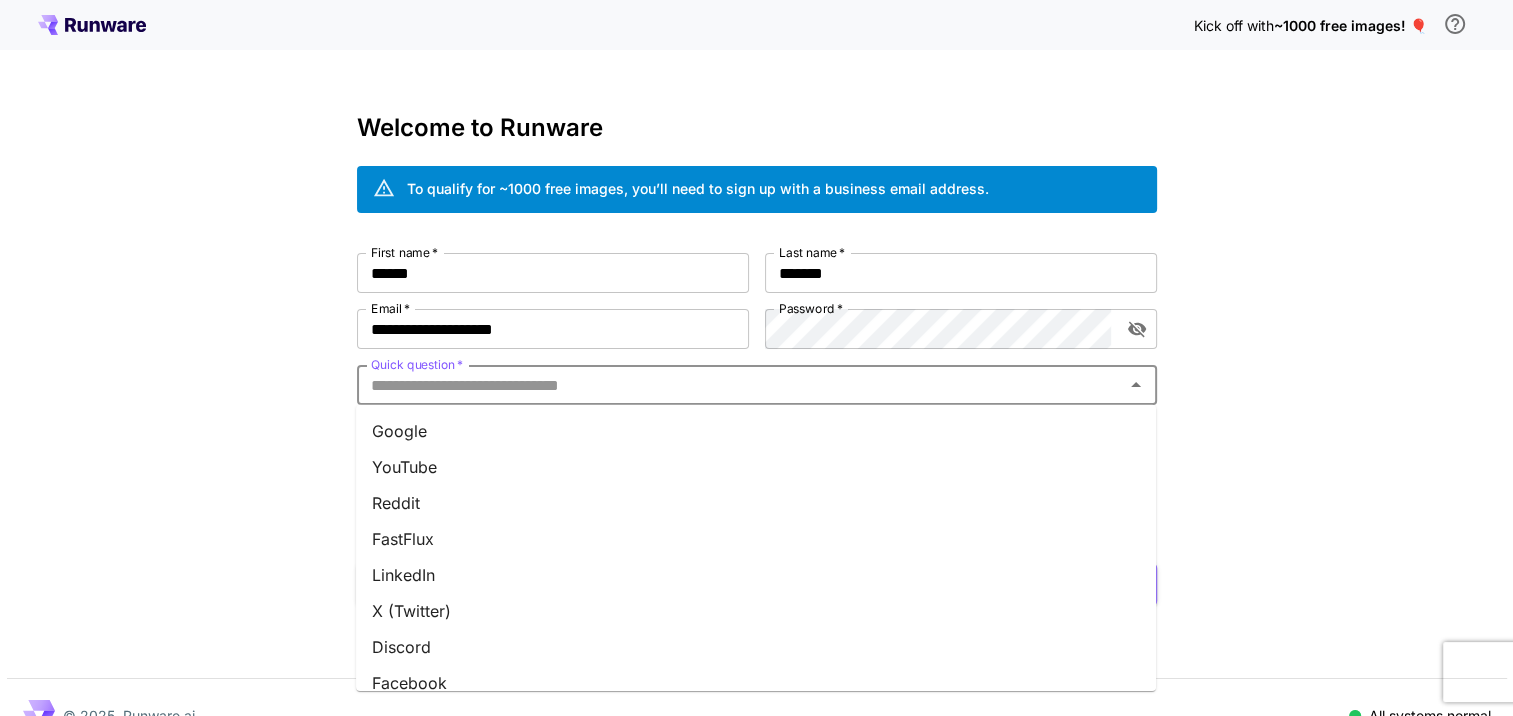 click on "Google" at bounding box center (756, 431) 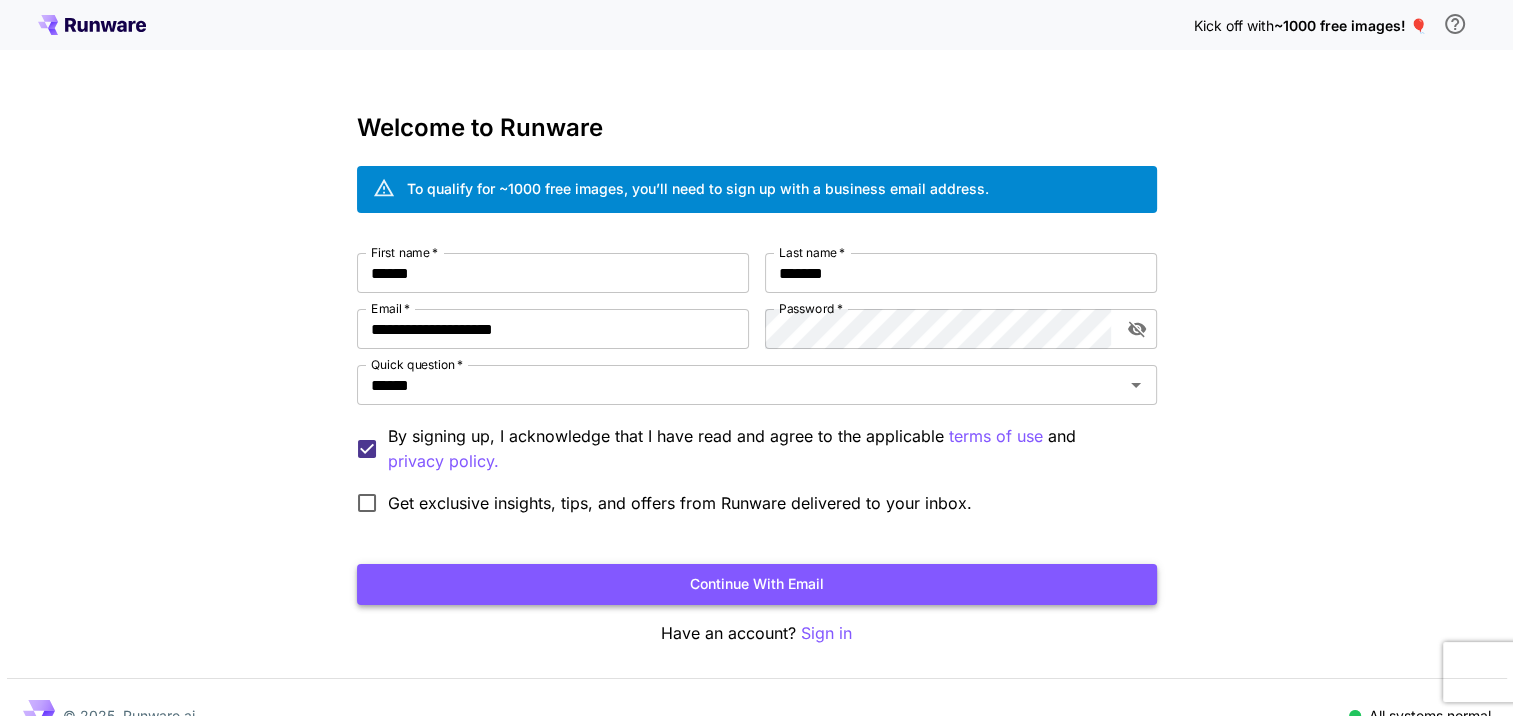 click on "Continue with email" at bounding box center (757, 584) 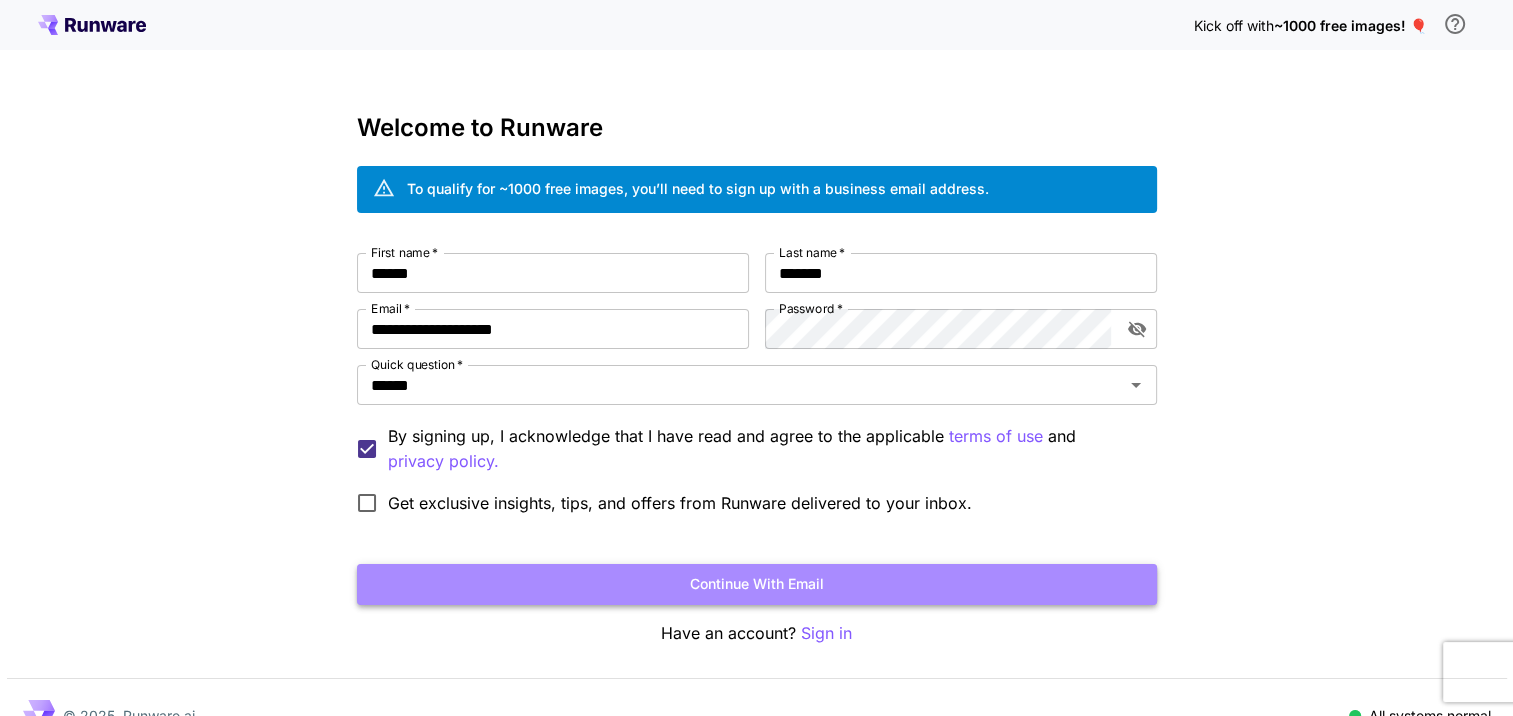 click on "Continue with email" at bounding box center [757, 584] 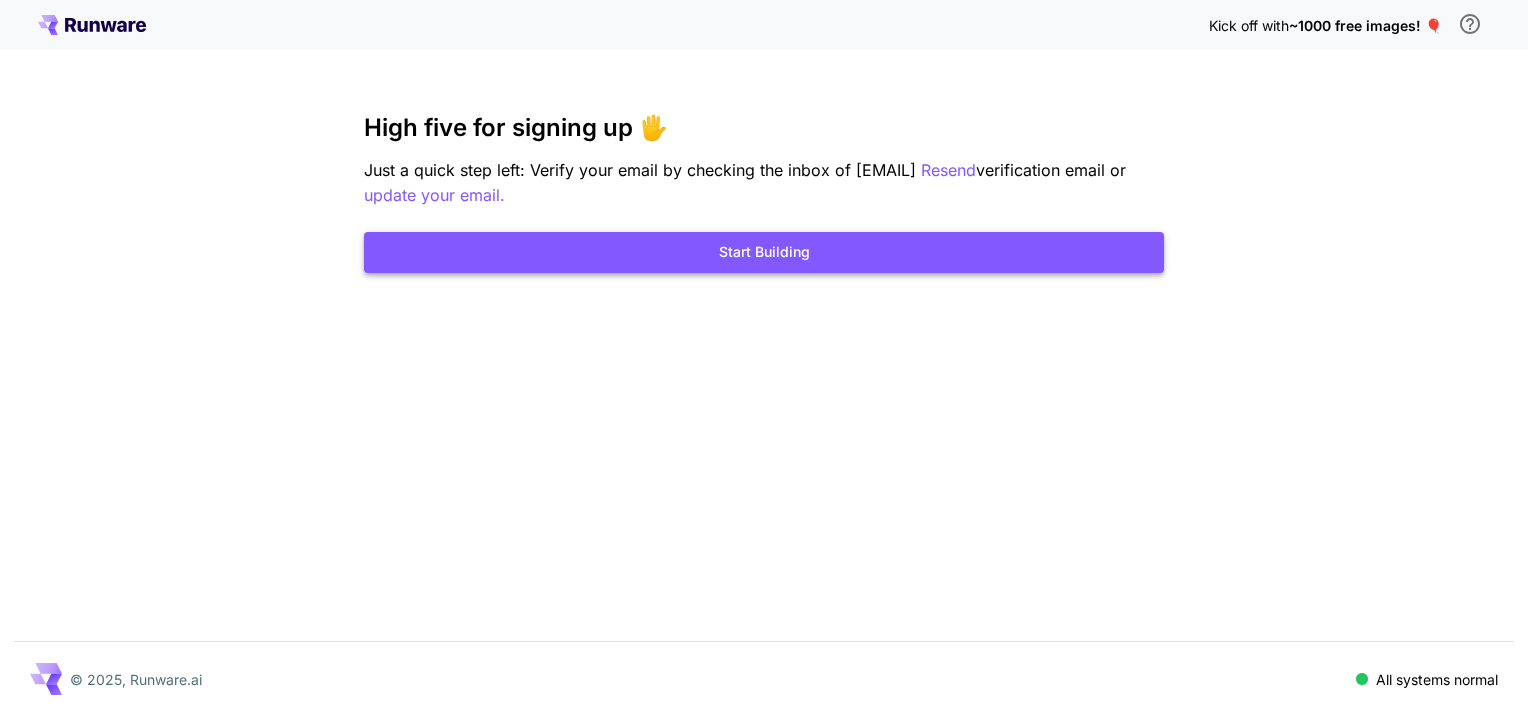 click on "Start Building" at bounding box center (764, 252) 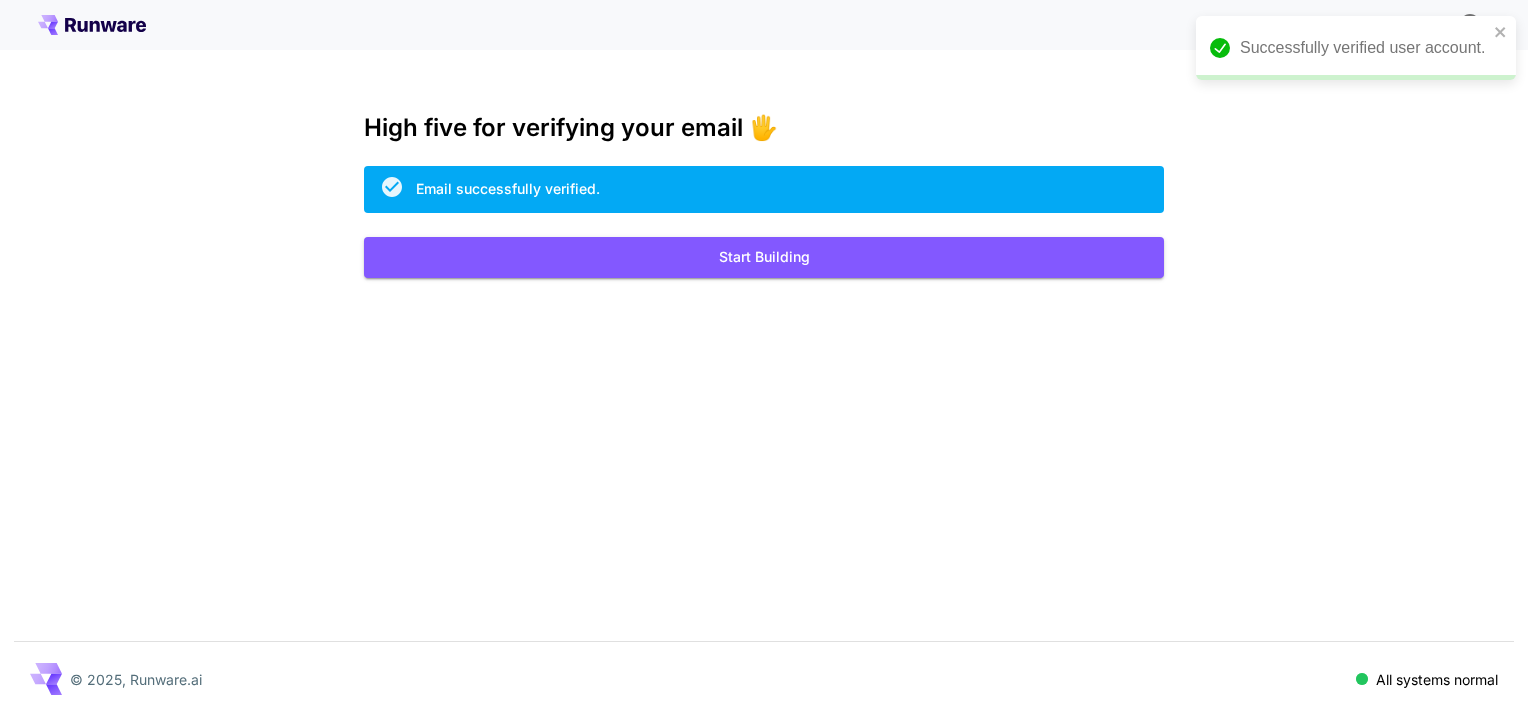 scroll, scrollTop: 0, scrollLeft: 0, axis: both 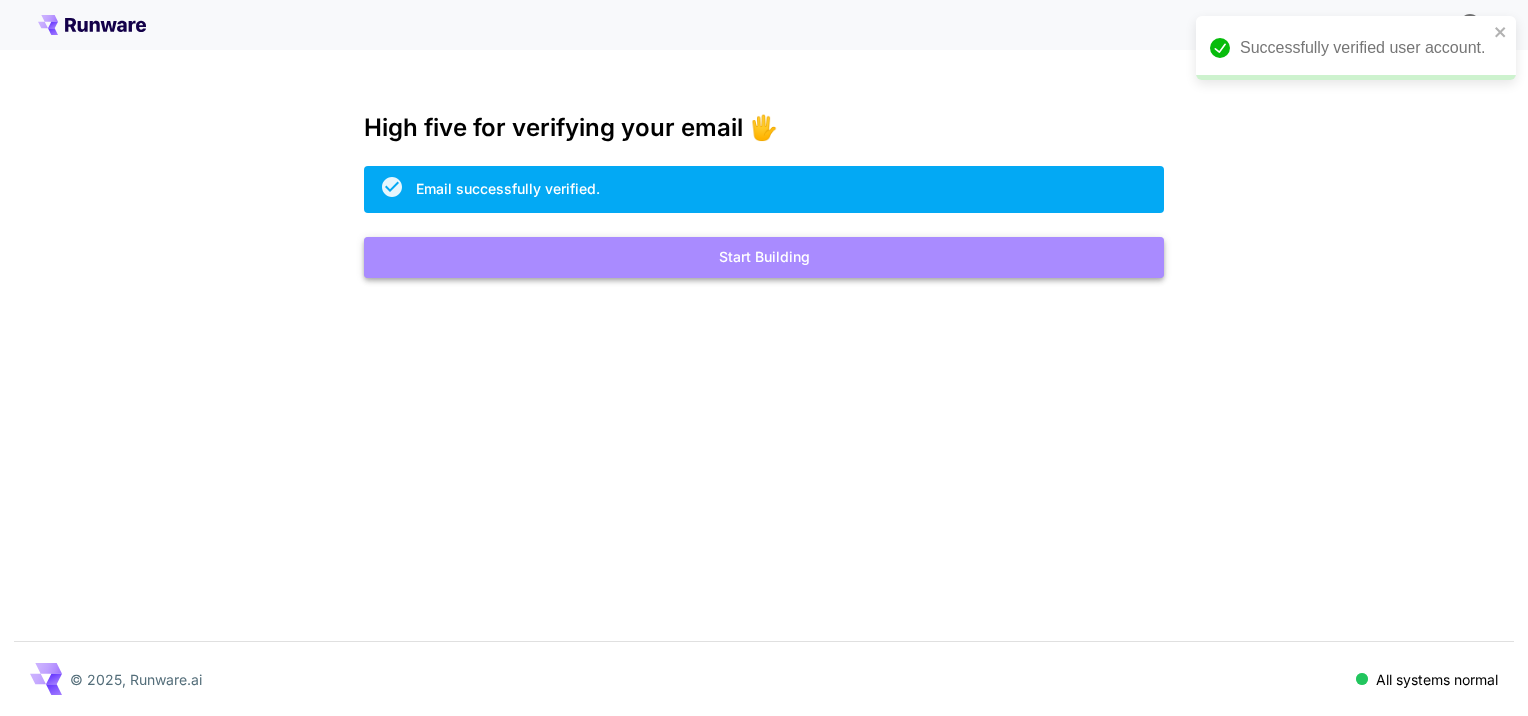 click on "Start Building" at bounding box center (764, 257) 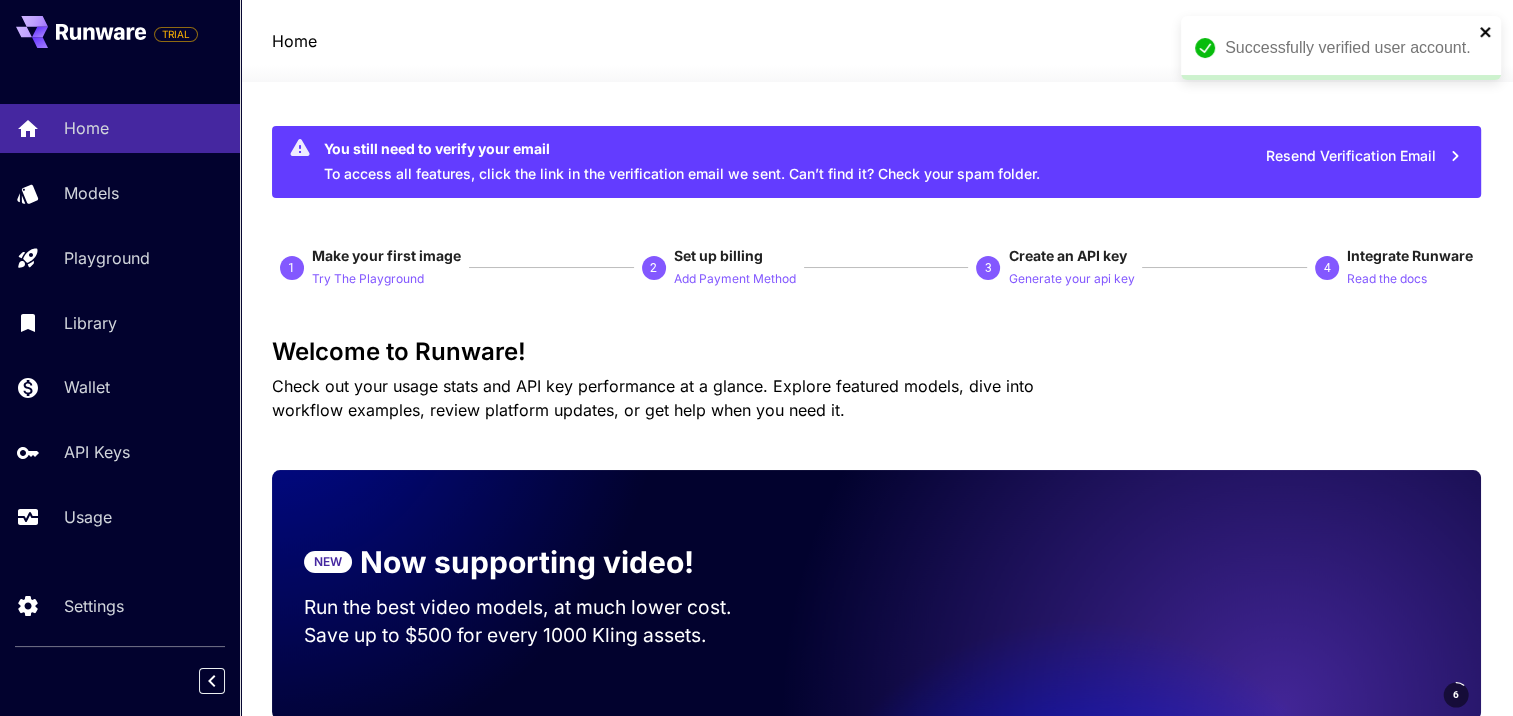 click 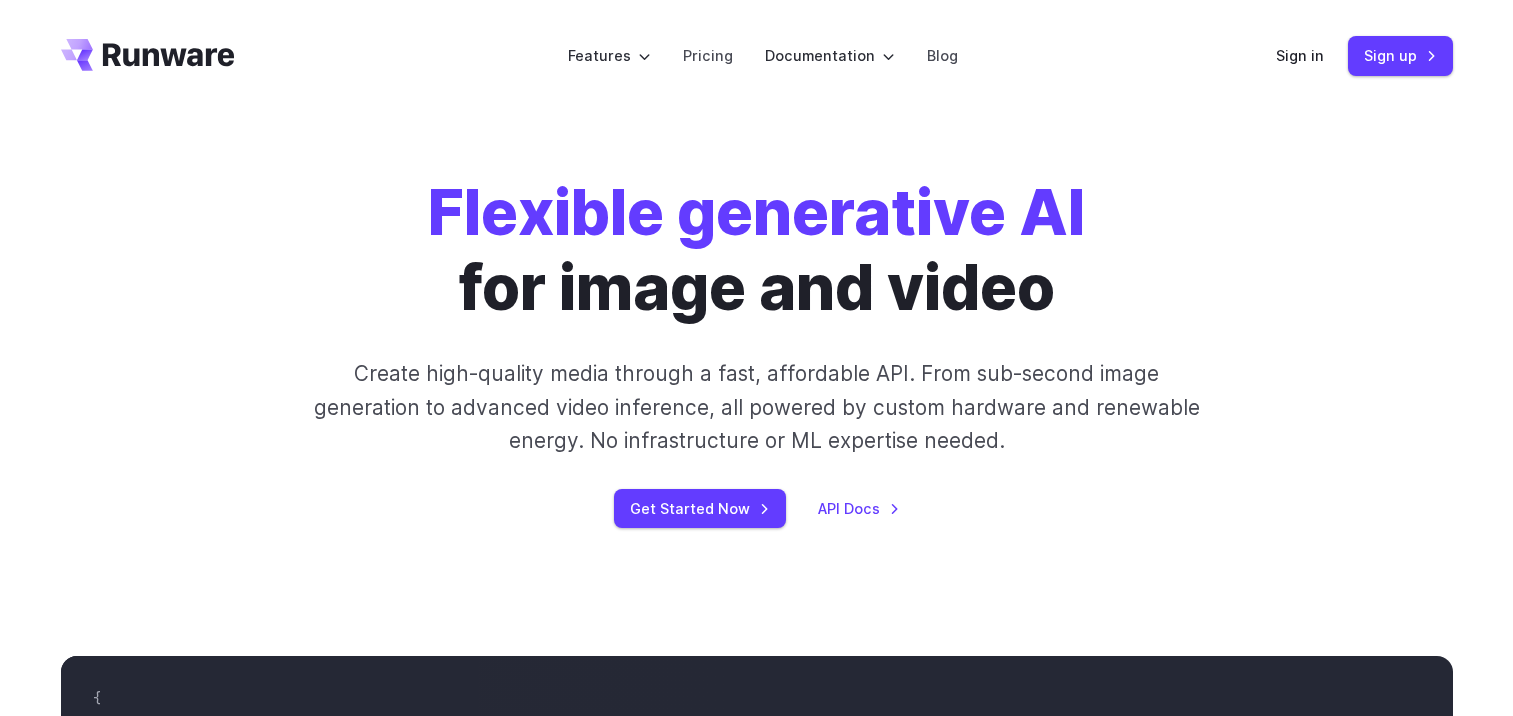 scroll, scrollTop: 0, scrollLeft: 0, axis: both 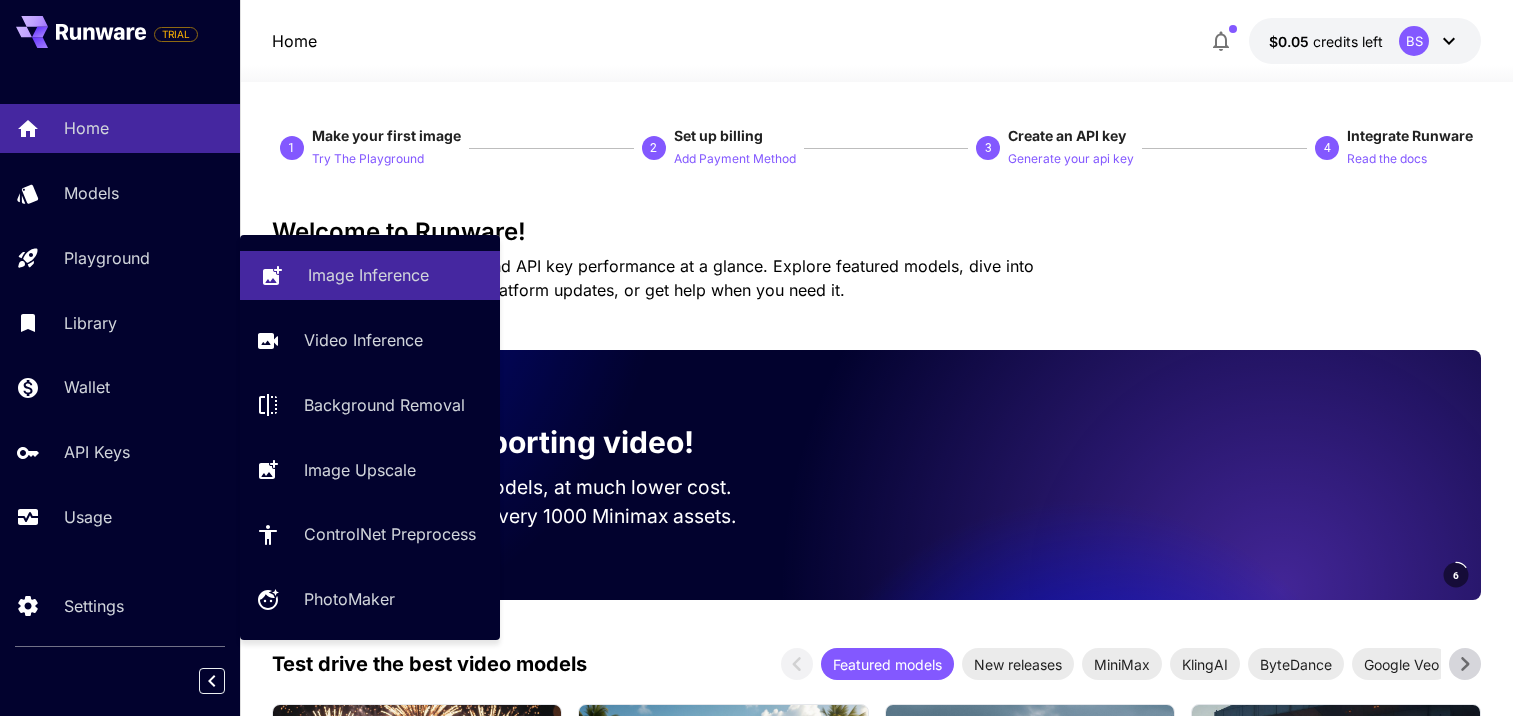 click on "Image Inference" at bounding box center (368, 275) 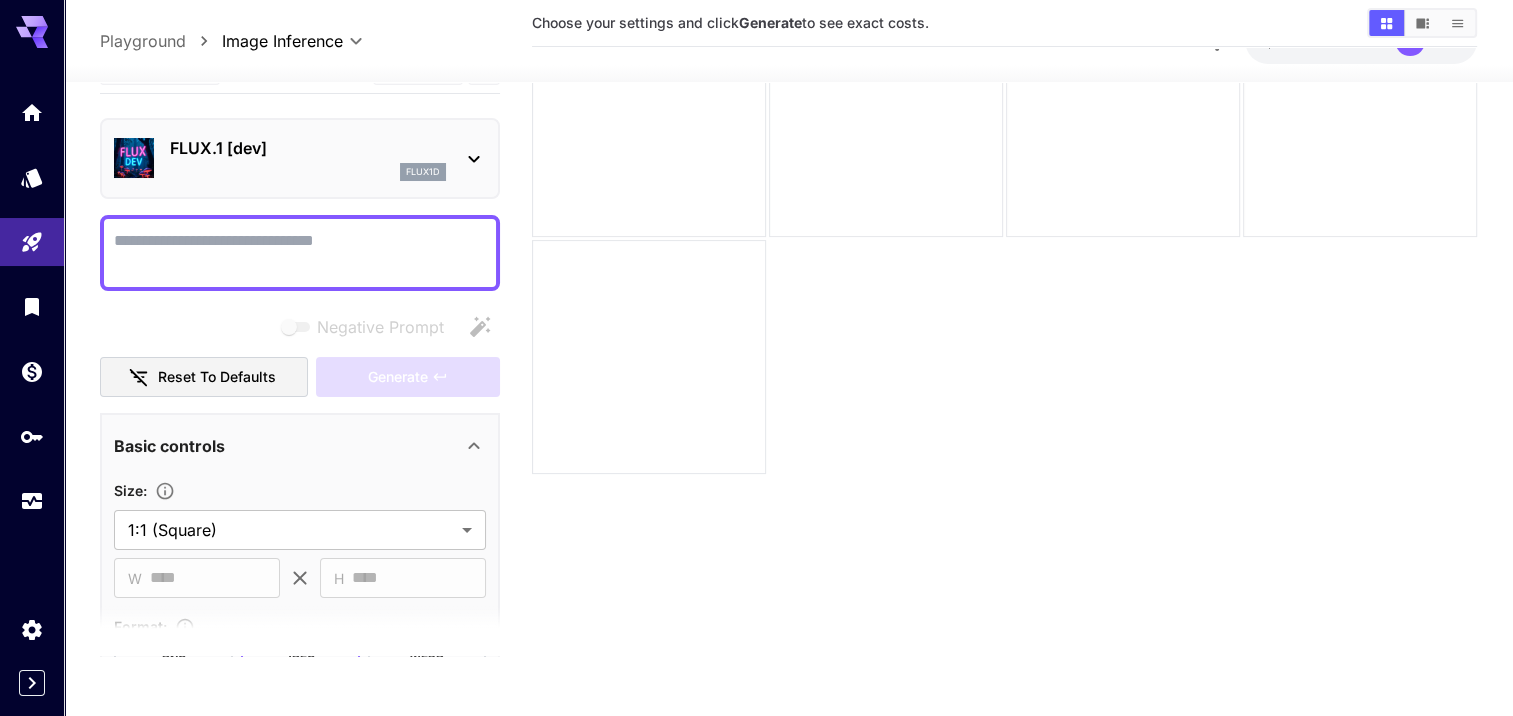scroll, scrollTop: 0, scrollLeft: 0, axis: both 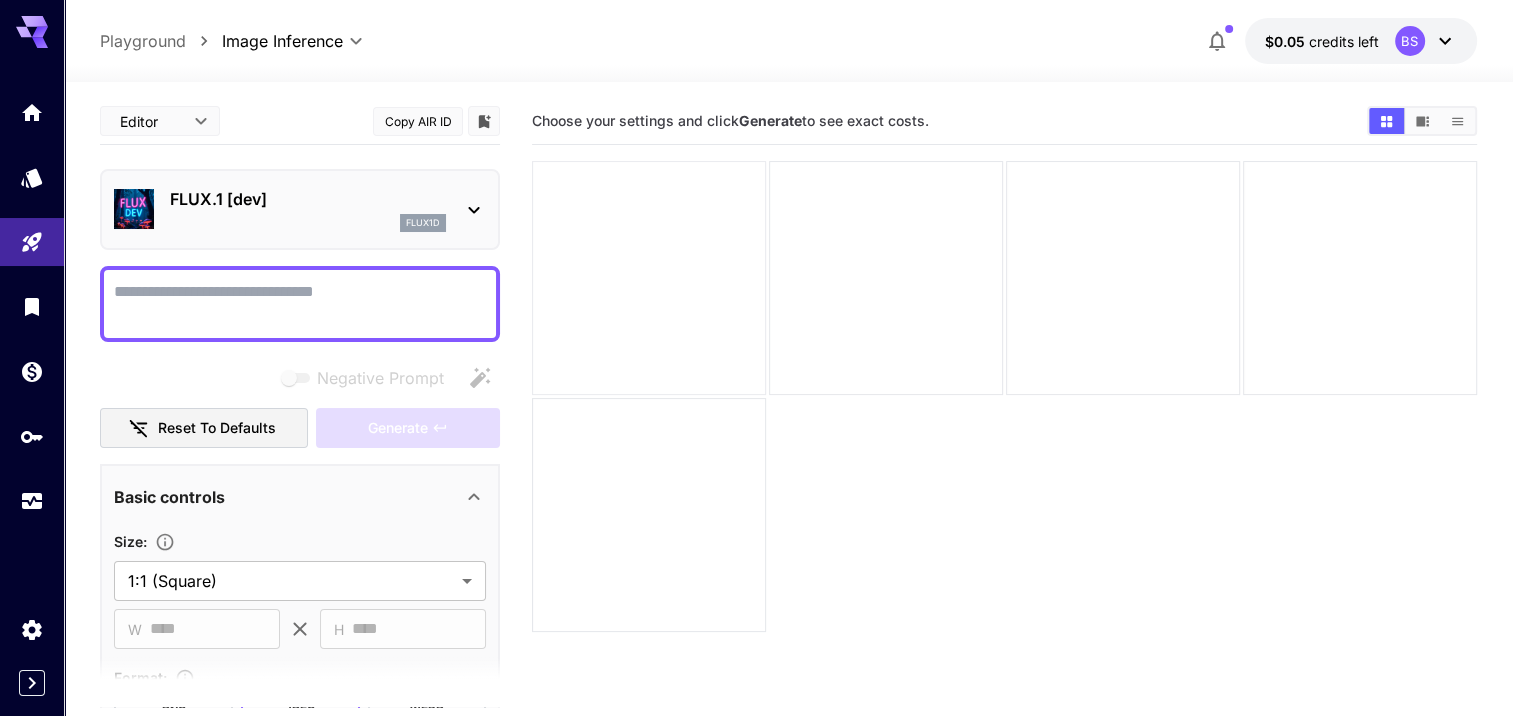 click at bounding box center (649, 278) 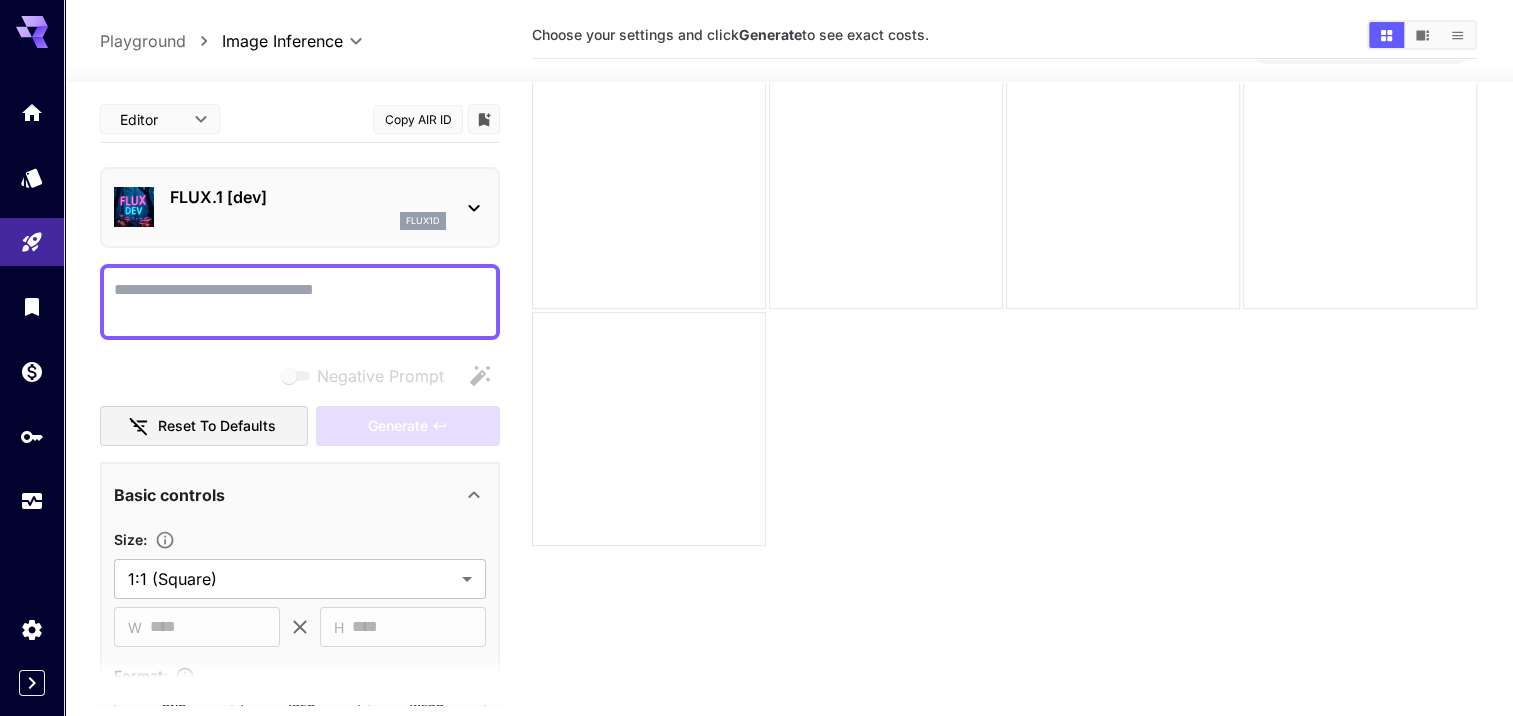 scroll, scrollTop: 158, scrollLeft: 0, axis: vertical 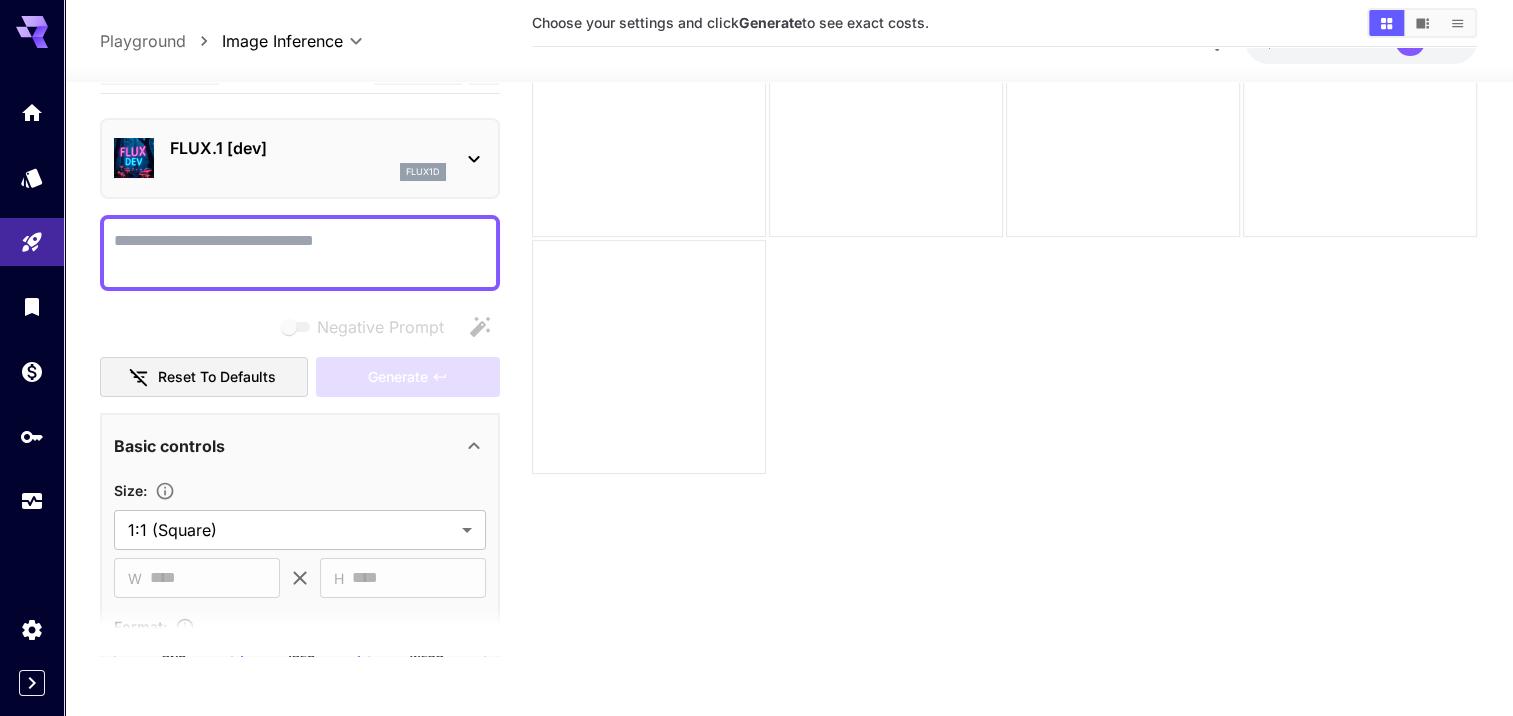 click on "Negative Prompt" at bounding box center (300, 253) 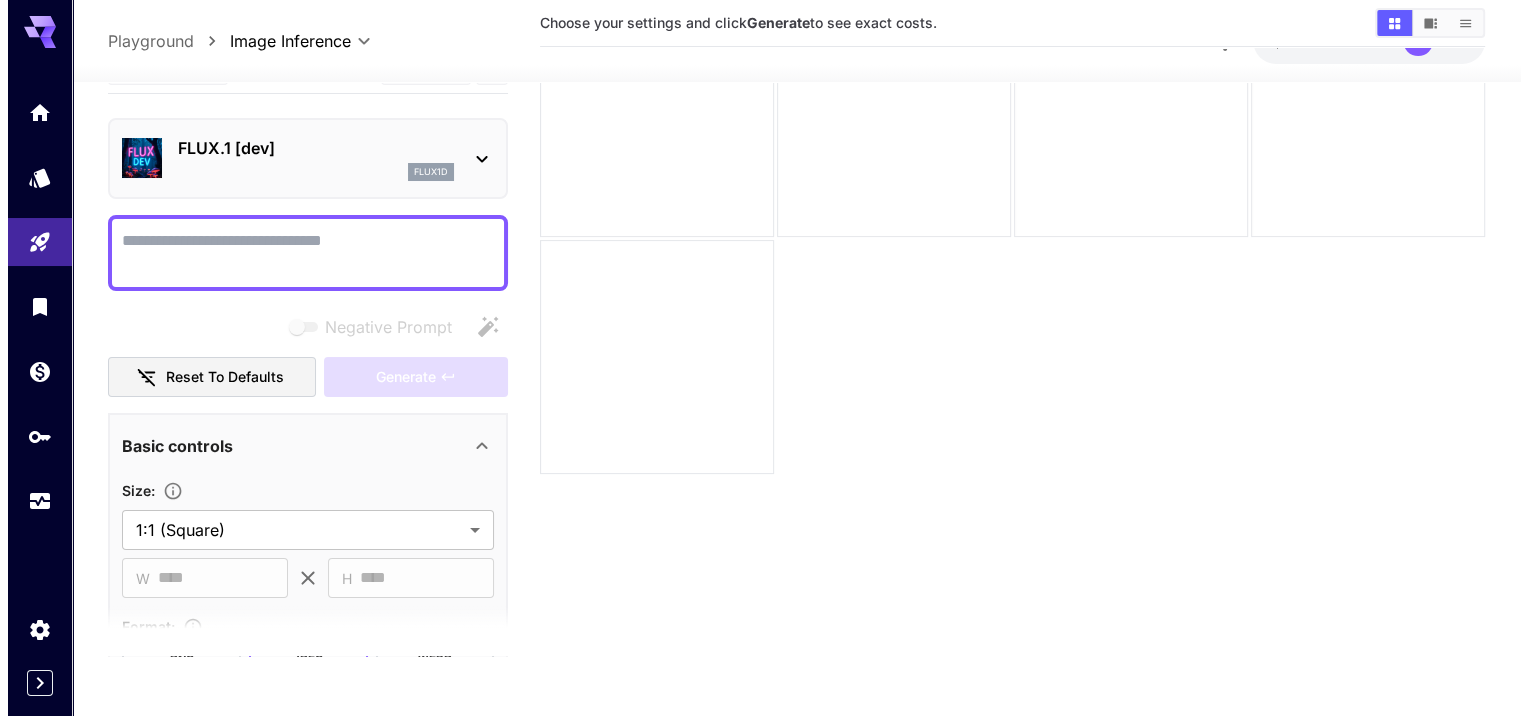 scroll, scrollTop: 0, scrollLeft: 0, axis: both 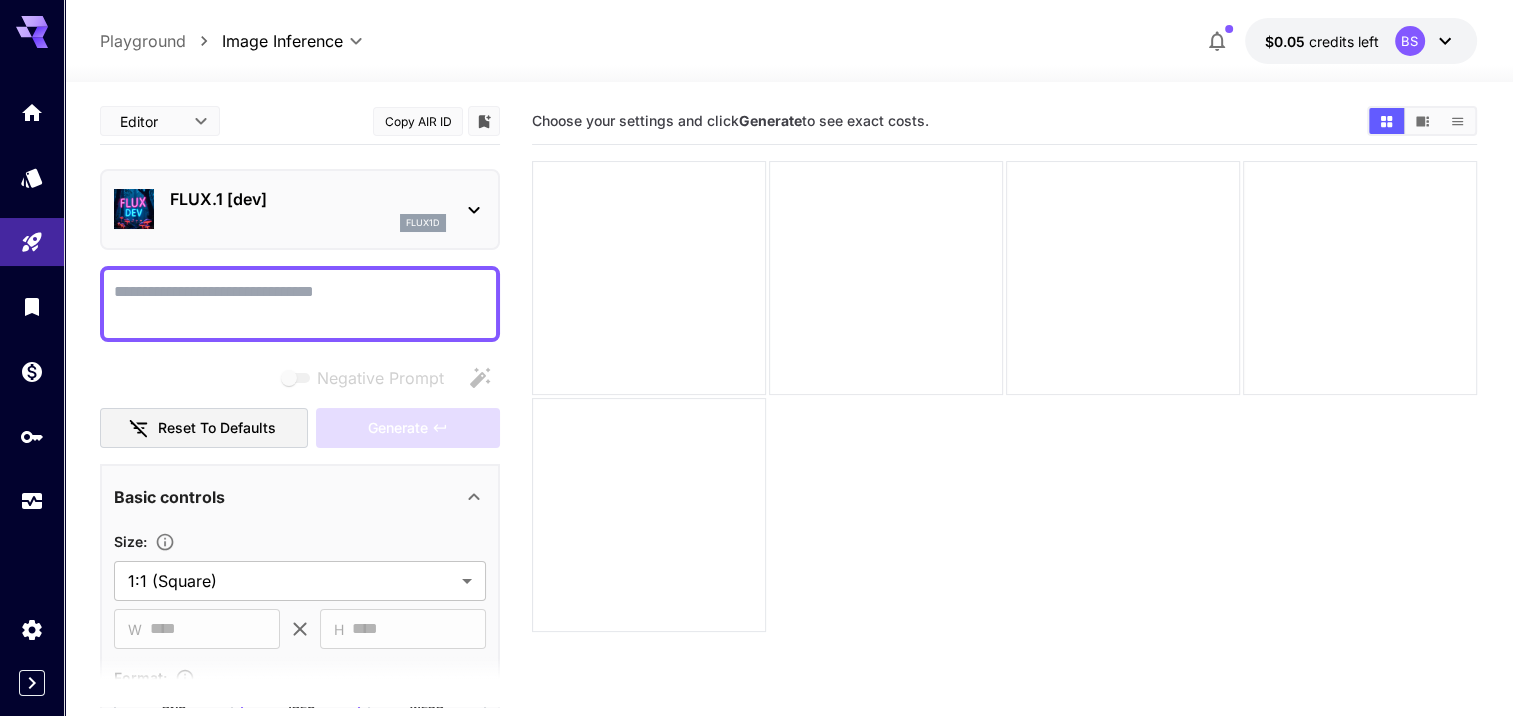 click on "Negative Prompt" at bounding box center [300, 304] 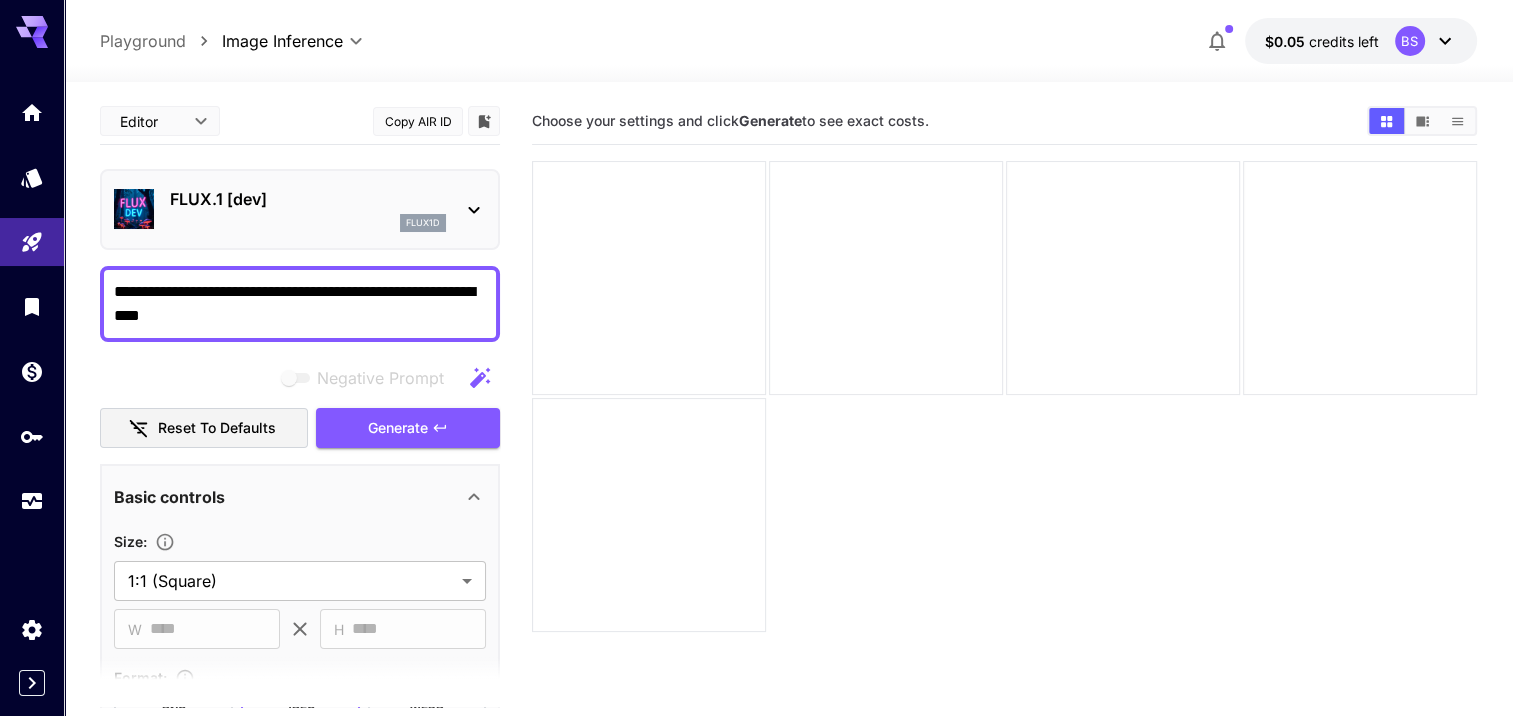click on "**********" at bounding box center (300, 304) 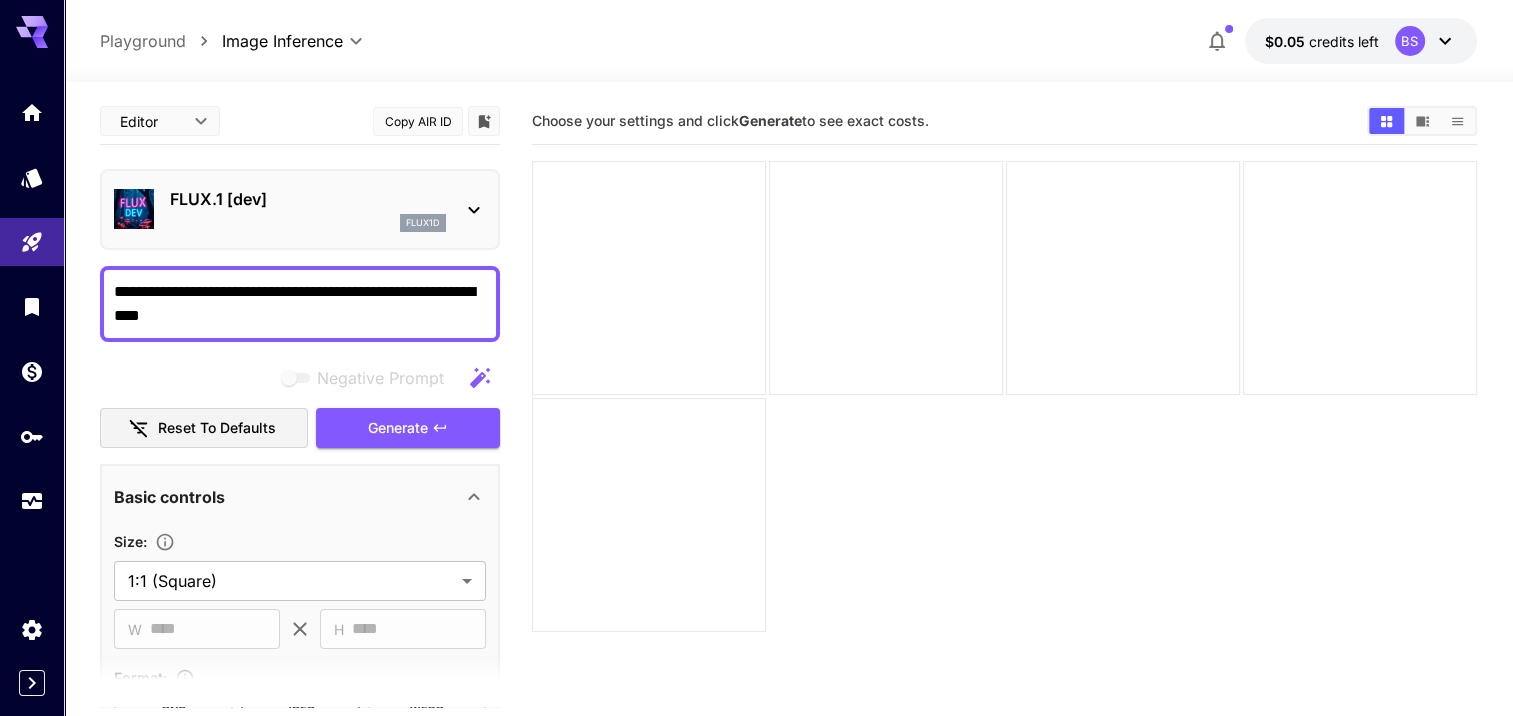 click on "**********" at bounding box center [300, 304] 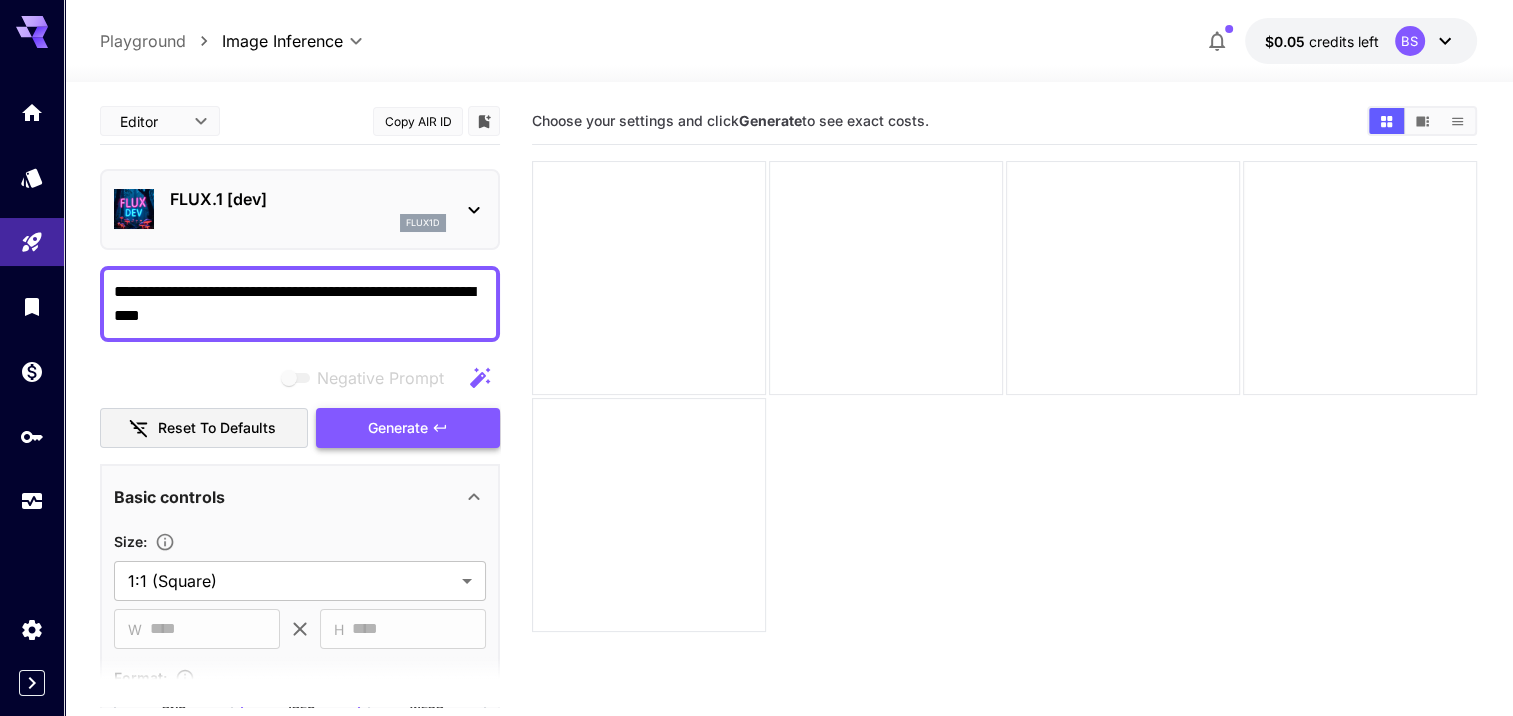 click on "Generate" at bounding box center [398, 428] 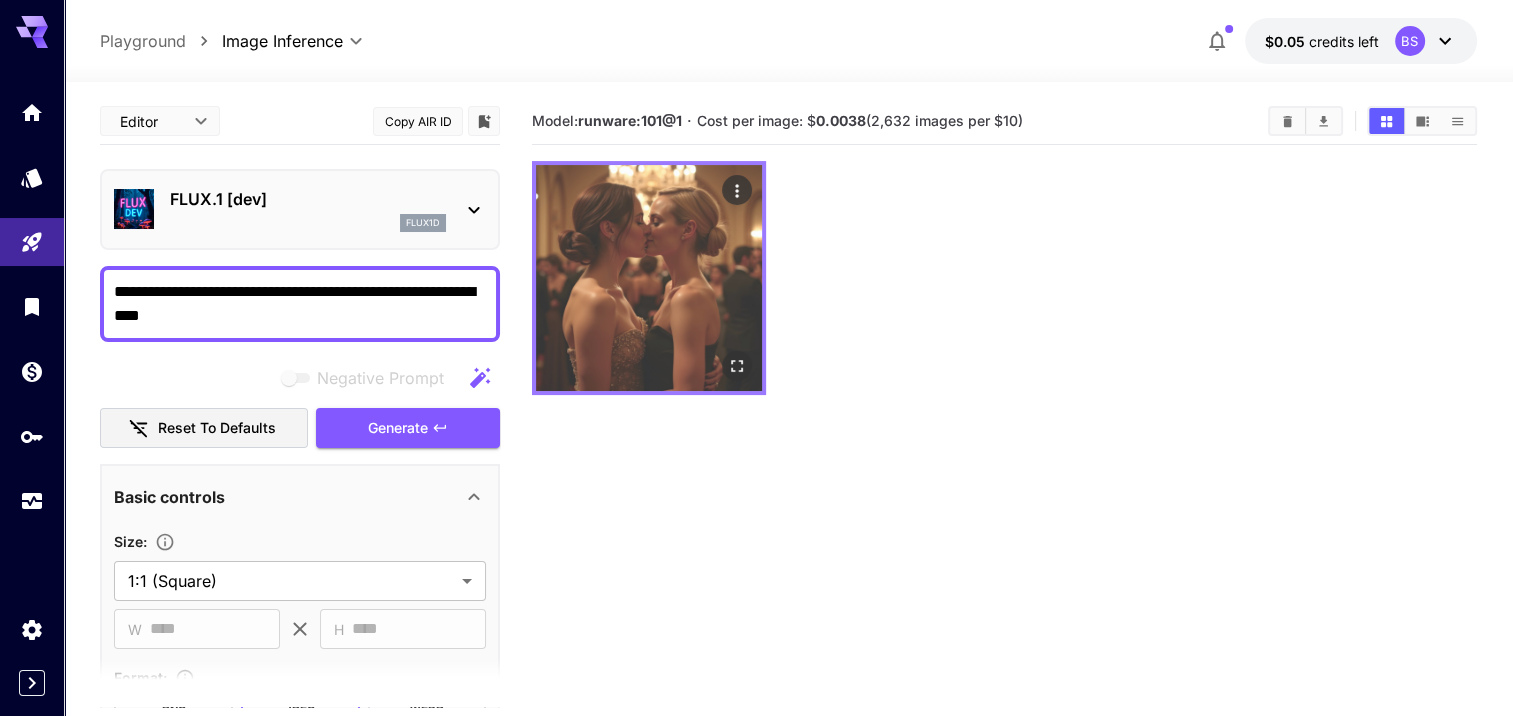click at bounding box center [649, 278] 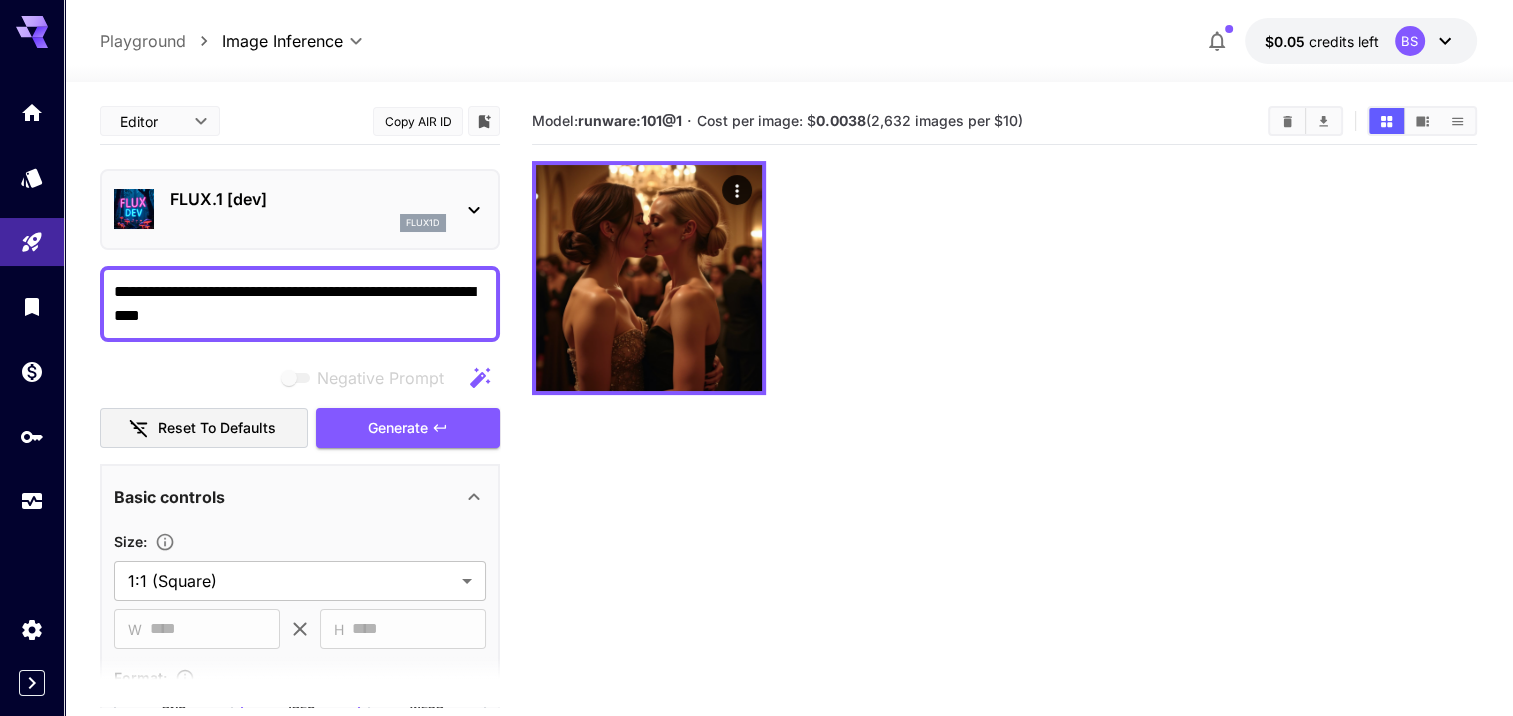click on "**********" at bounding box center (300, 304) 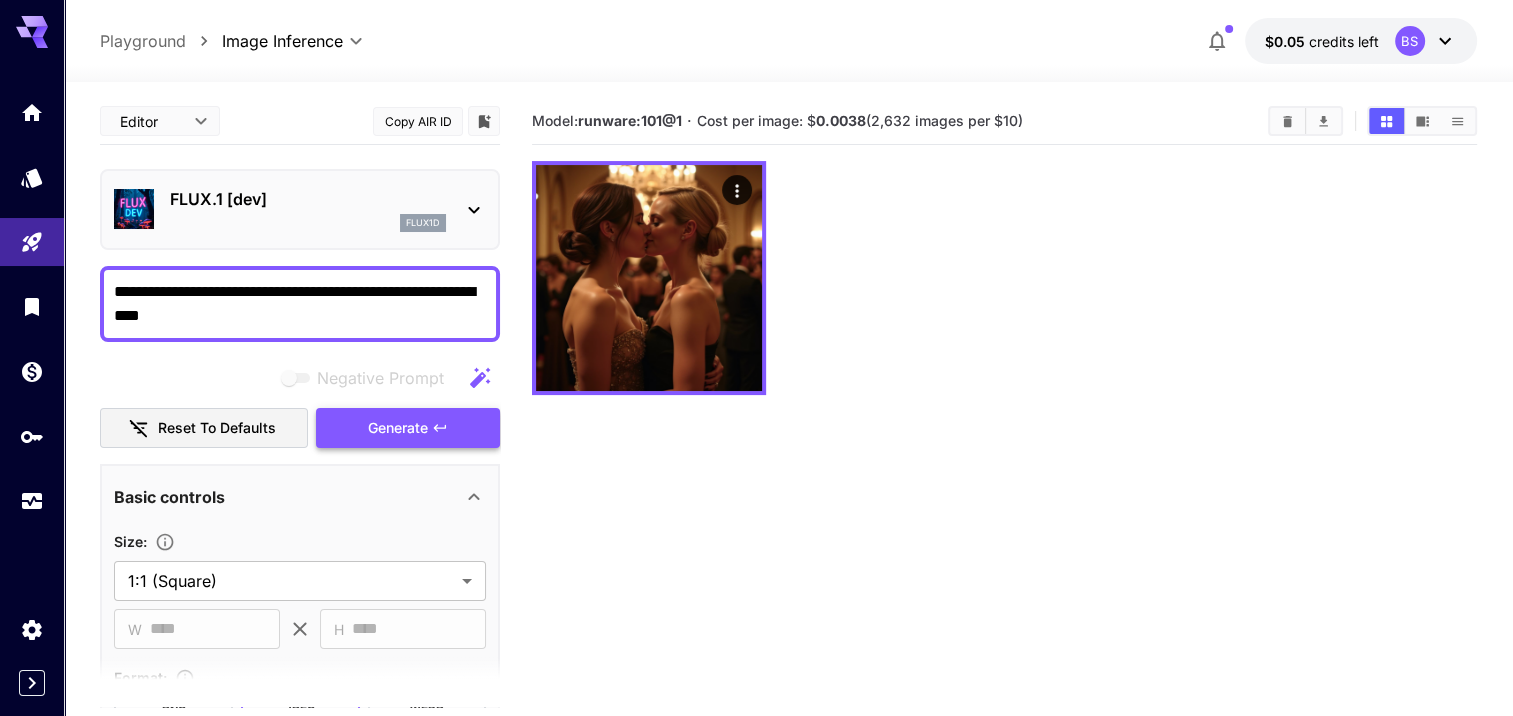 click on "Generate" at bounding box center (398, 428) 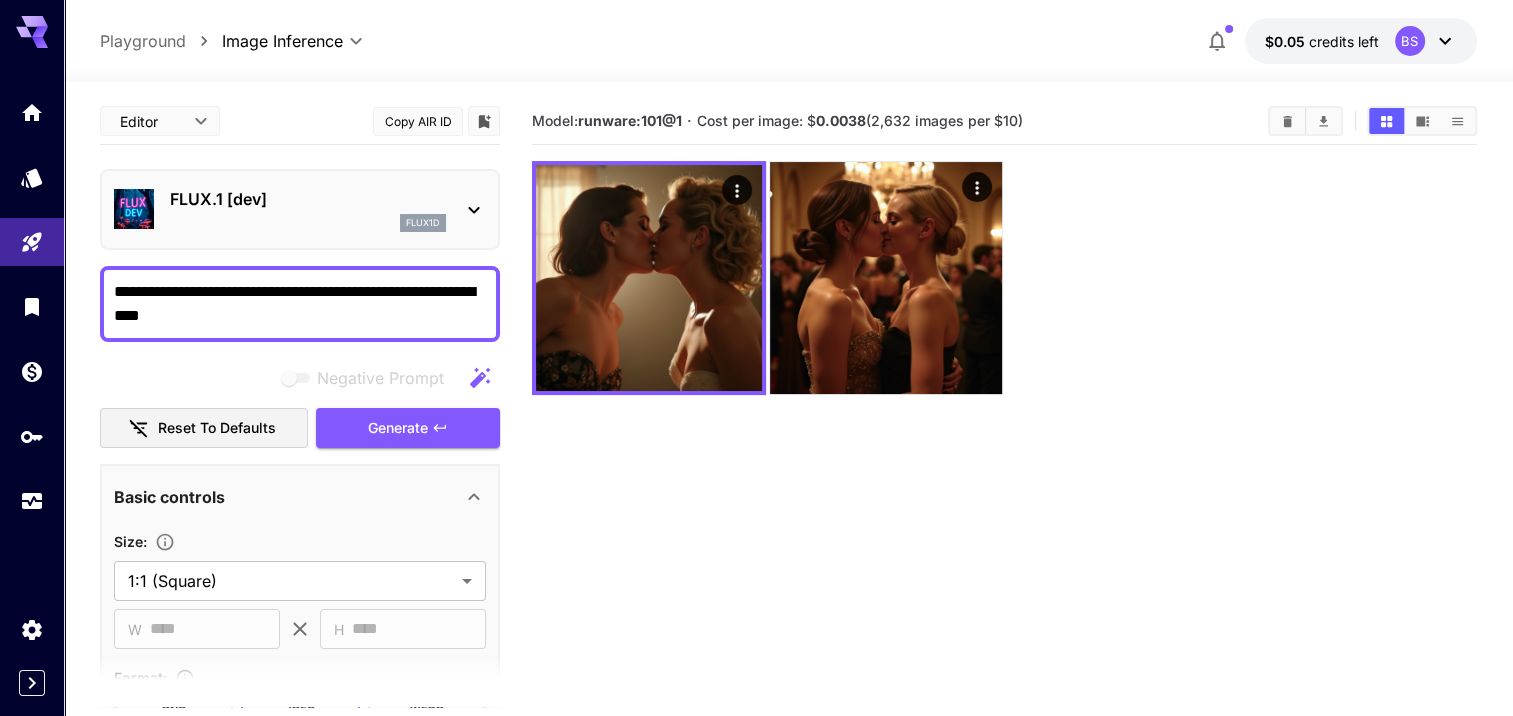 click on "**********" at bounding box center (300, 304) 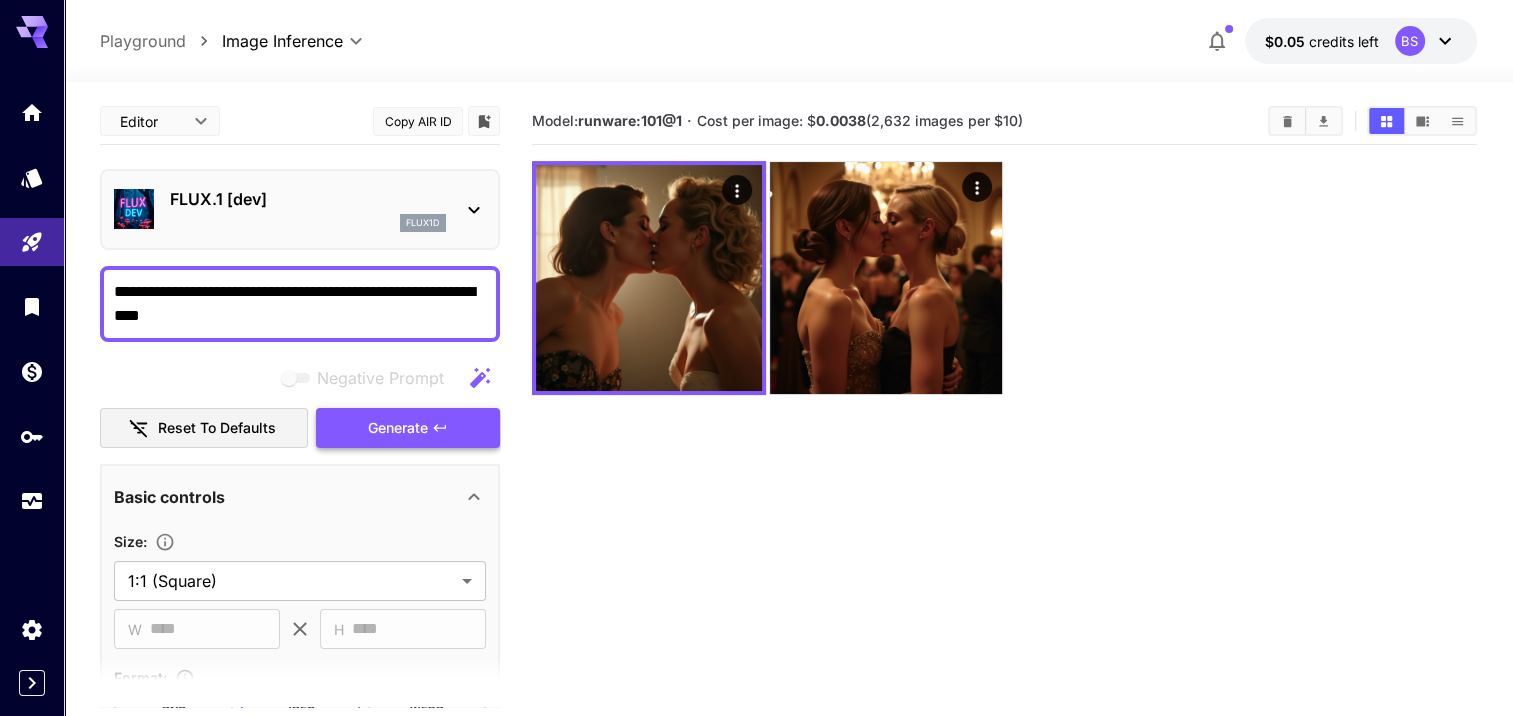 click on "Generate" at bounding box center [398, 428] 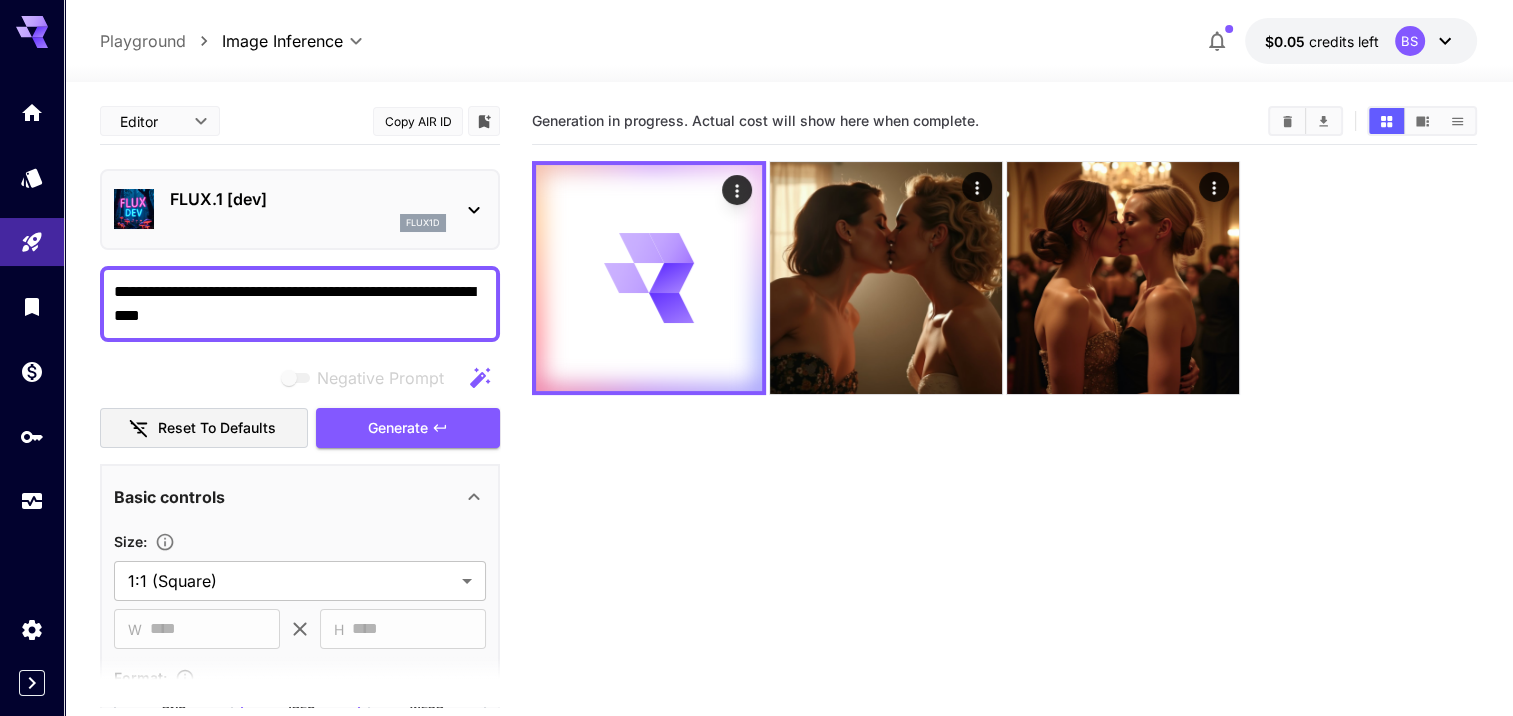 click on "**********" at bounding box center (300, 304) 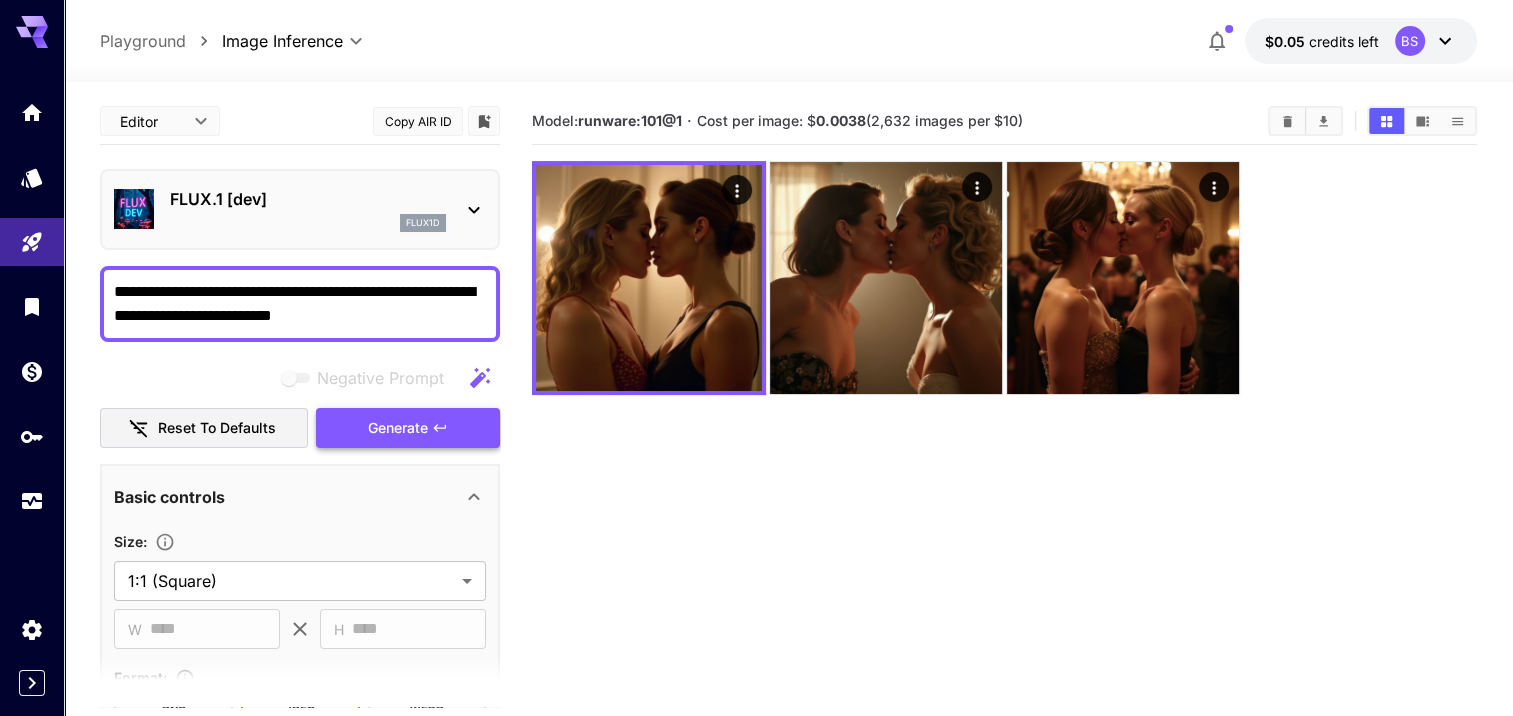 type on "**********" 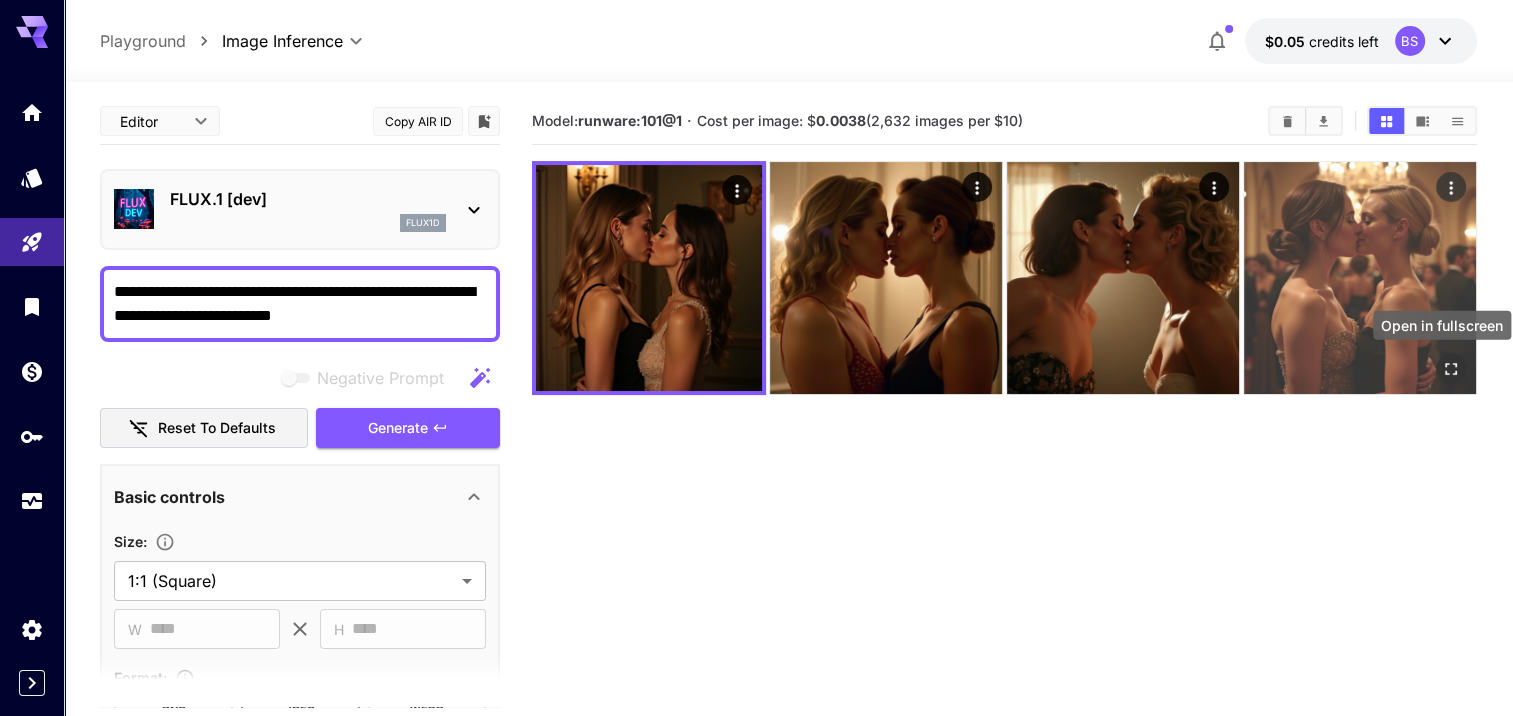 click 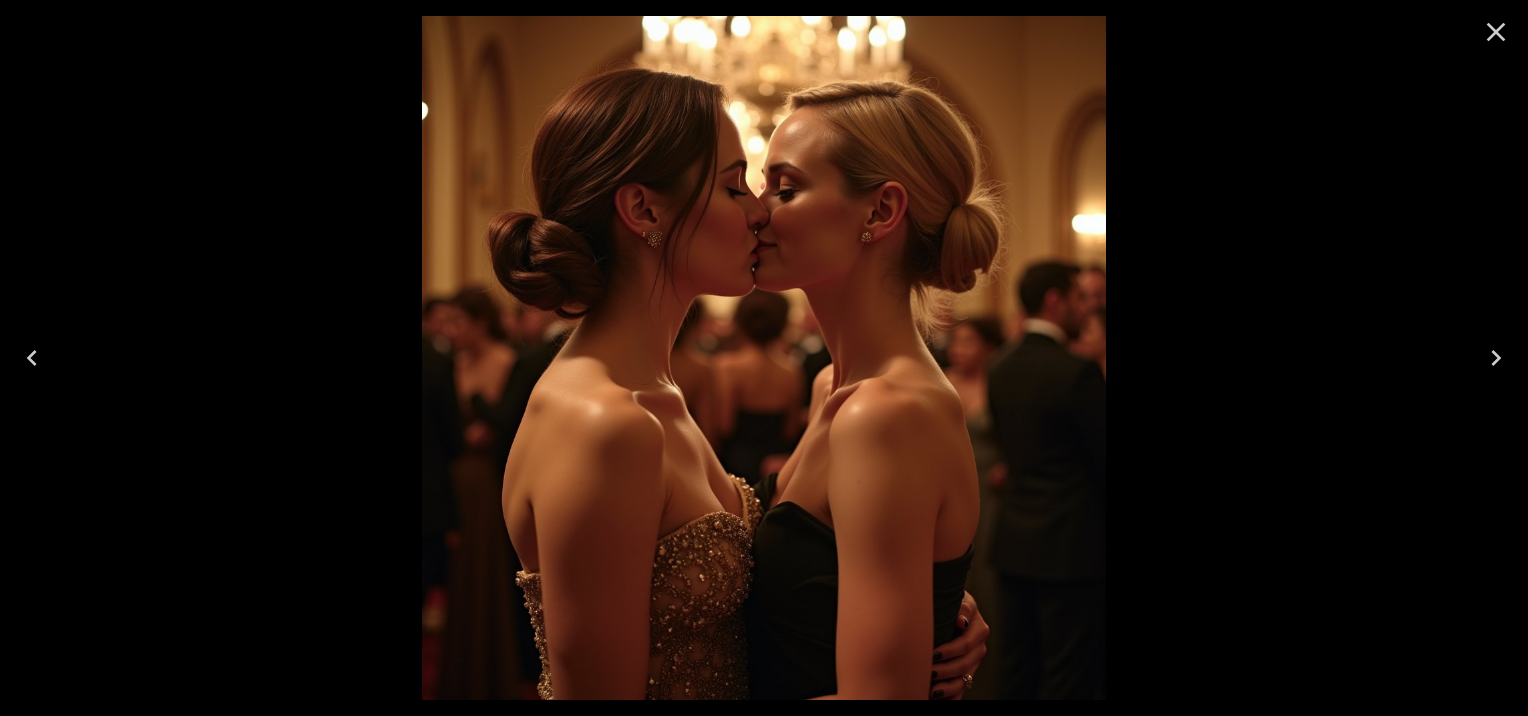 click 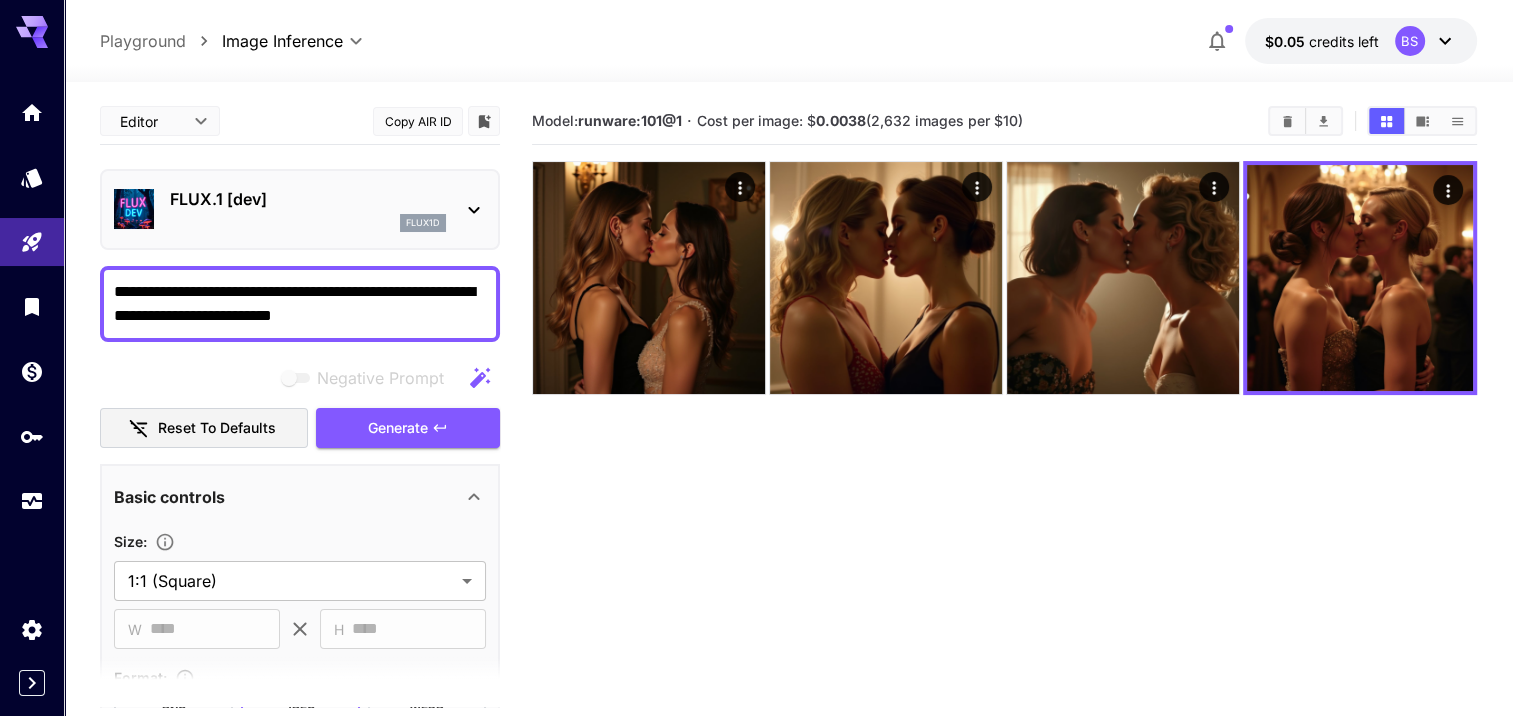 click on "Negative Prompt Reset to defaults Generate" at bounding box center (300, 403) 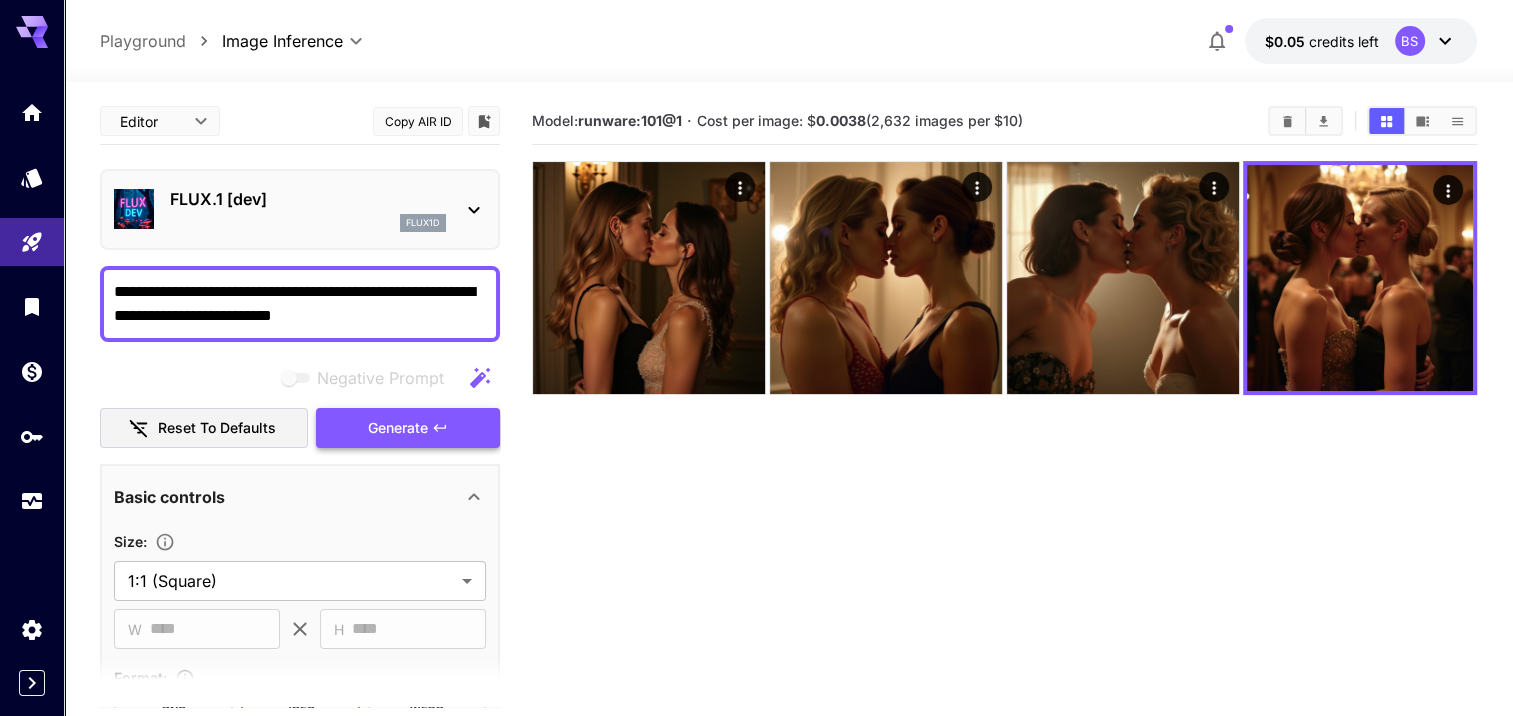 click on "Generate" at bounding box center (398, 428) 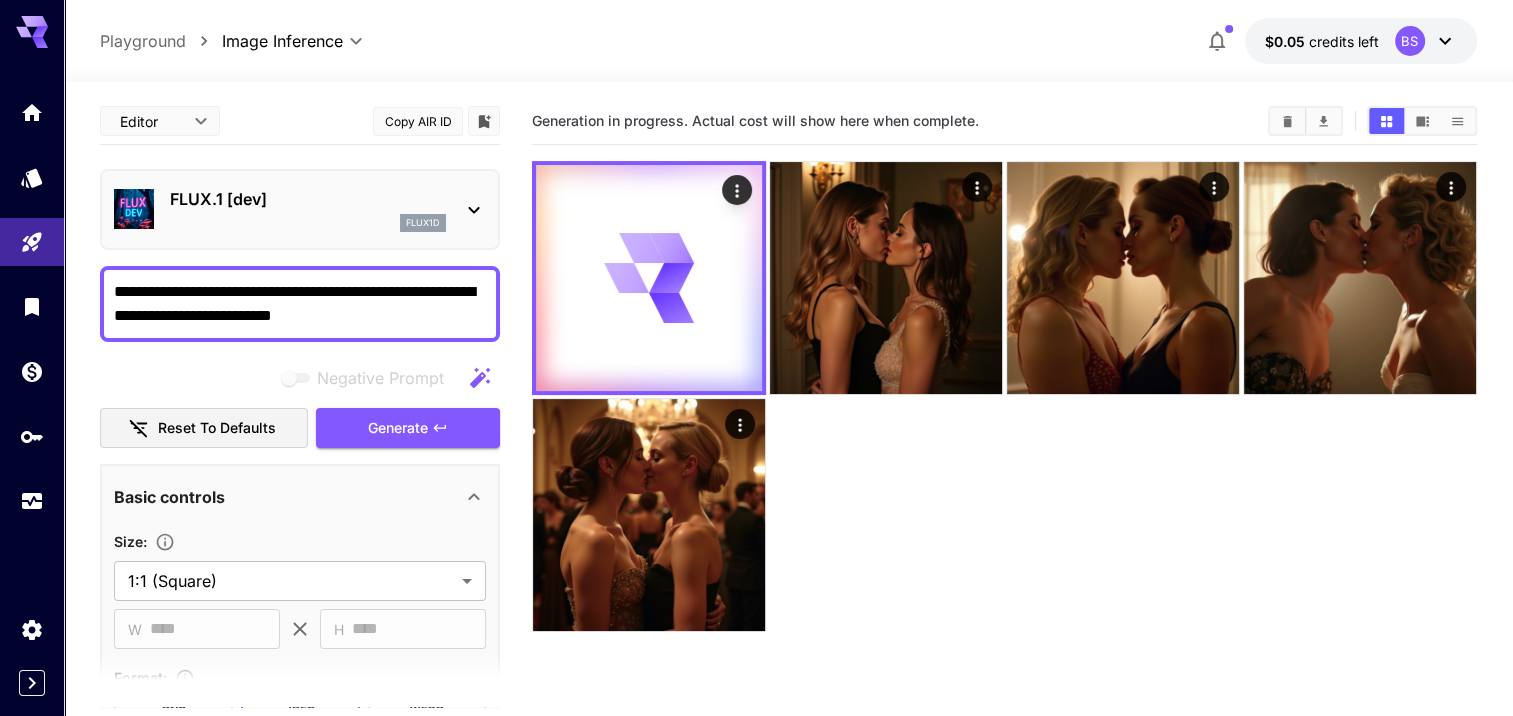 click 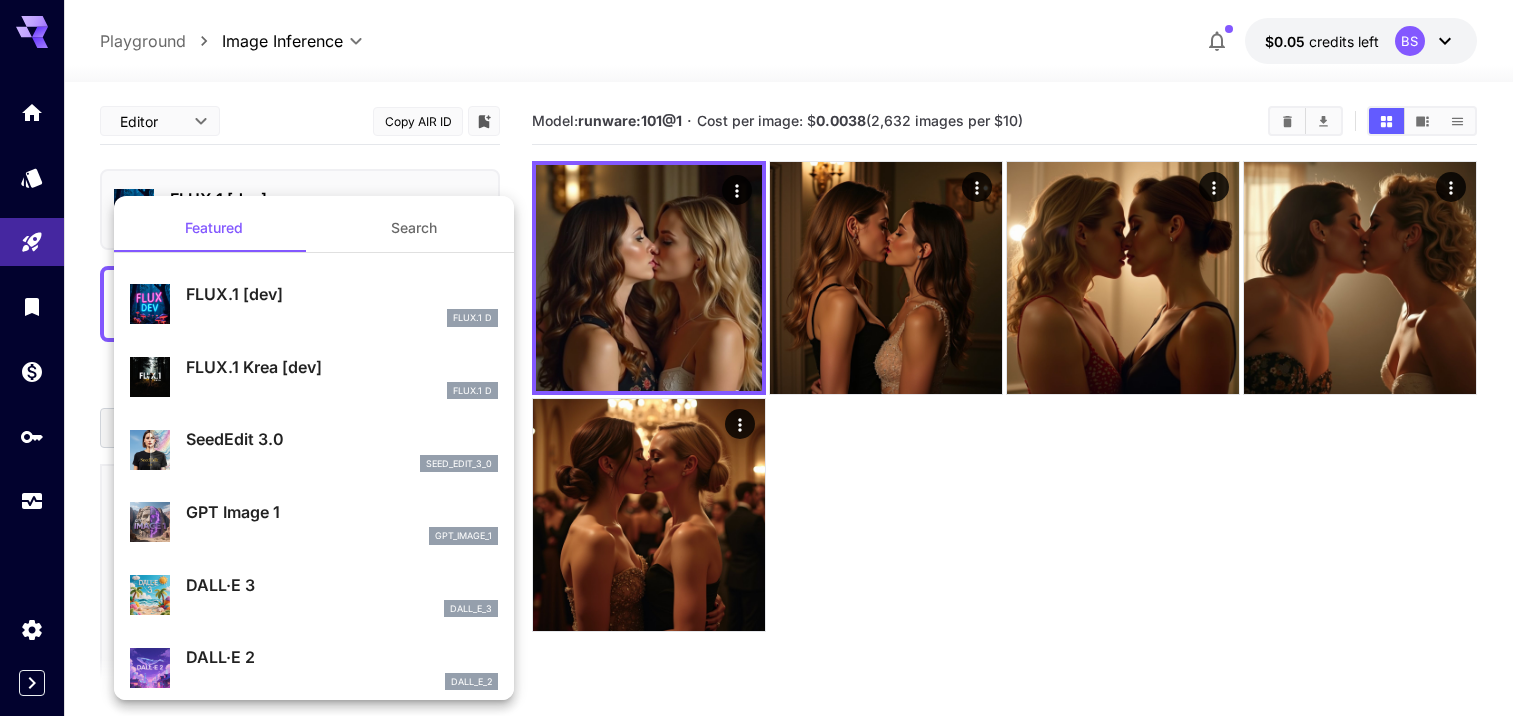 click on "FLUX.1 Krea [dev]" at bounding box center (342, 367) 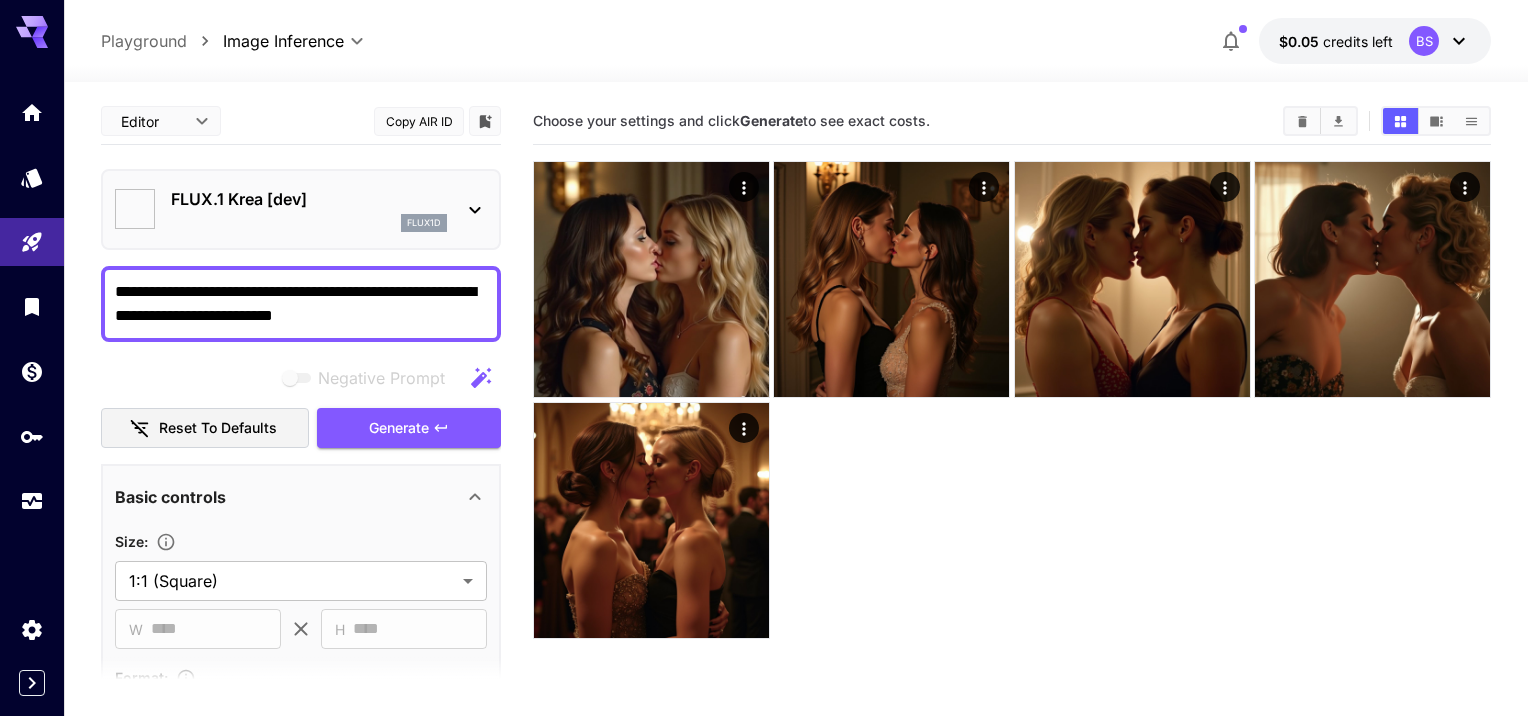 type on "*******" 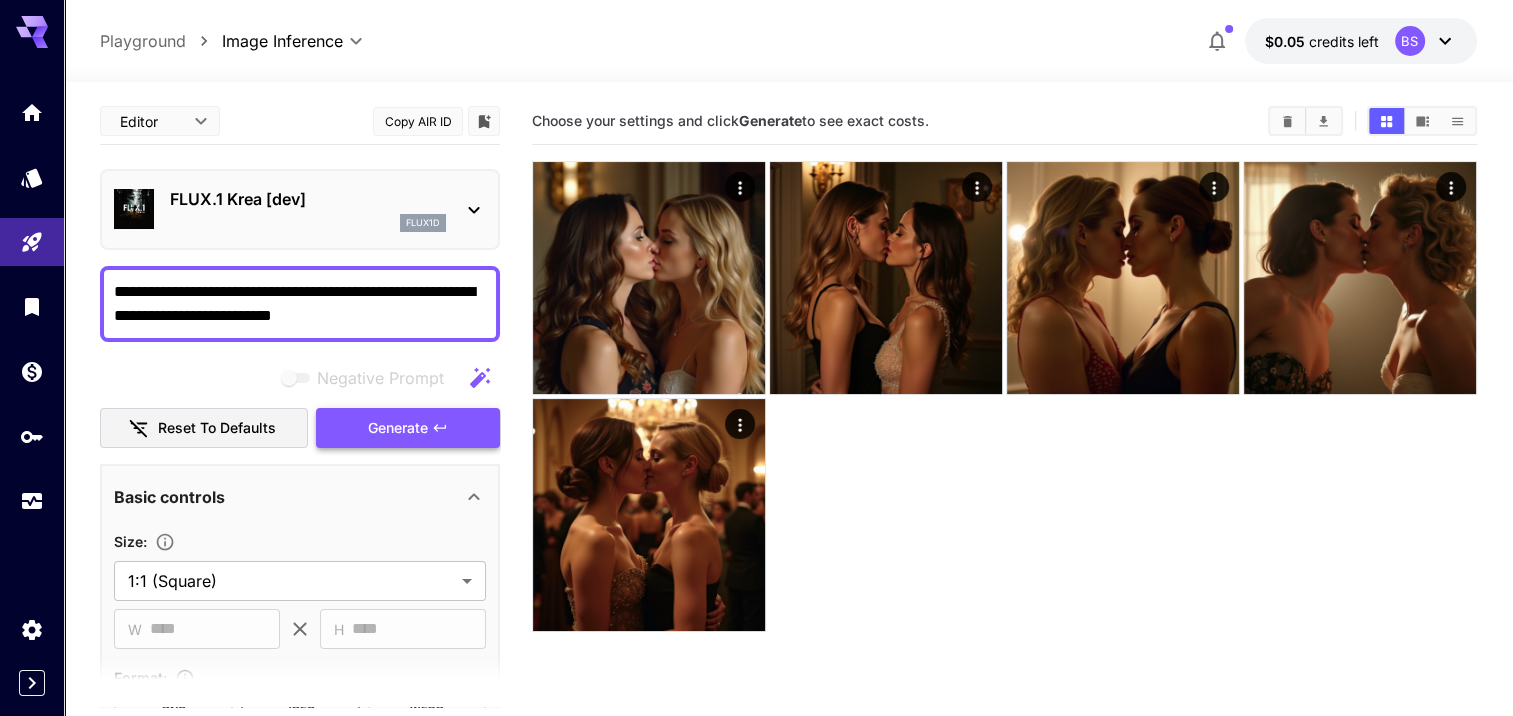click 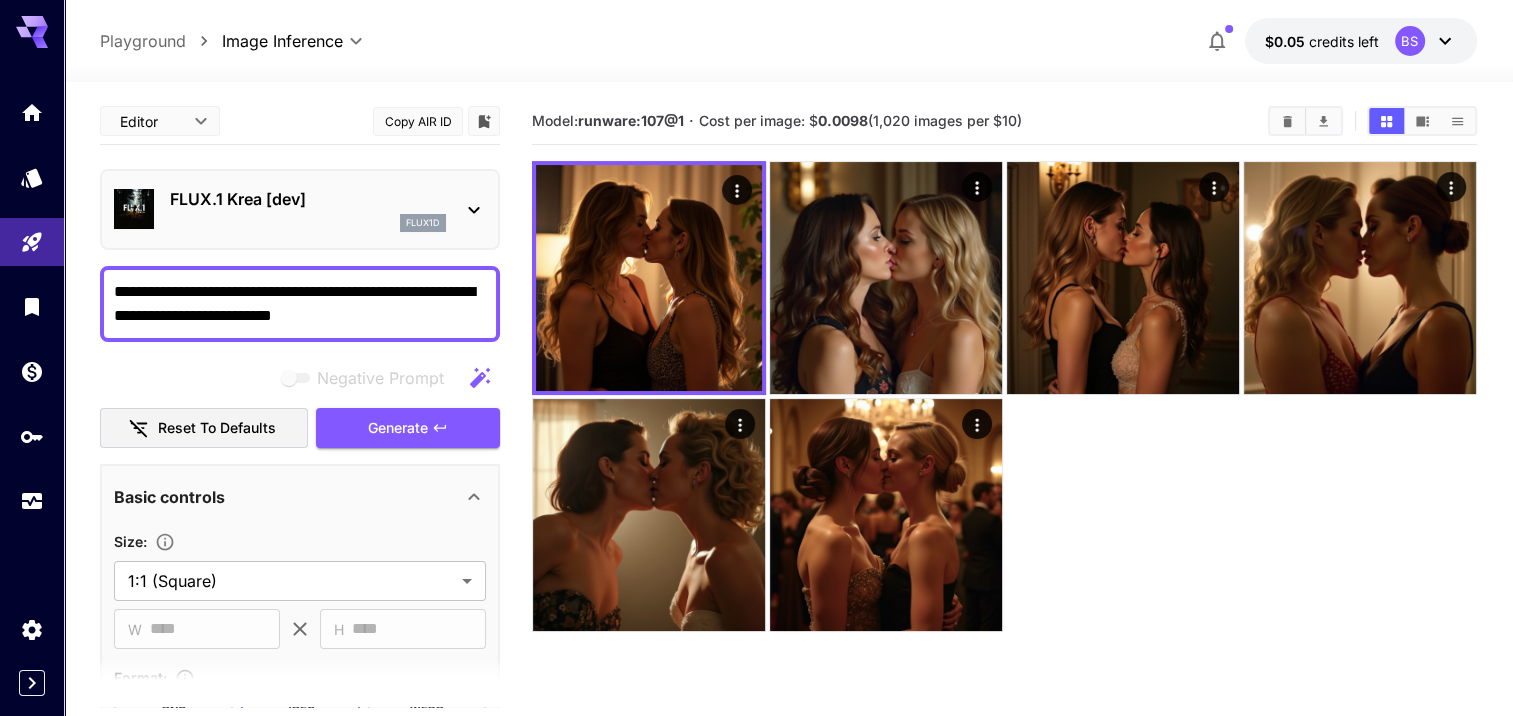 click 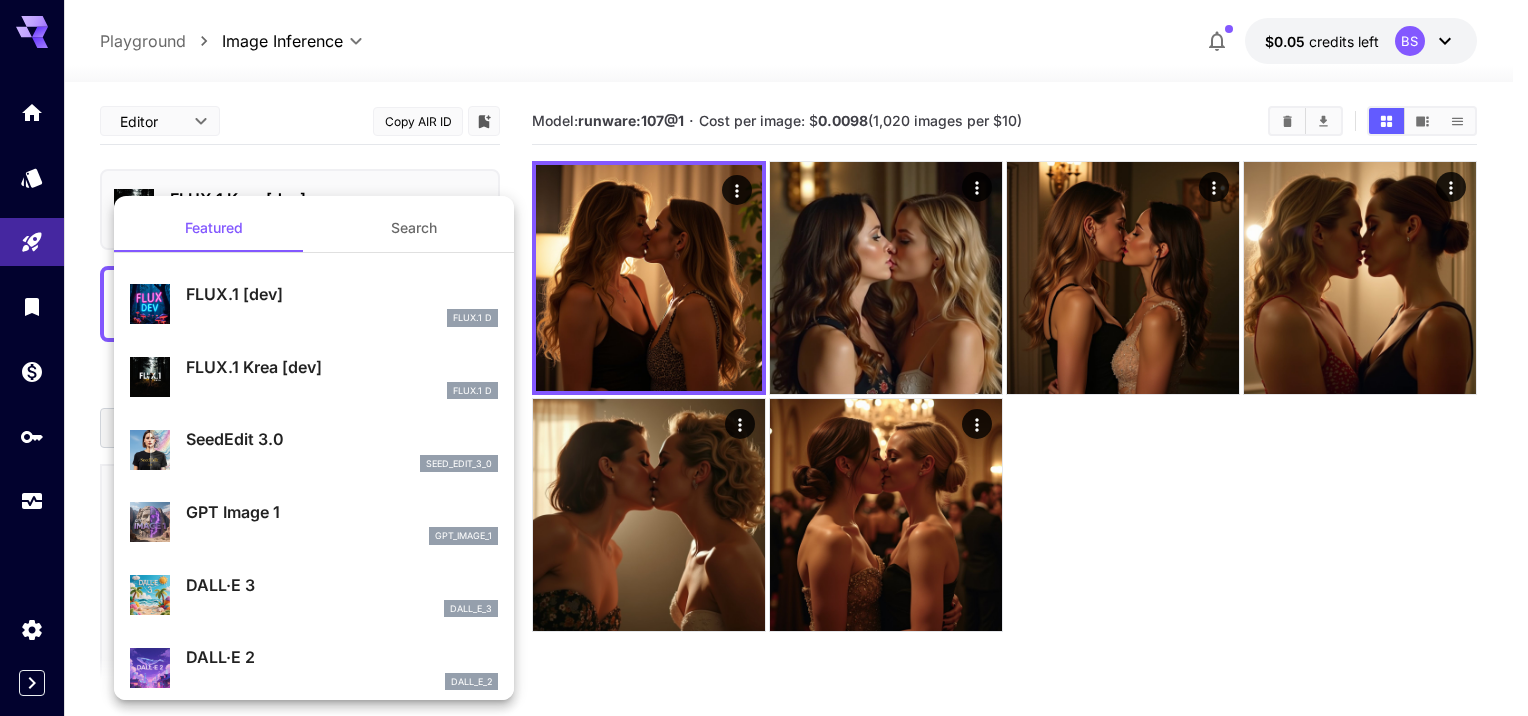 drag, startPoint x: 300, startPoint y: 444, endPoint x: 410, endPoint y: 438, distance: 110.16351 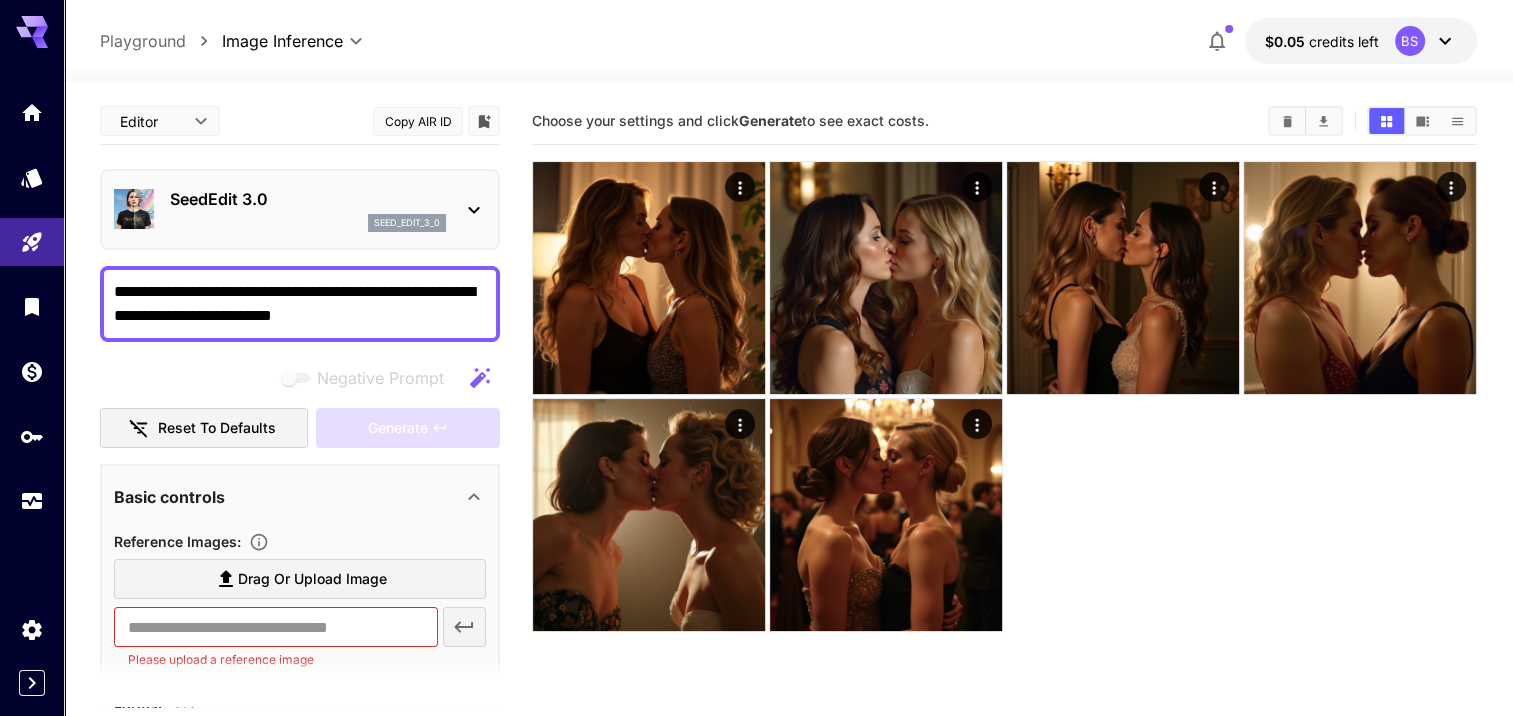 click 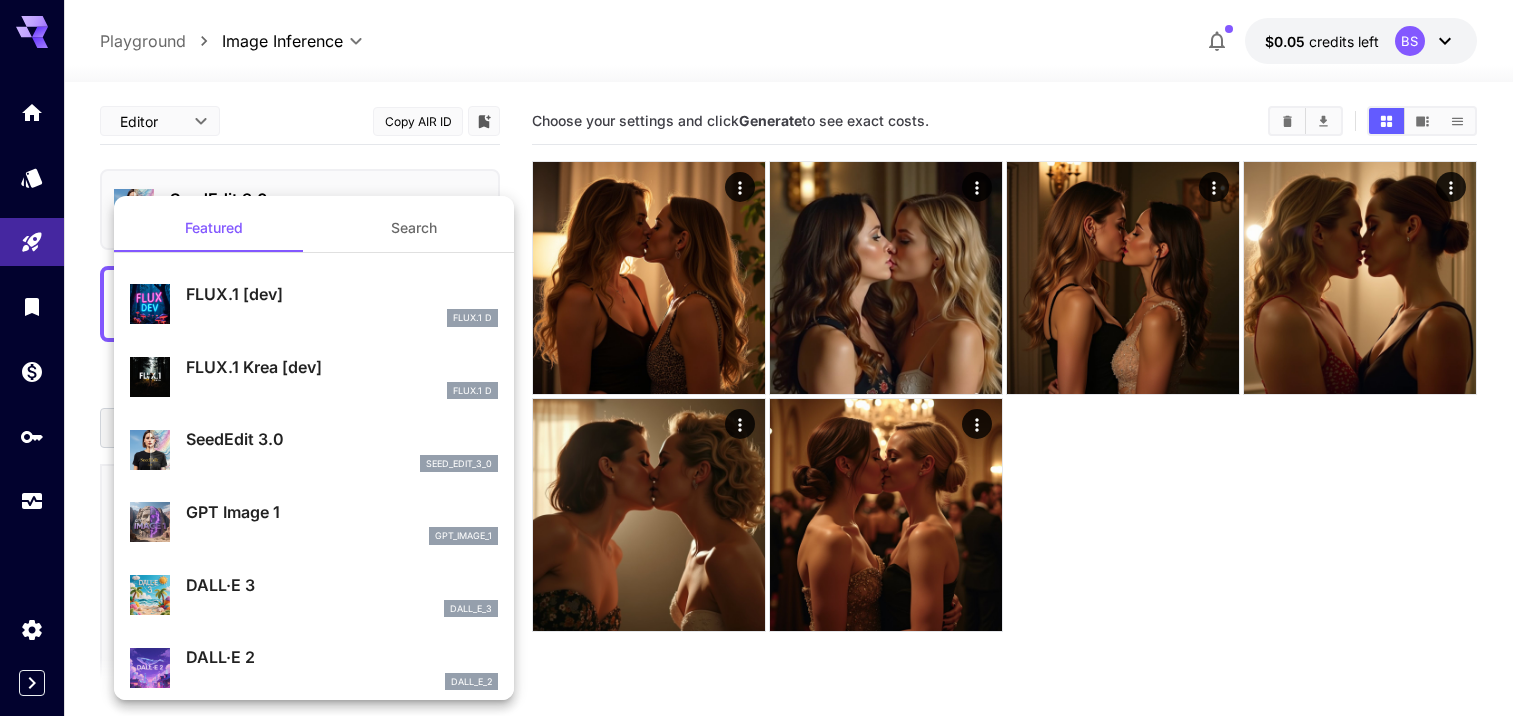 click on "gpt_image_1" at bounding box center [342, 536] 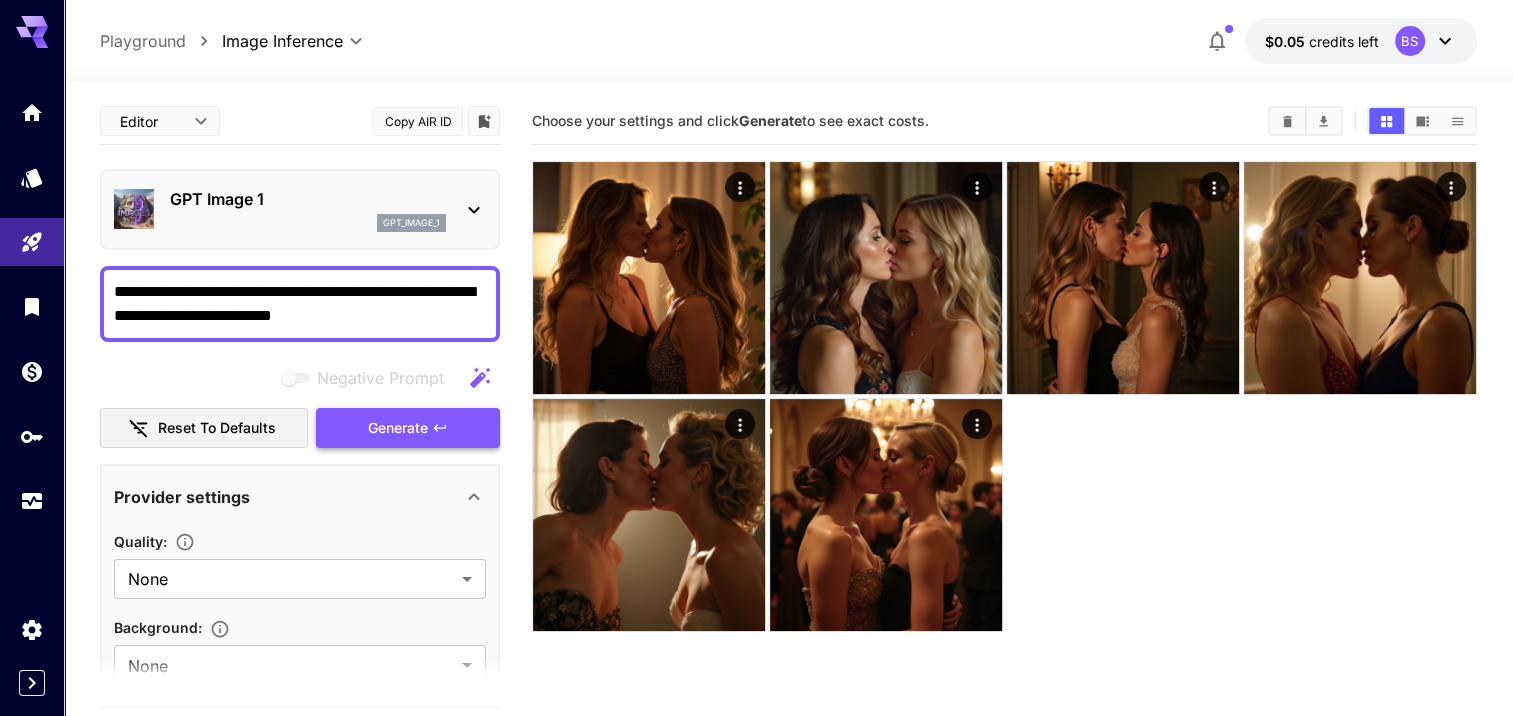 click on "Generate" at bounding box center (398, 428) 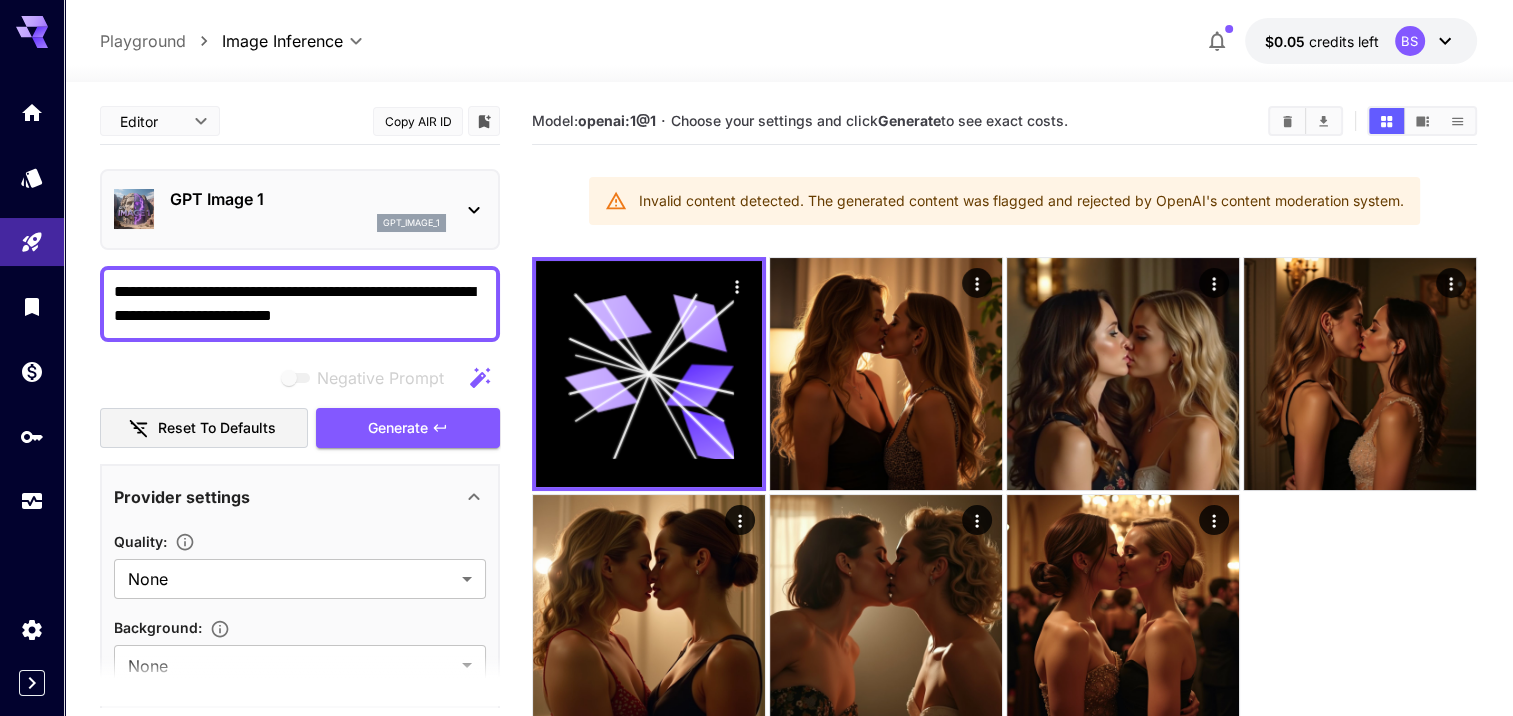 click on "GPT Image 1 gpt_image_1" at bounding box center (300, 209) 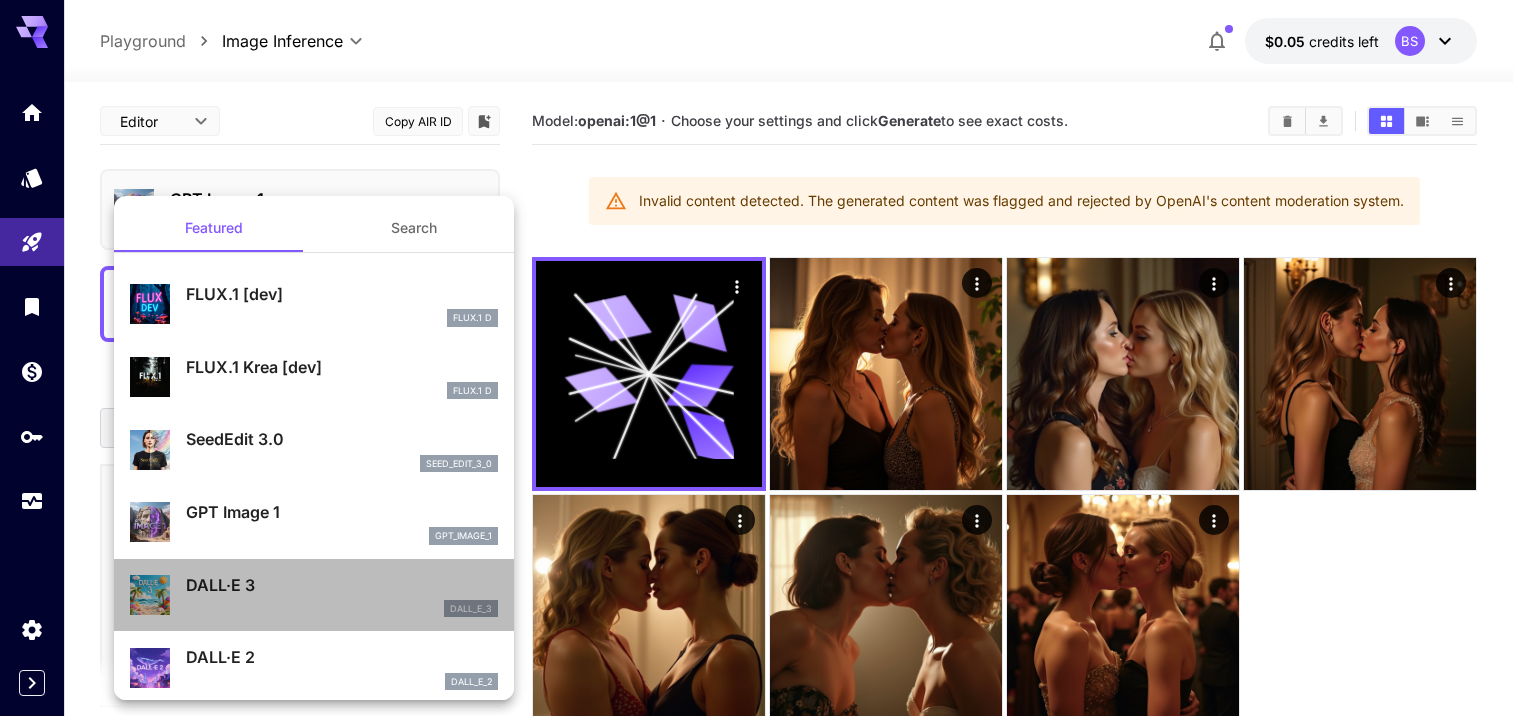 click on "DALL·E 3" at bounding box center (342, 585) 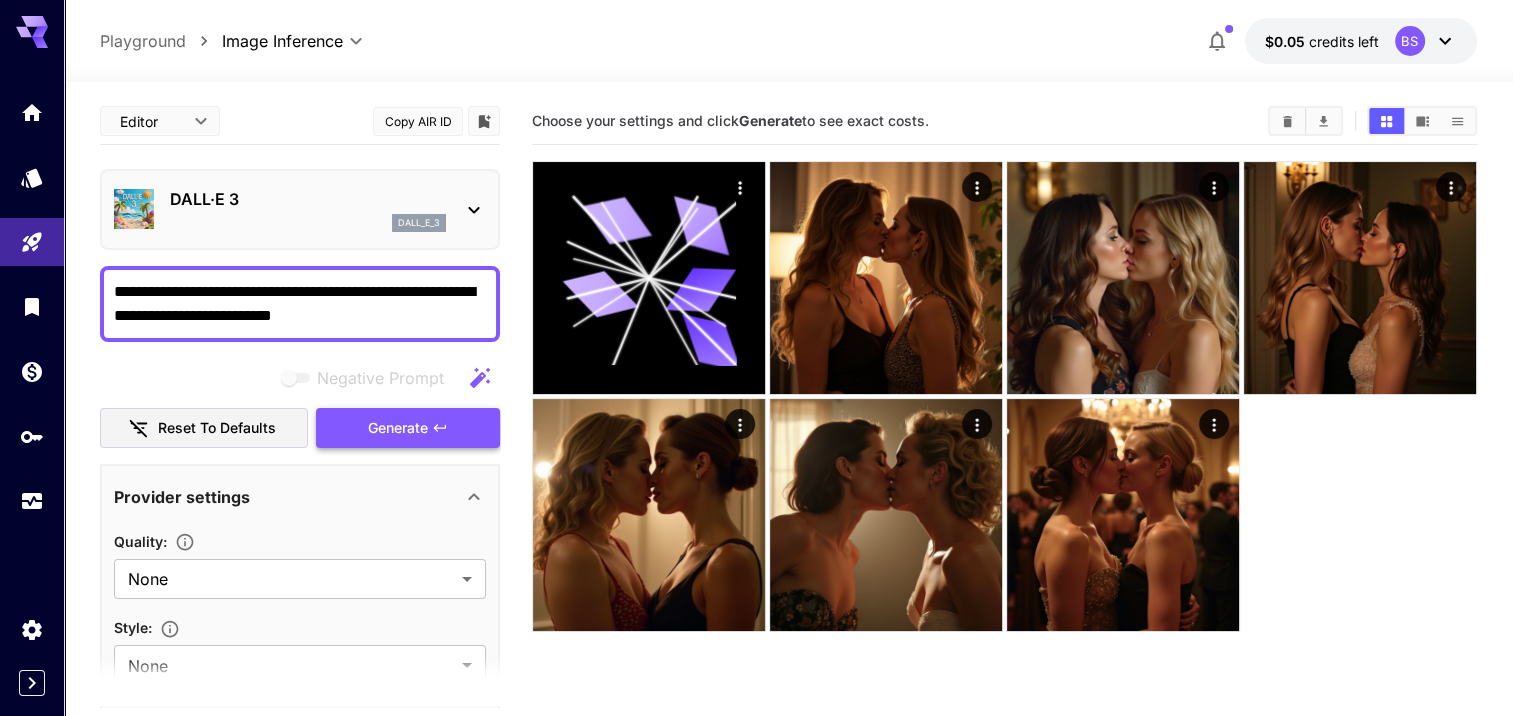 click on "Generate" at bounding box center [398, 428] 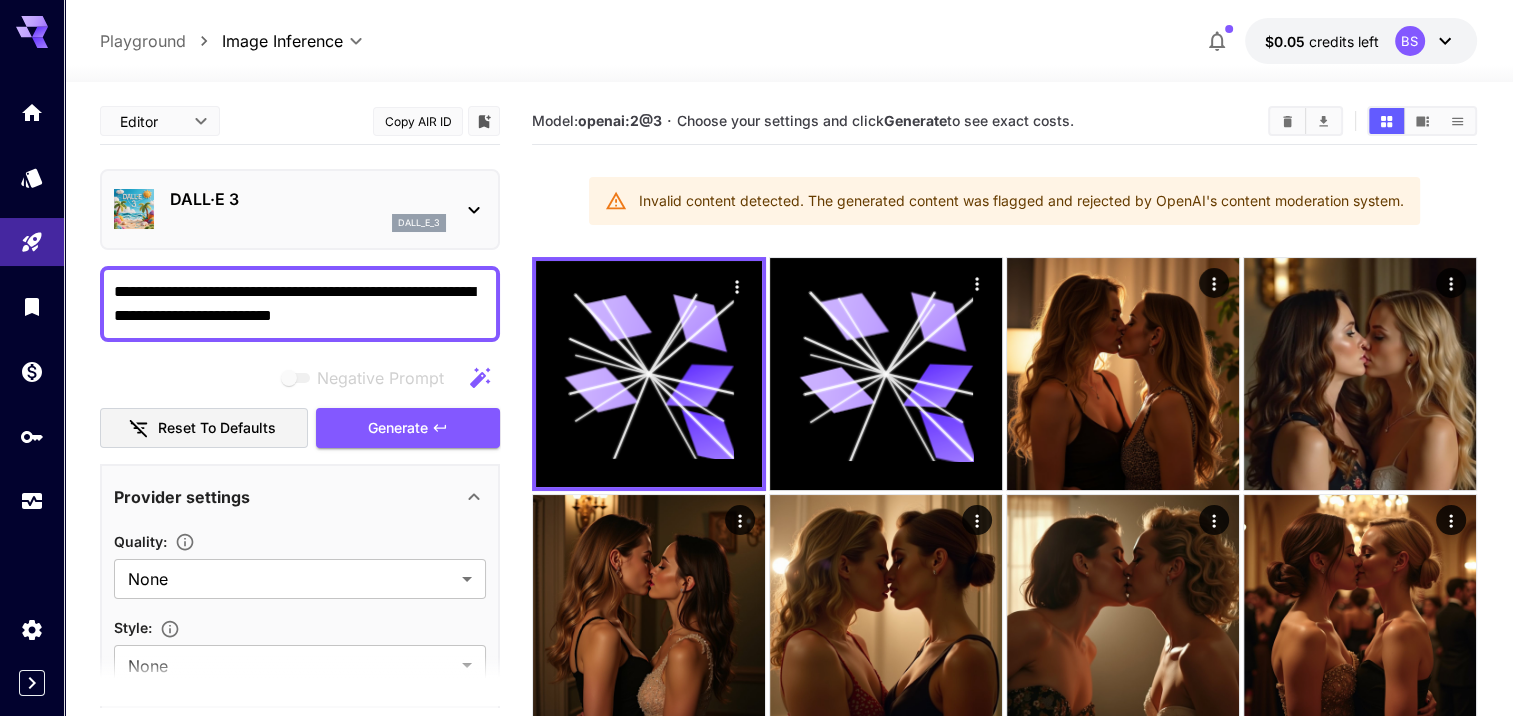 click on "DALL·E 3 dall_e_3" at bounding box center [300, 209] 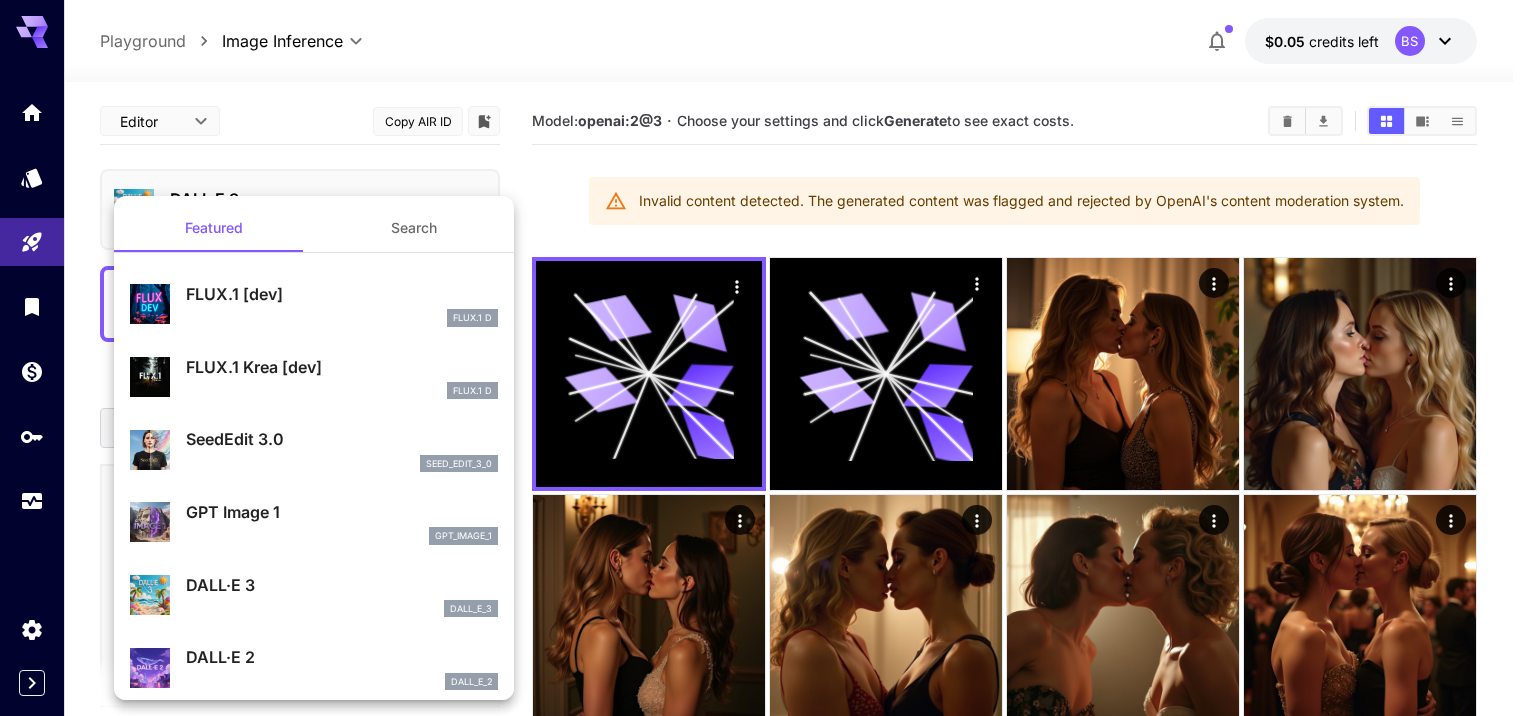 click on "DALL·E 2 dall_e_2" at bounding box center (342, 667) 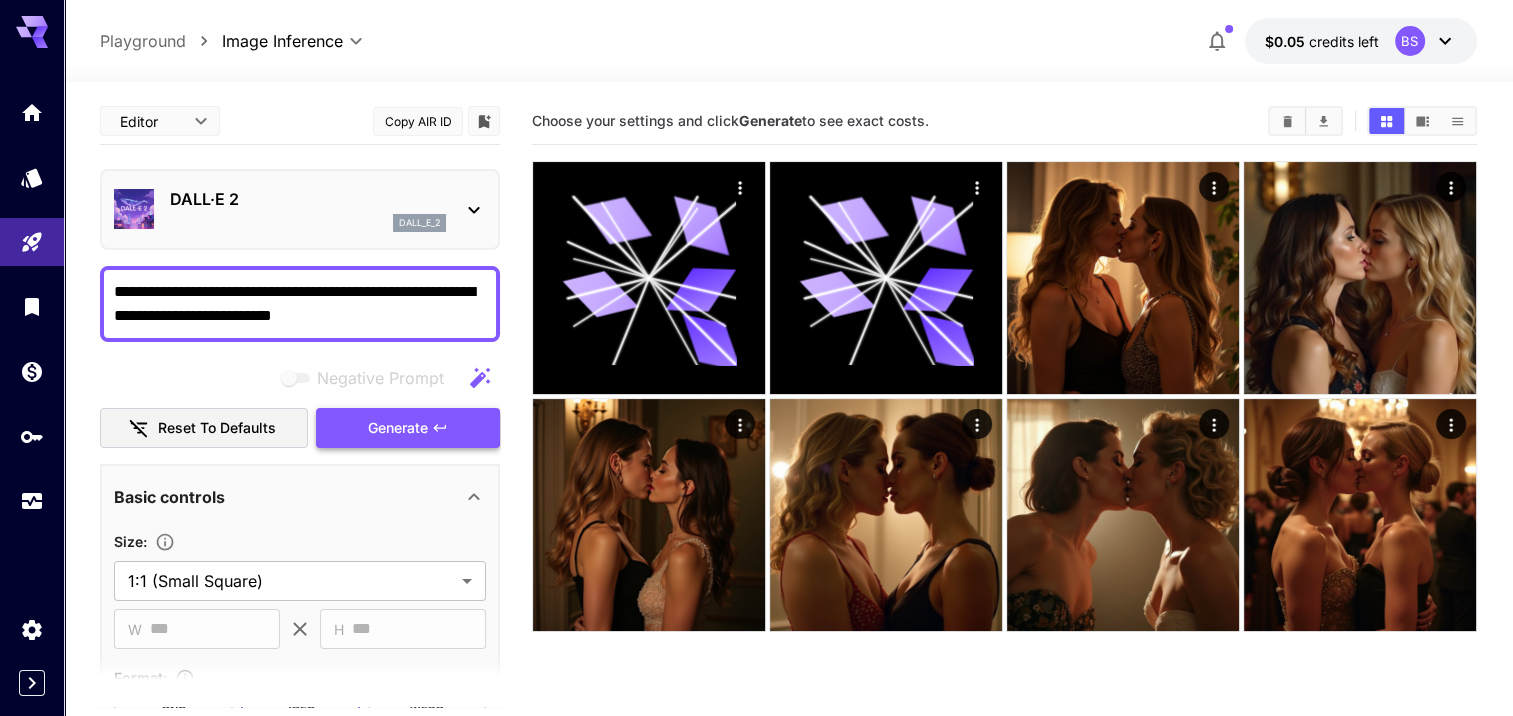 click on "Generate" at bounding box center [398, 428] 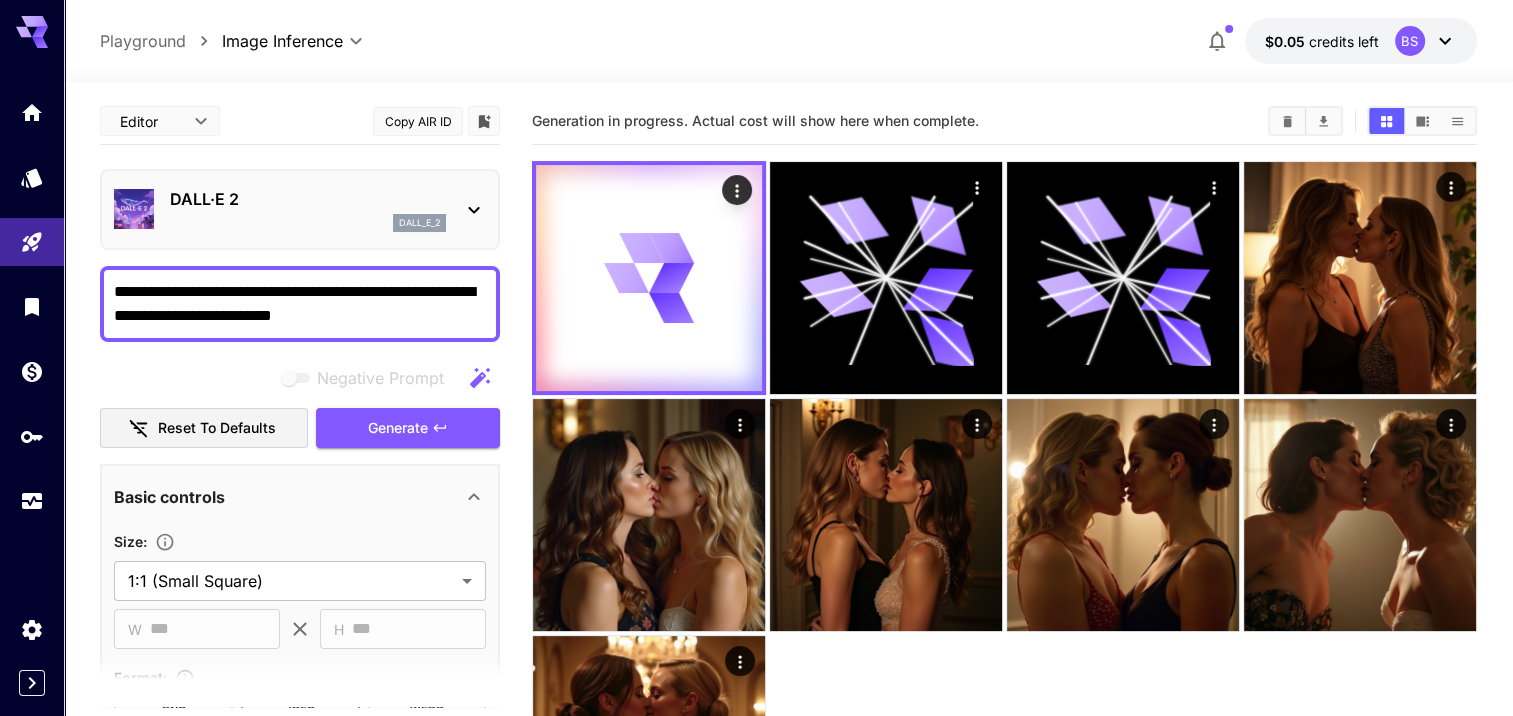 click 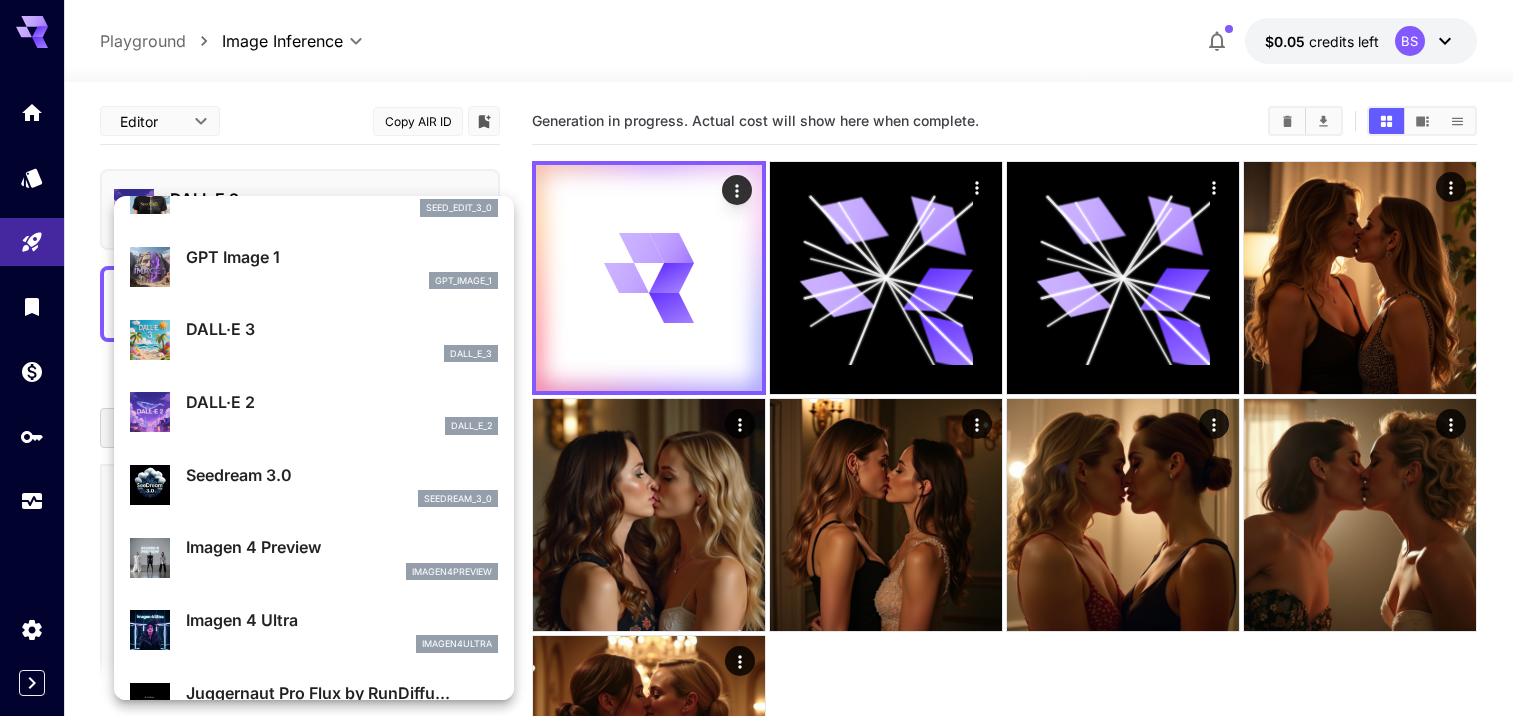 scroll, scrollTop: 318, scrollLeft: 0, axis: vertical 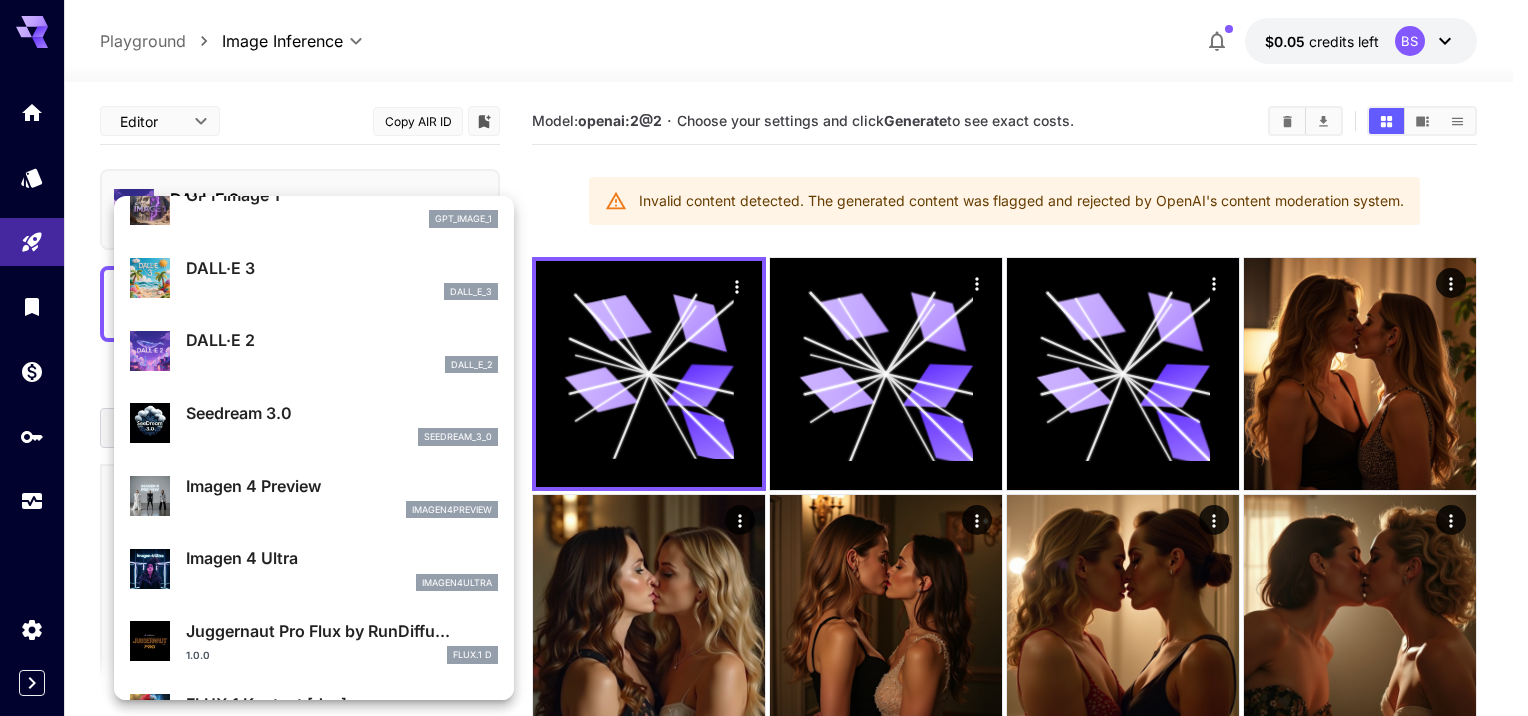 click on "seedream_3_0" at bounding box center (342, 437) 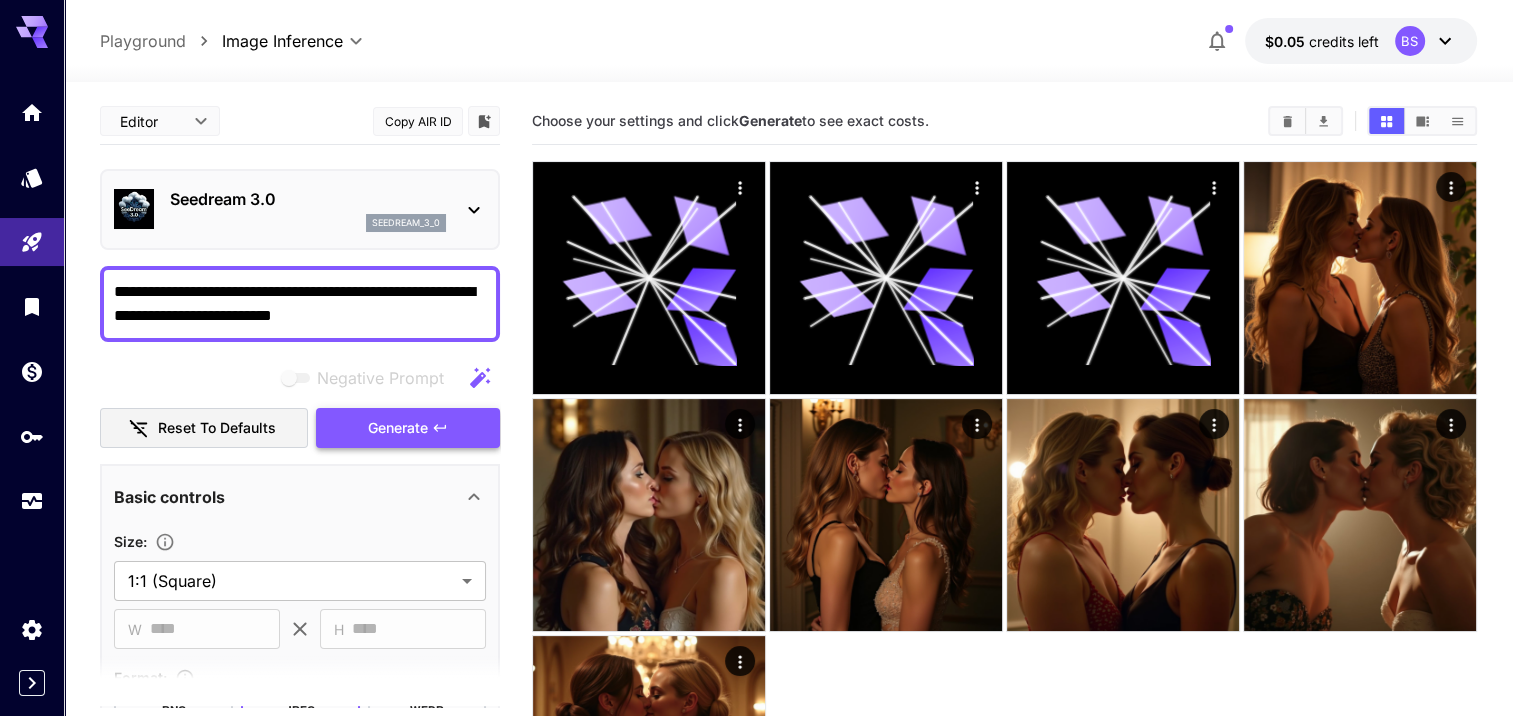 click on "Generate" at bounding box center (398, 428) 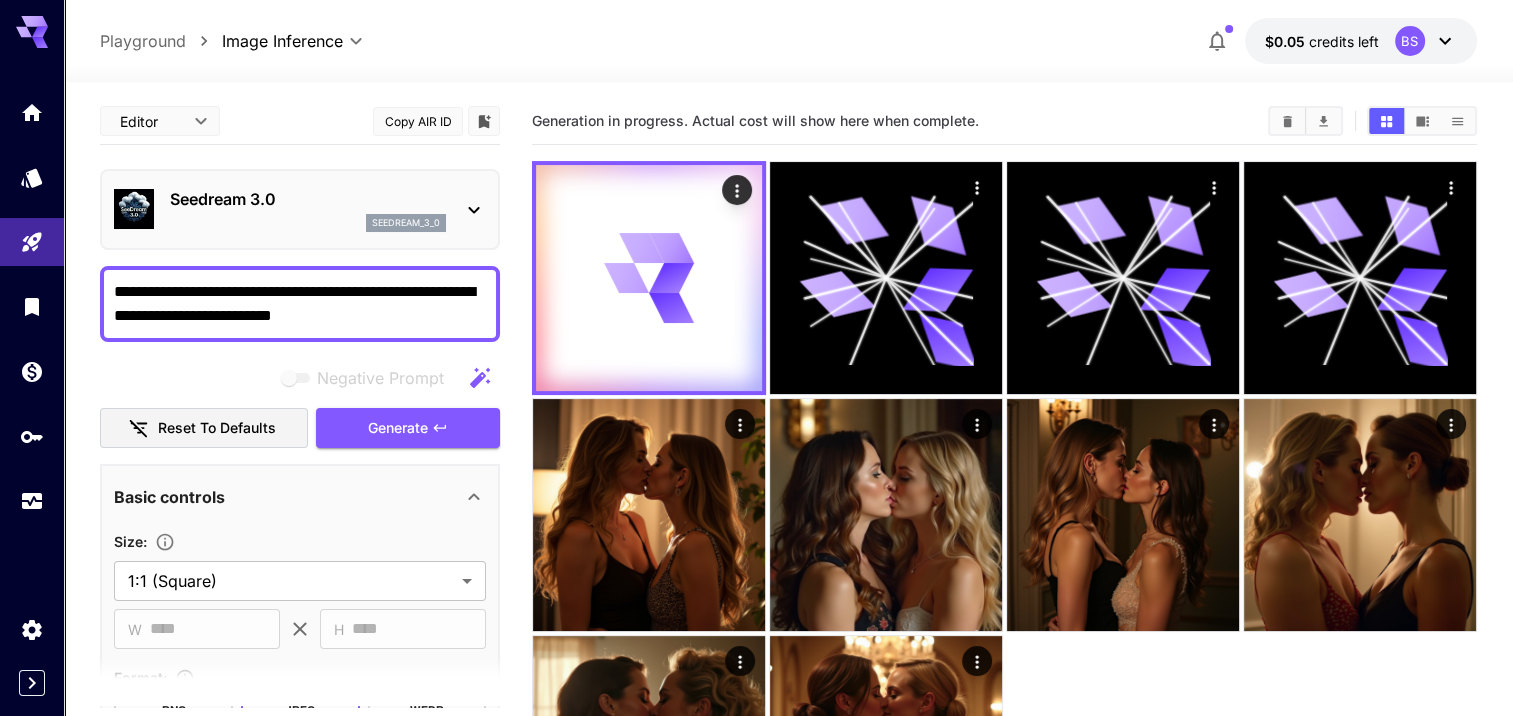 click 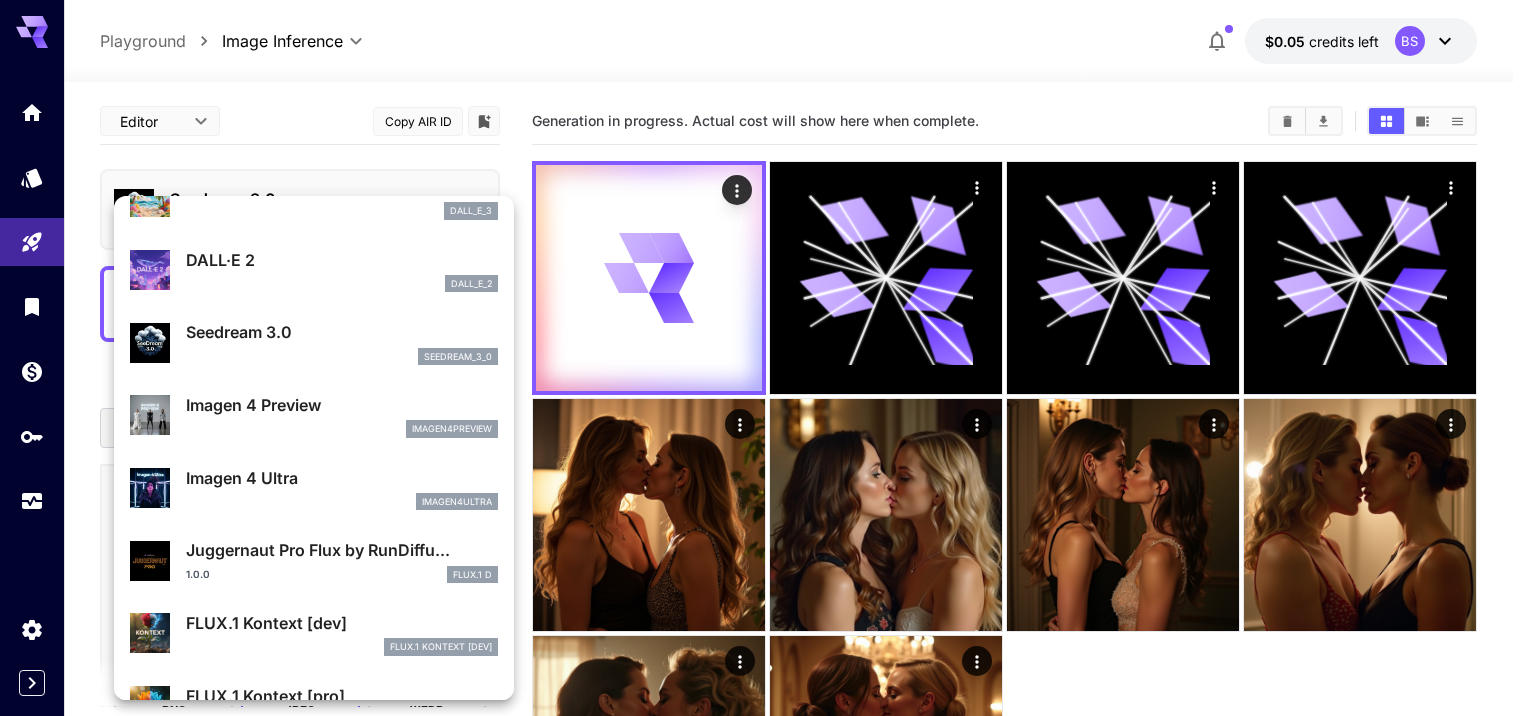 scroll, scrollTop: 408, scrollLeft: 0, axis: vertical 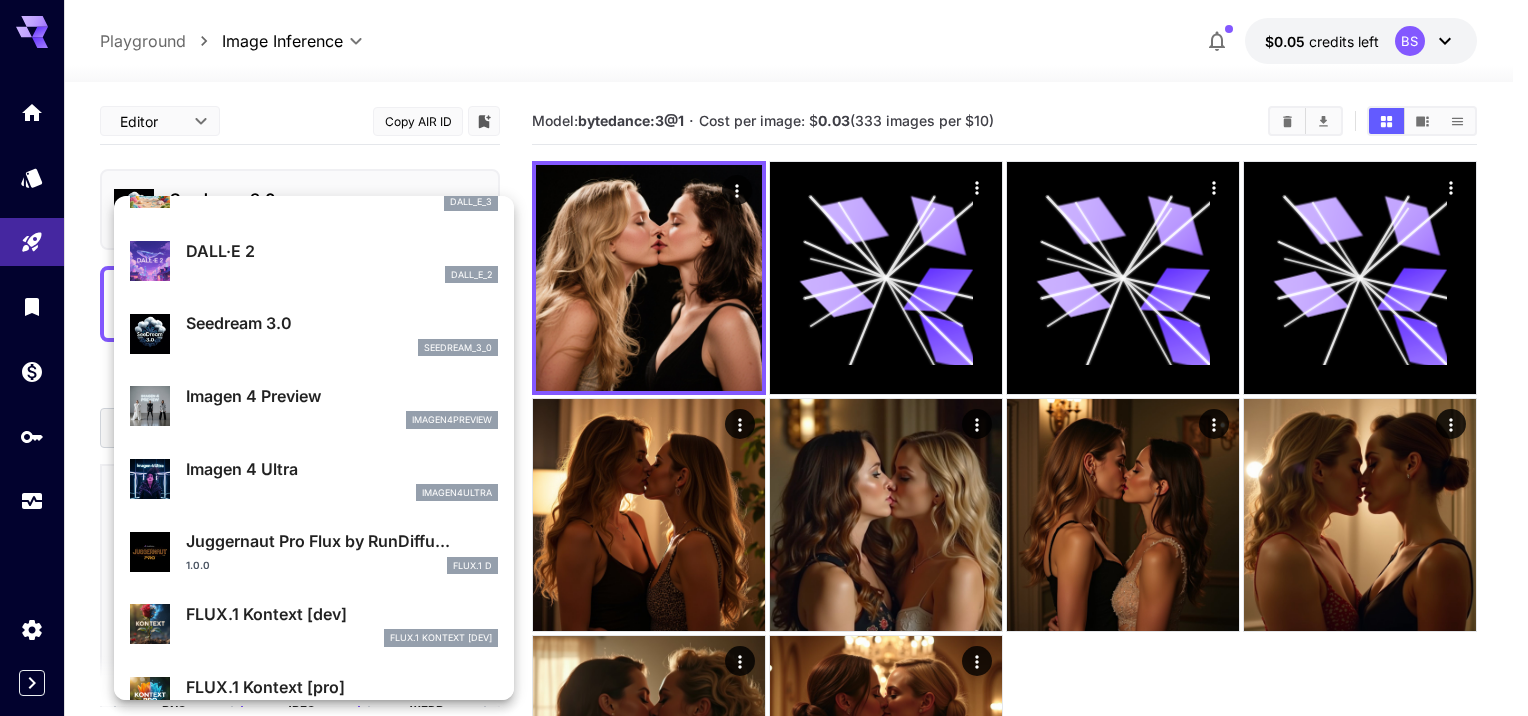 click on "Imagen 4 Preview" at bounding box center [342, 396] 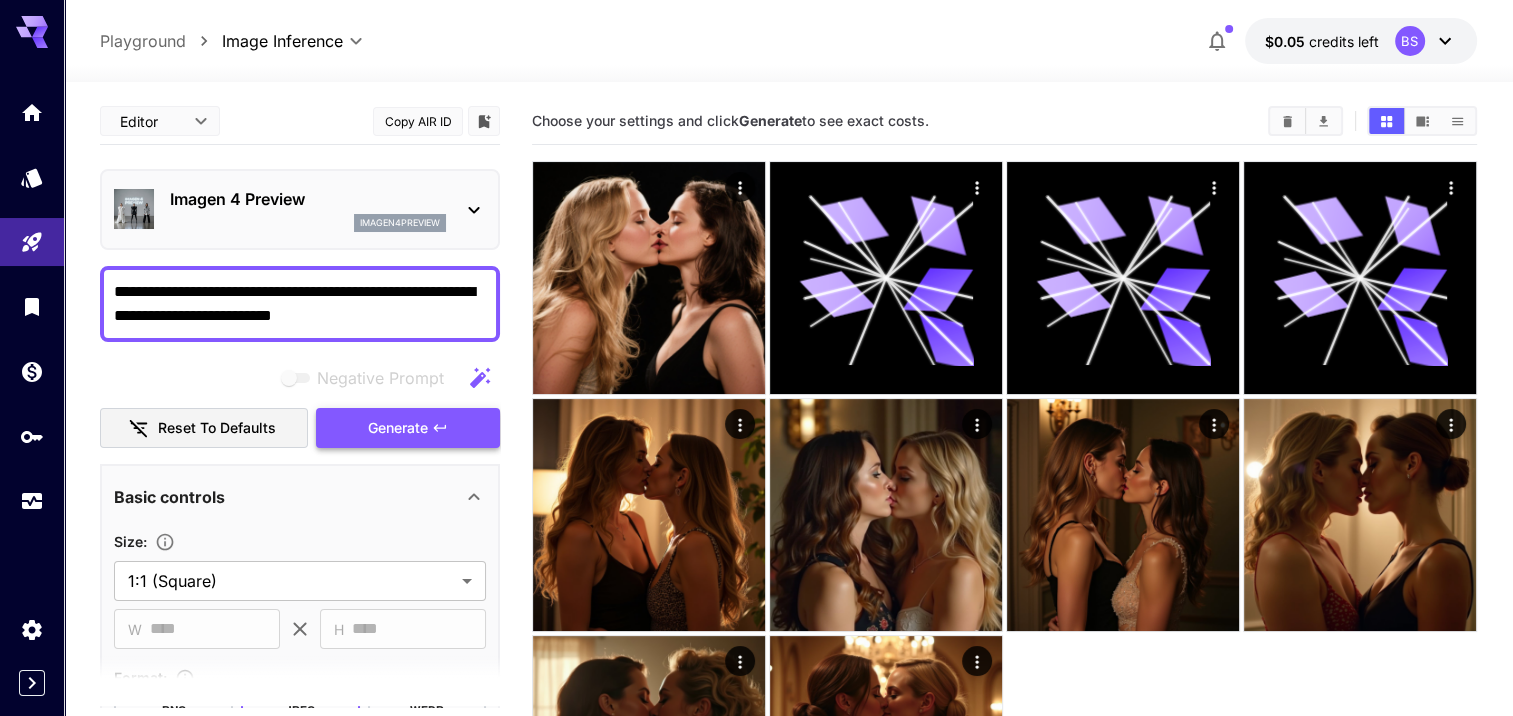 click on "Generate" at bounding box center (398, 428) 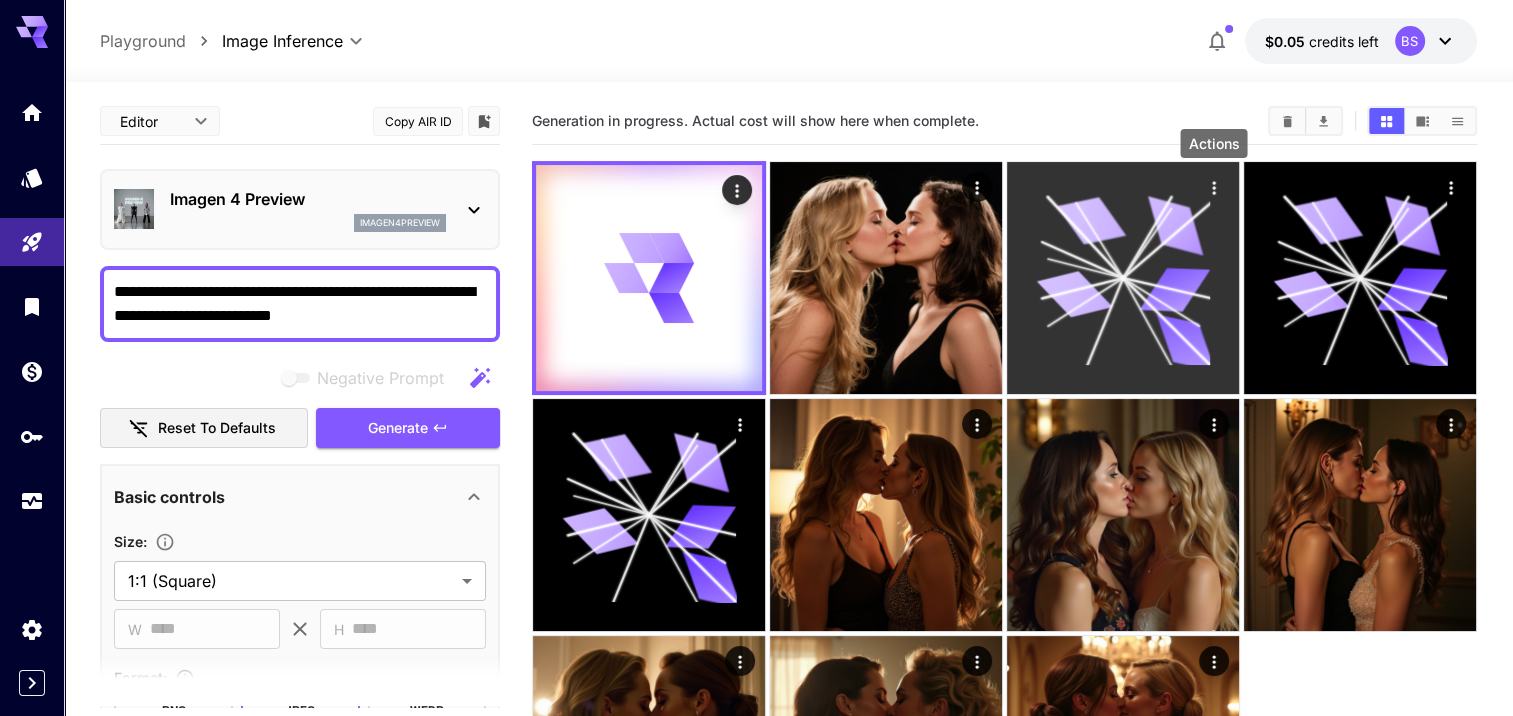 click 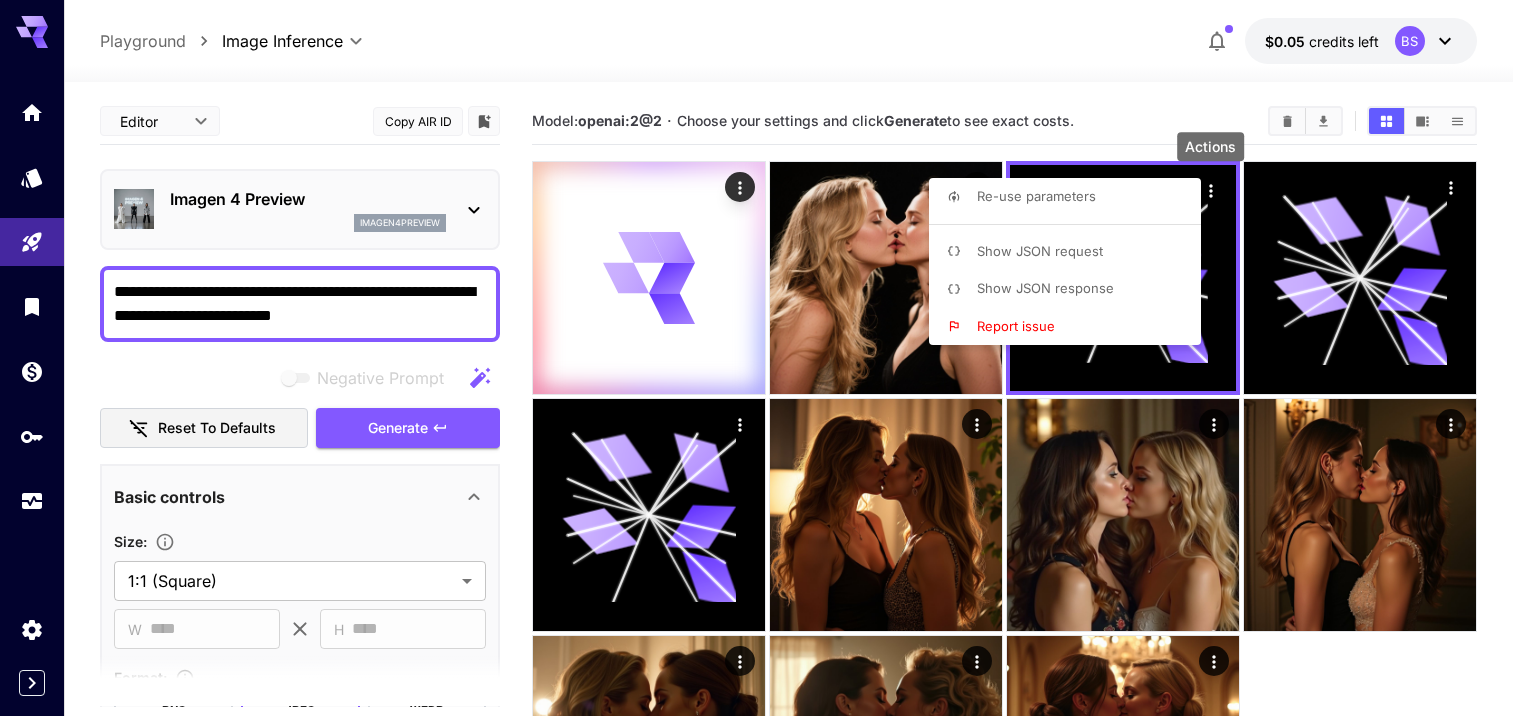 click at bounding box center (764, 358) 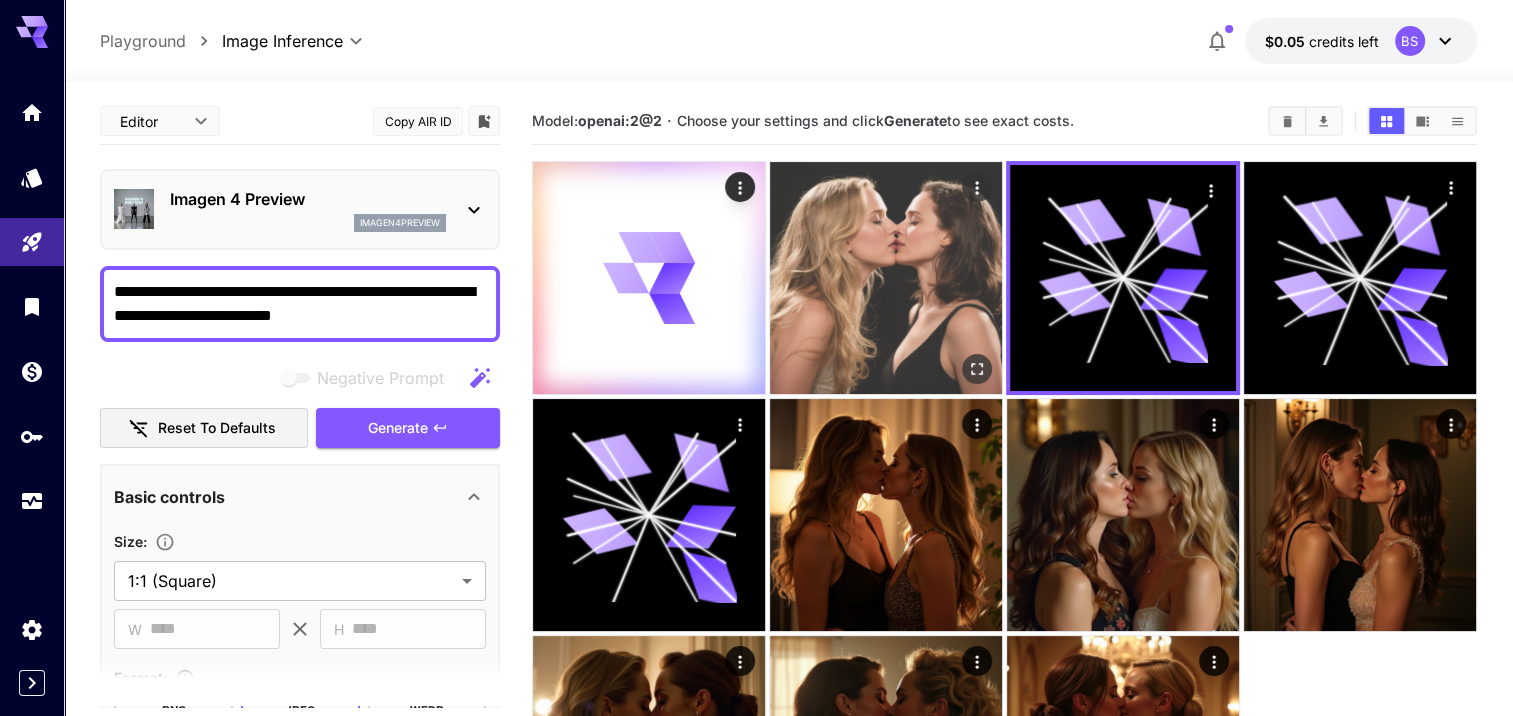 click at bounding box center (886, 278) 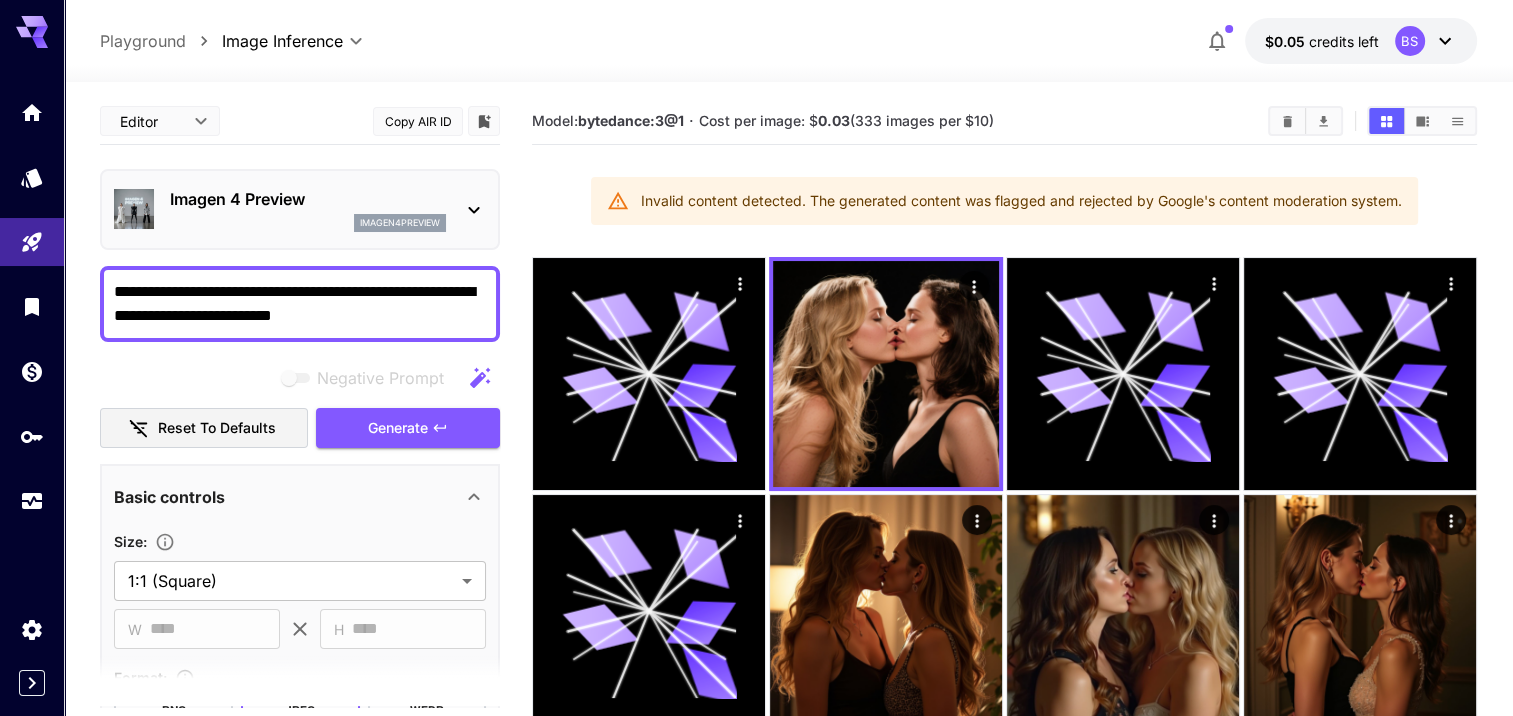 click on "Imagen 4 Preview" at bounding box center (308, 199) 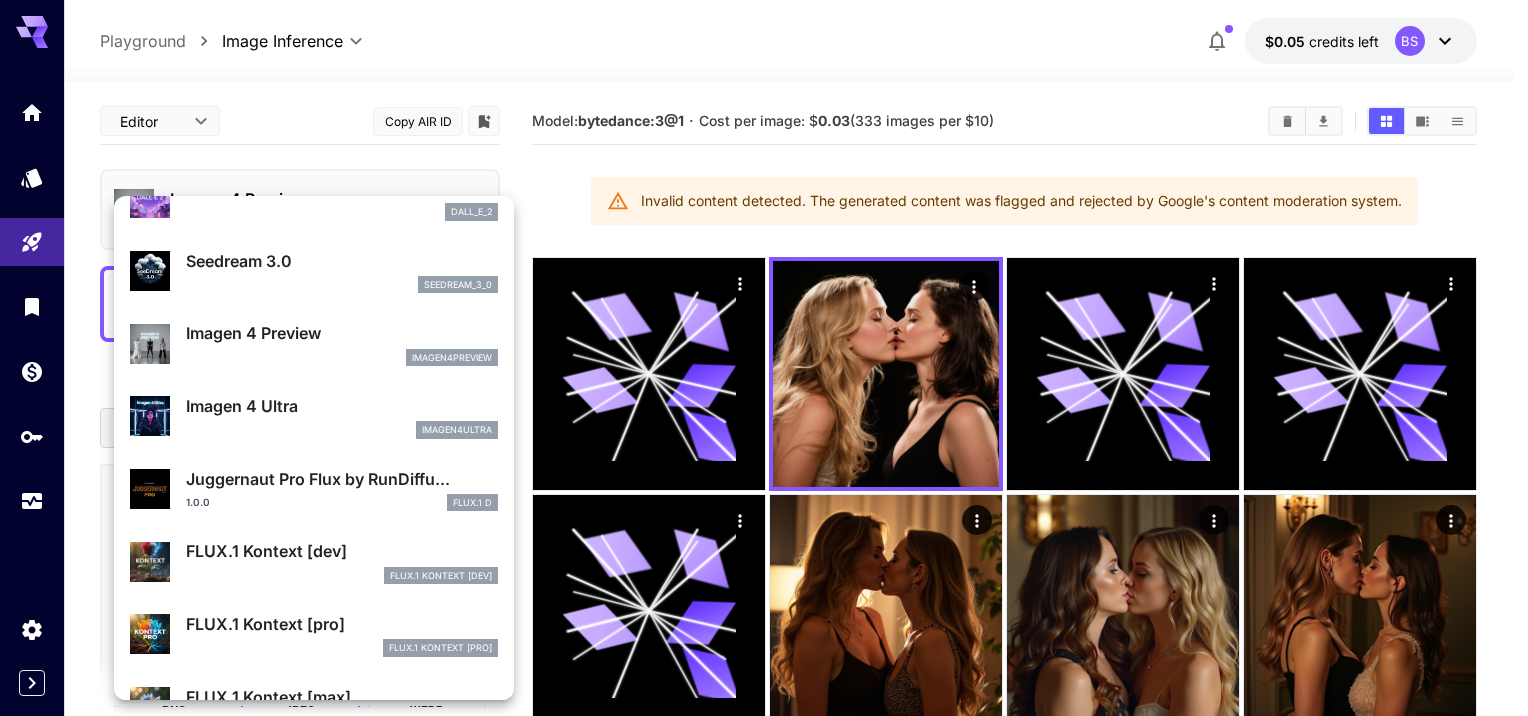 scroll, scrollTop: 476, scrollLeft: 0, axis: vertical 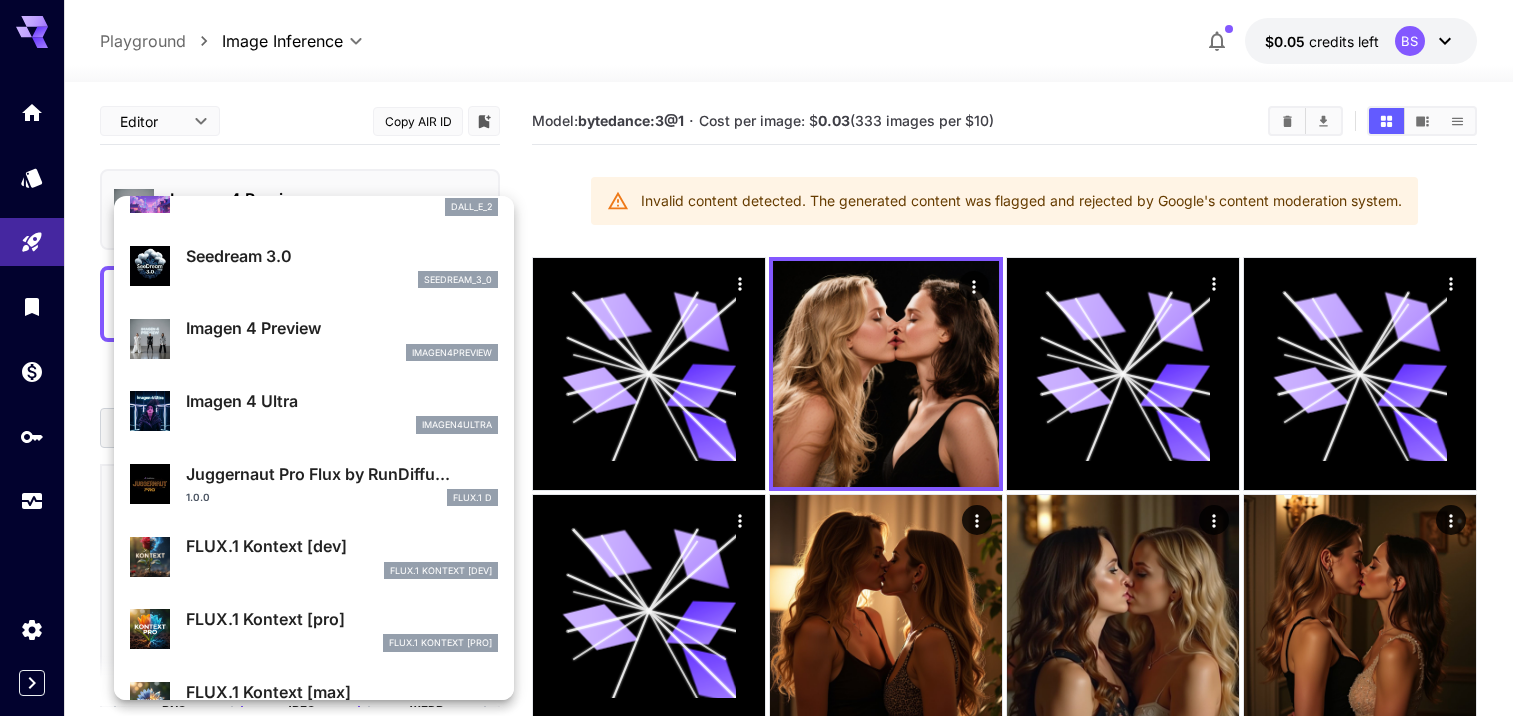 click on "Juggernaut Pro Flux by RunDiffu..." at bounding box center [342, 474] 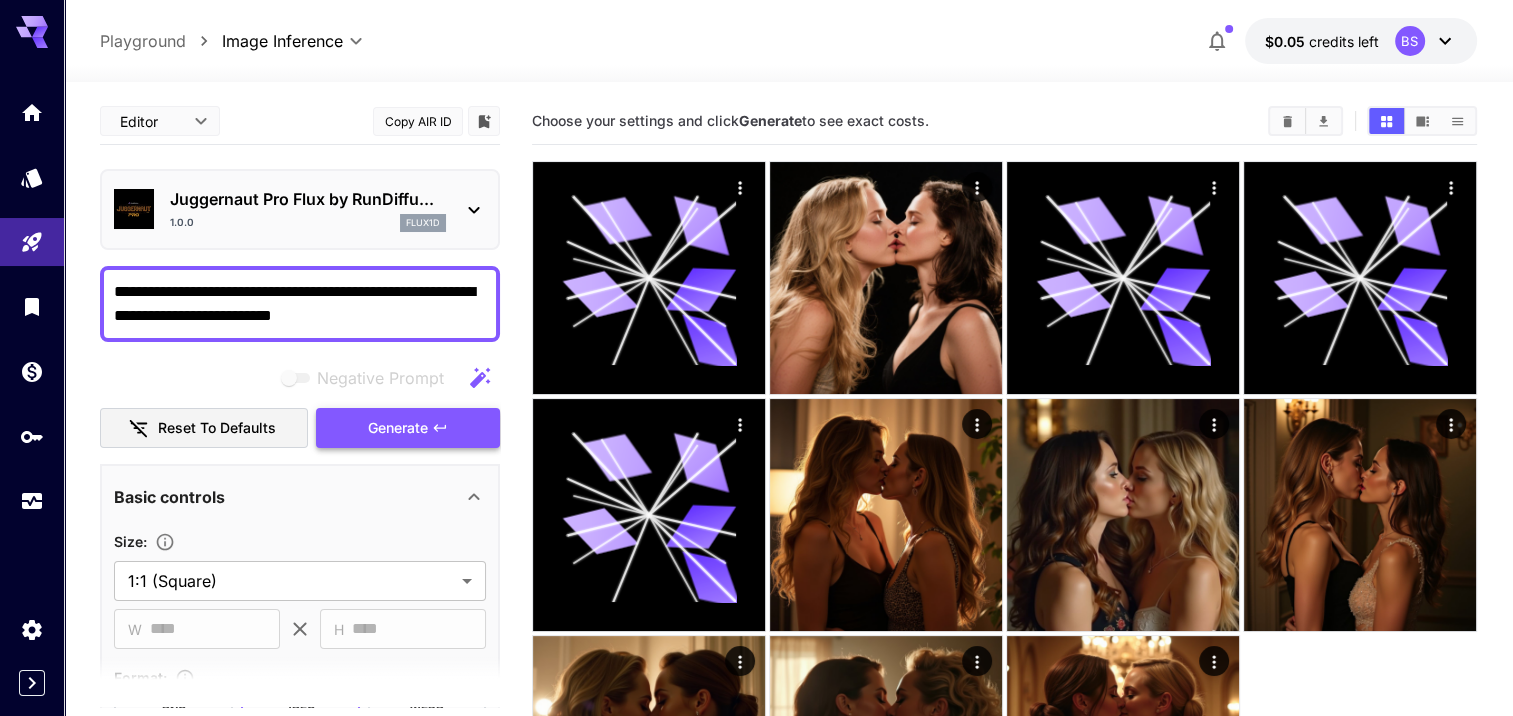 click on "Generate" at bounding box center [408, 428] 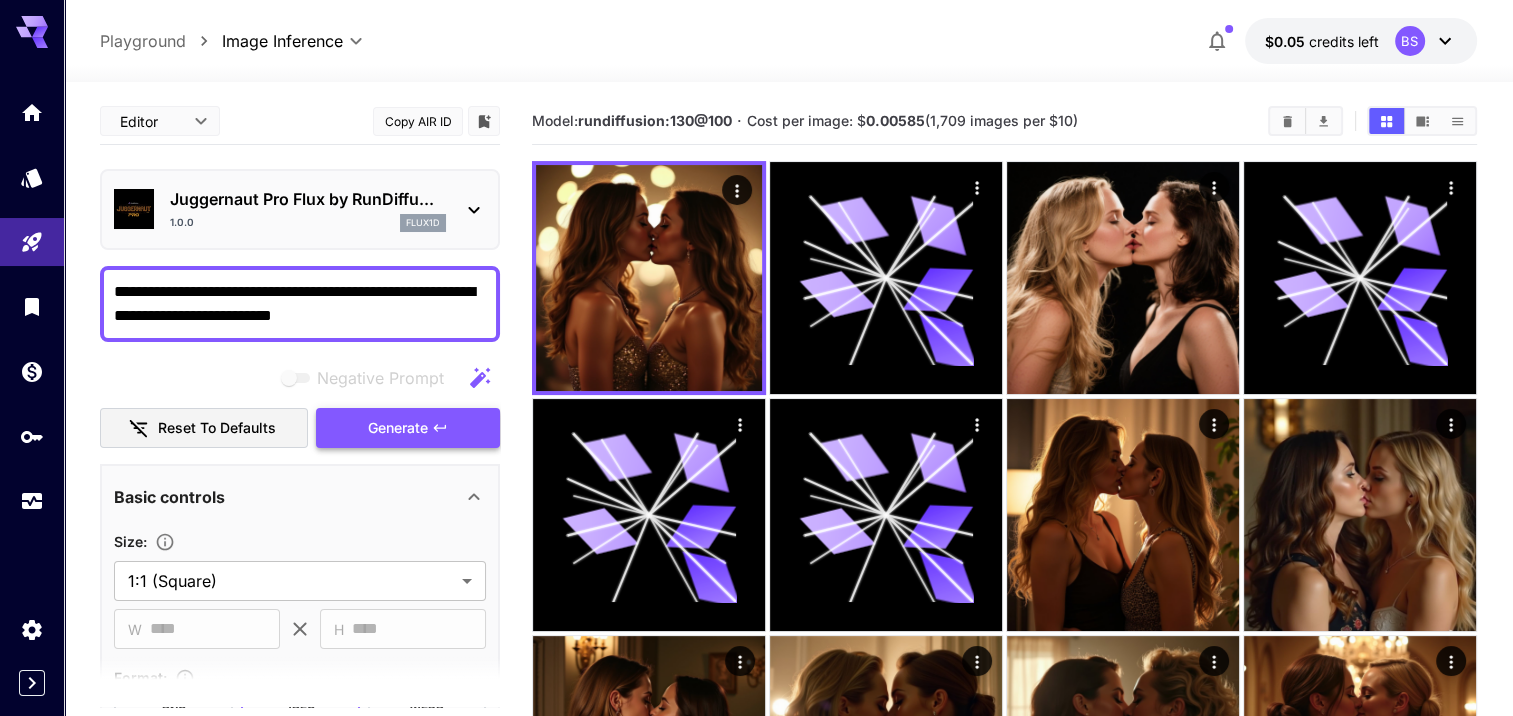 click on "Generate" at bounding box center (398, 428) 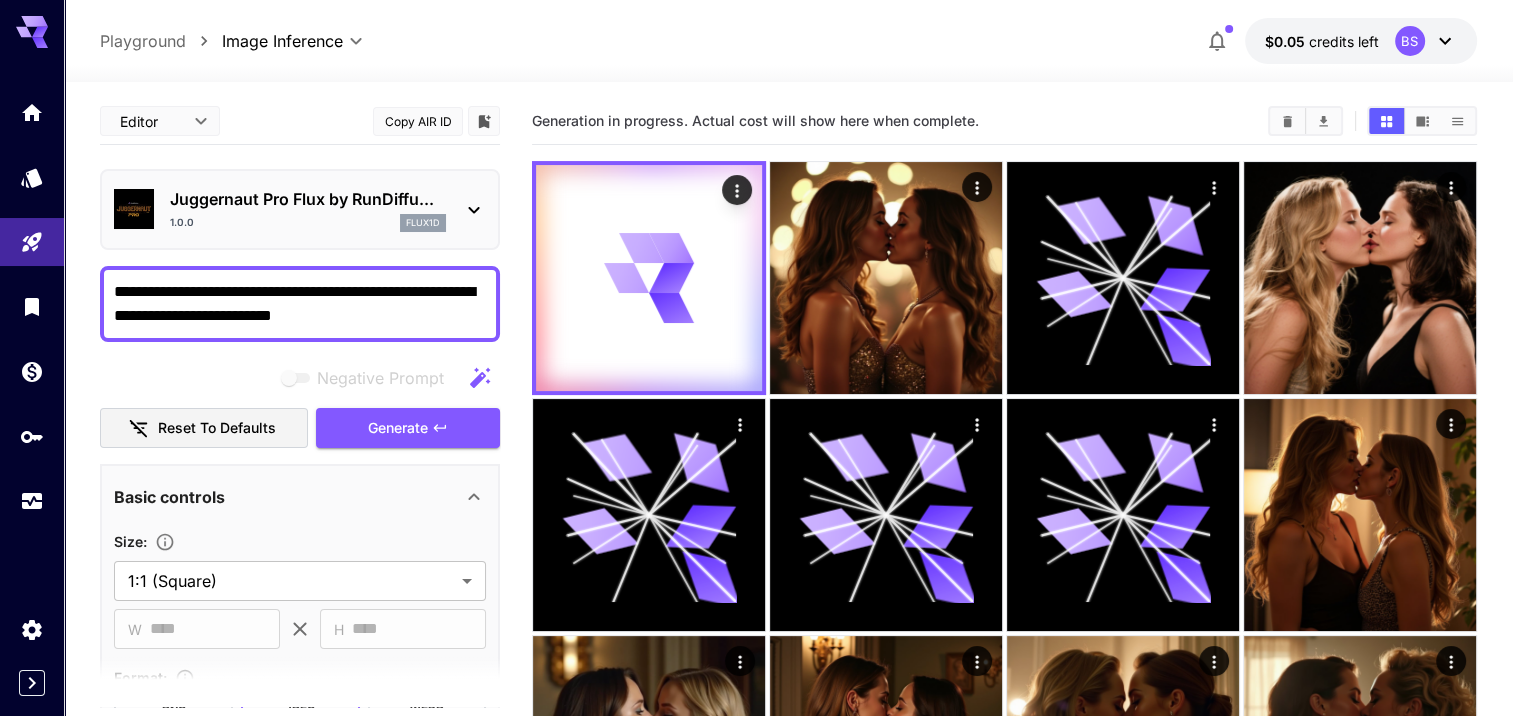 click 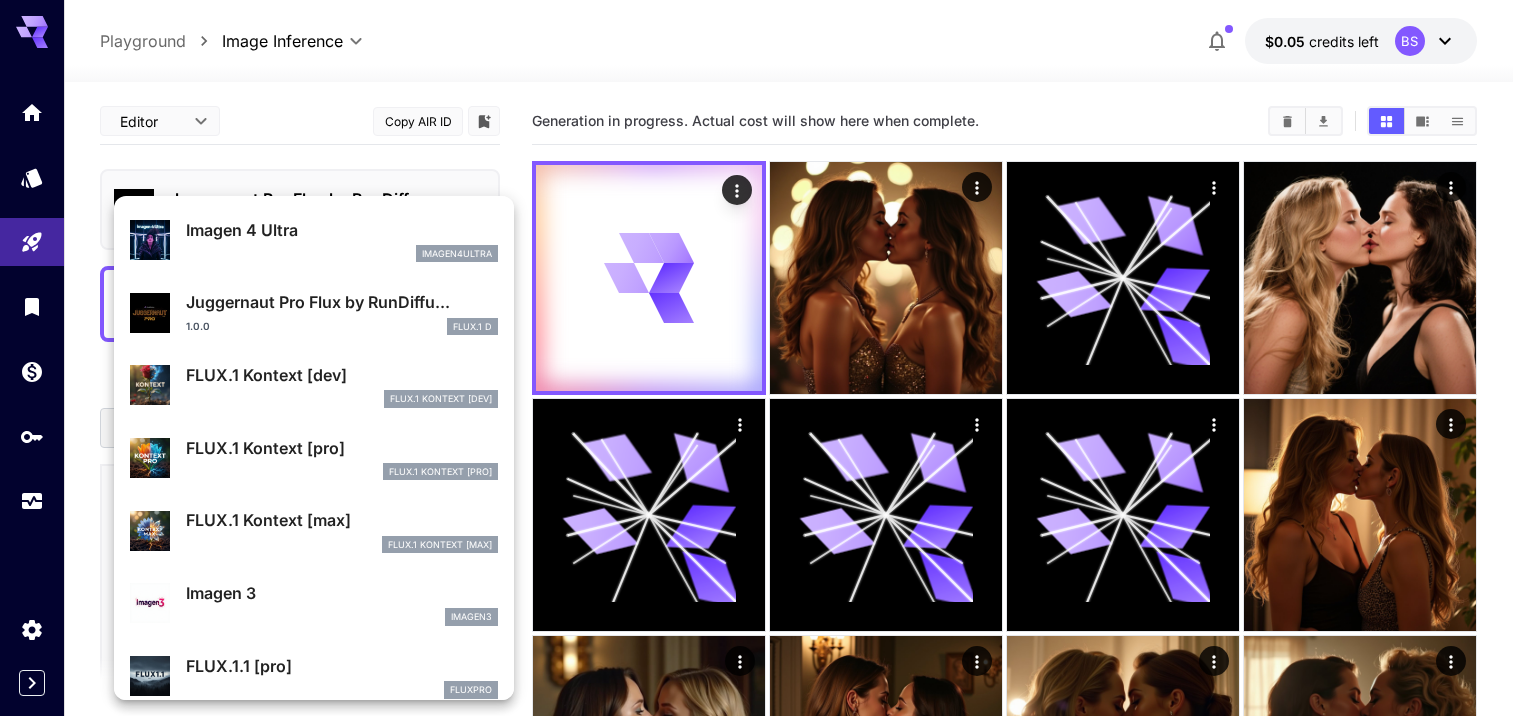 scroll, scrollTop: 652, scrollLeft: 0, axis: vertical 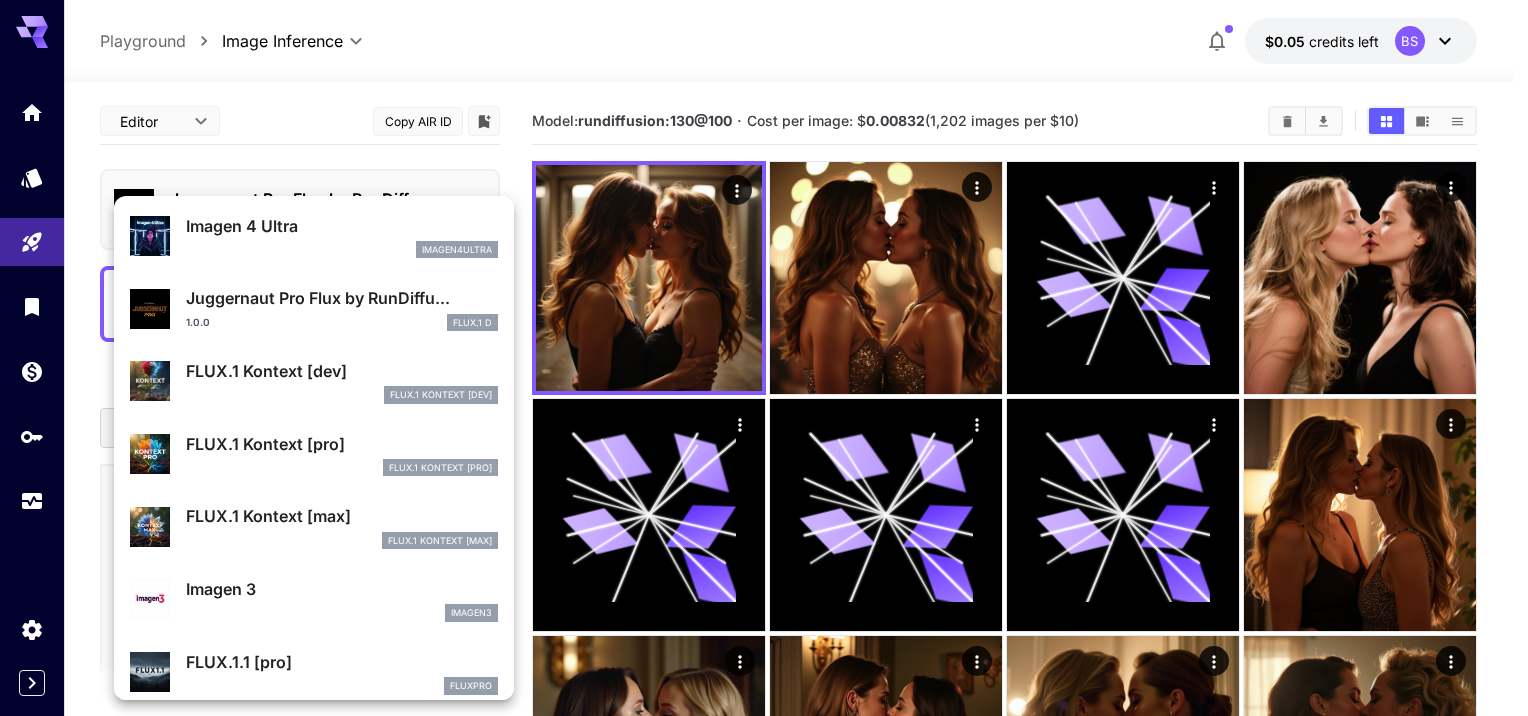 click on "FLUX.1 Kontext [dev] FlUX.1 Kontext [dev]" at bounding box center [342, 381] 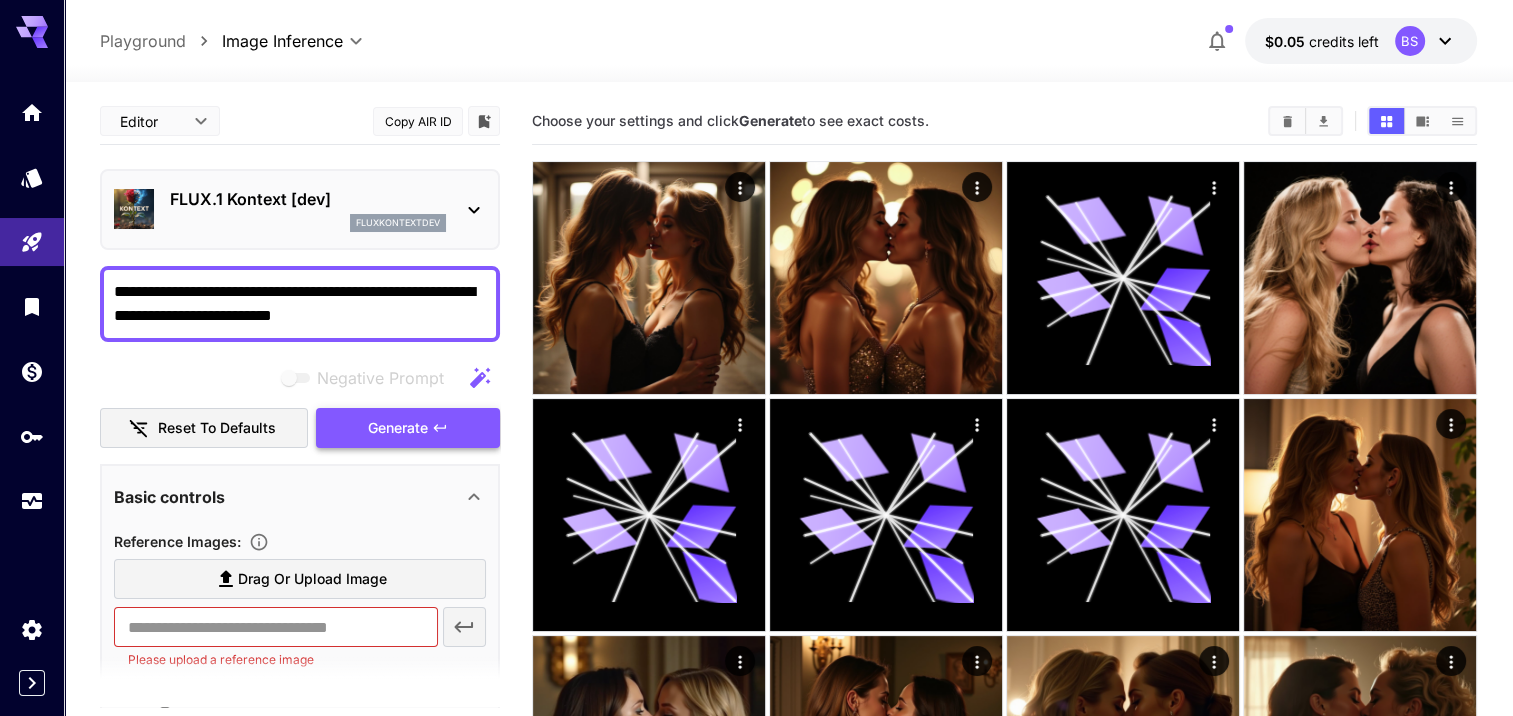 click on "Generate" at bounding box center (398, 428) 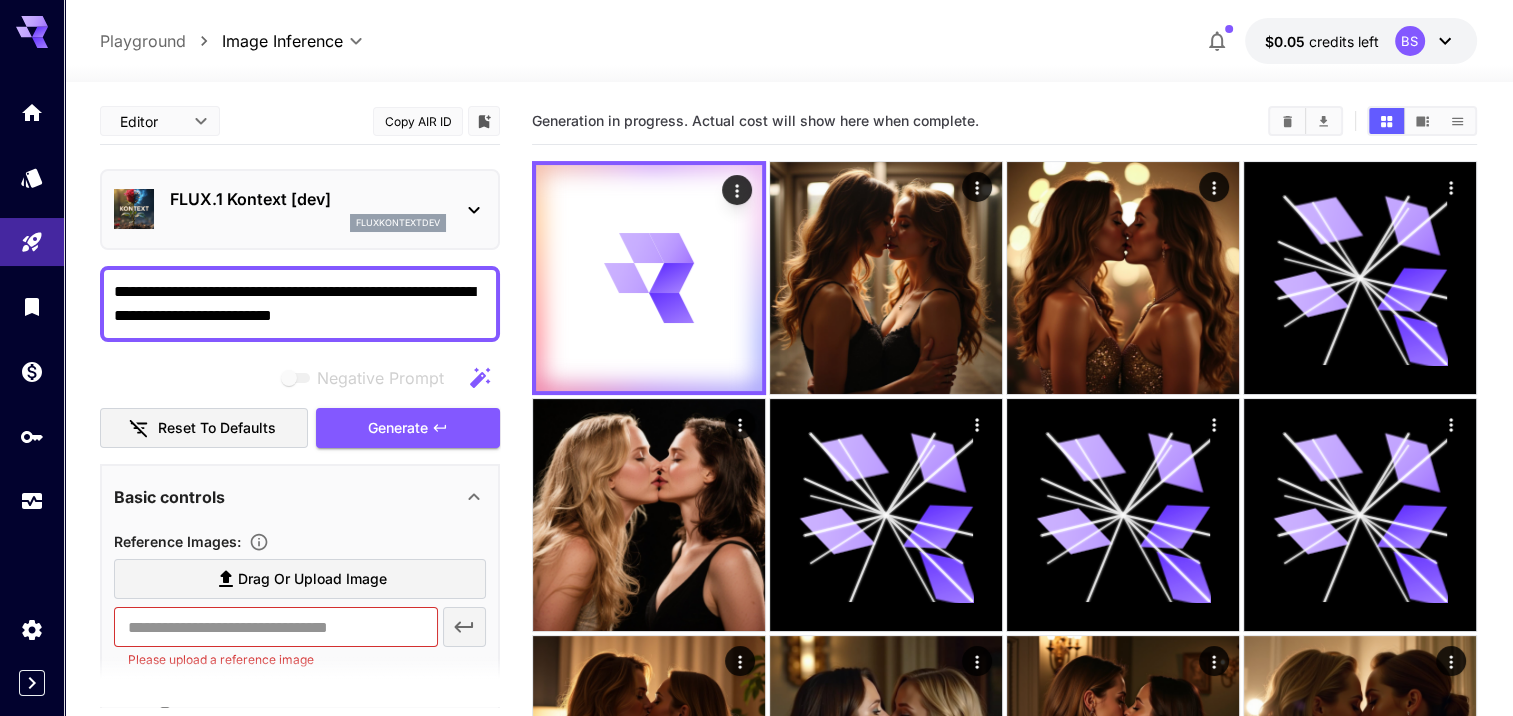 click 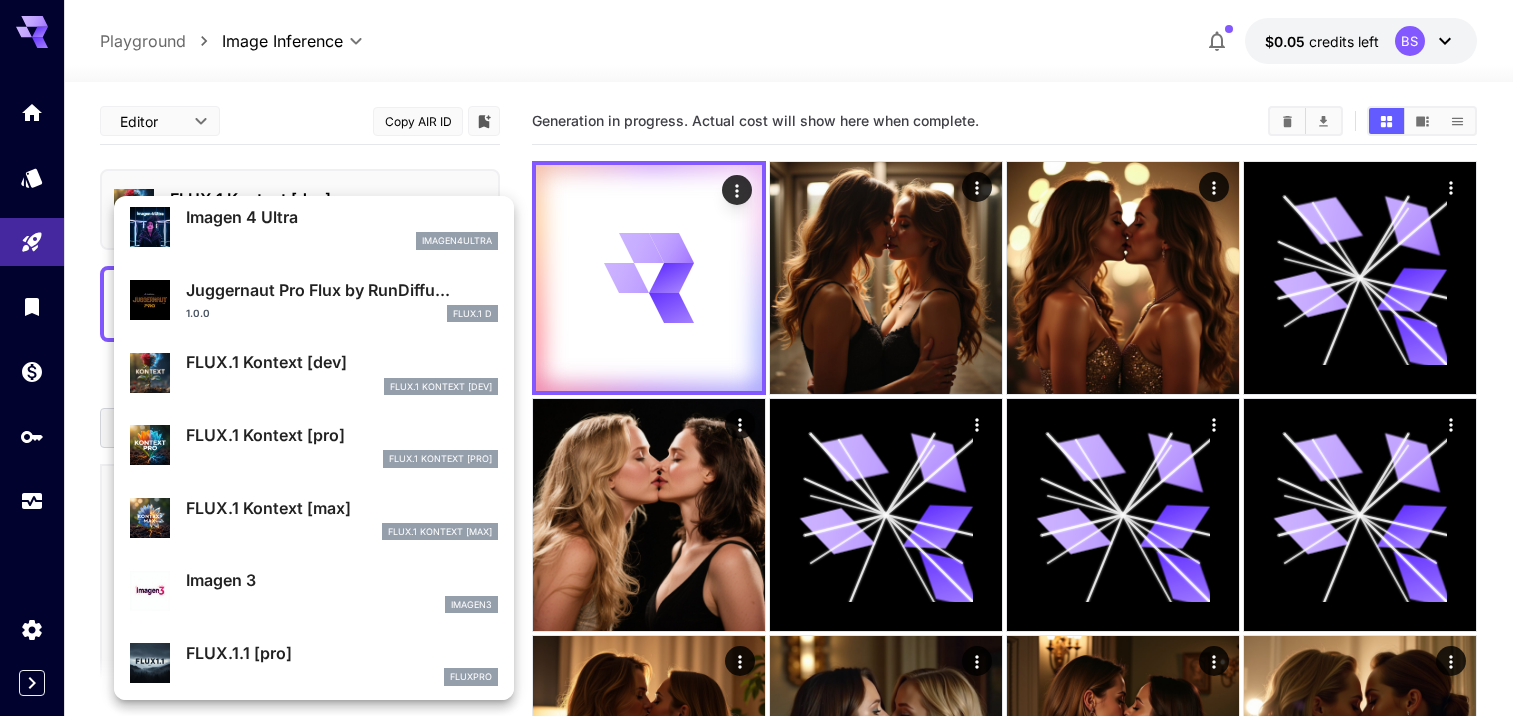 scroll, scrollTop: 771, scrollLeft: 0, axis: vertical 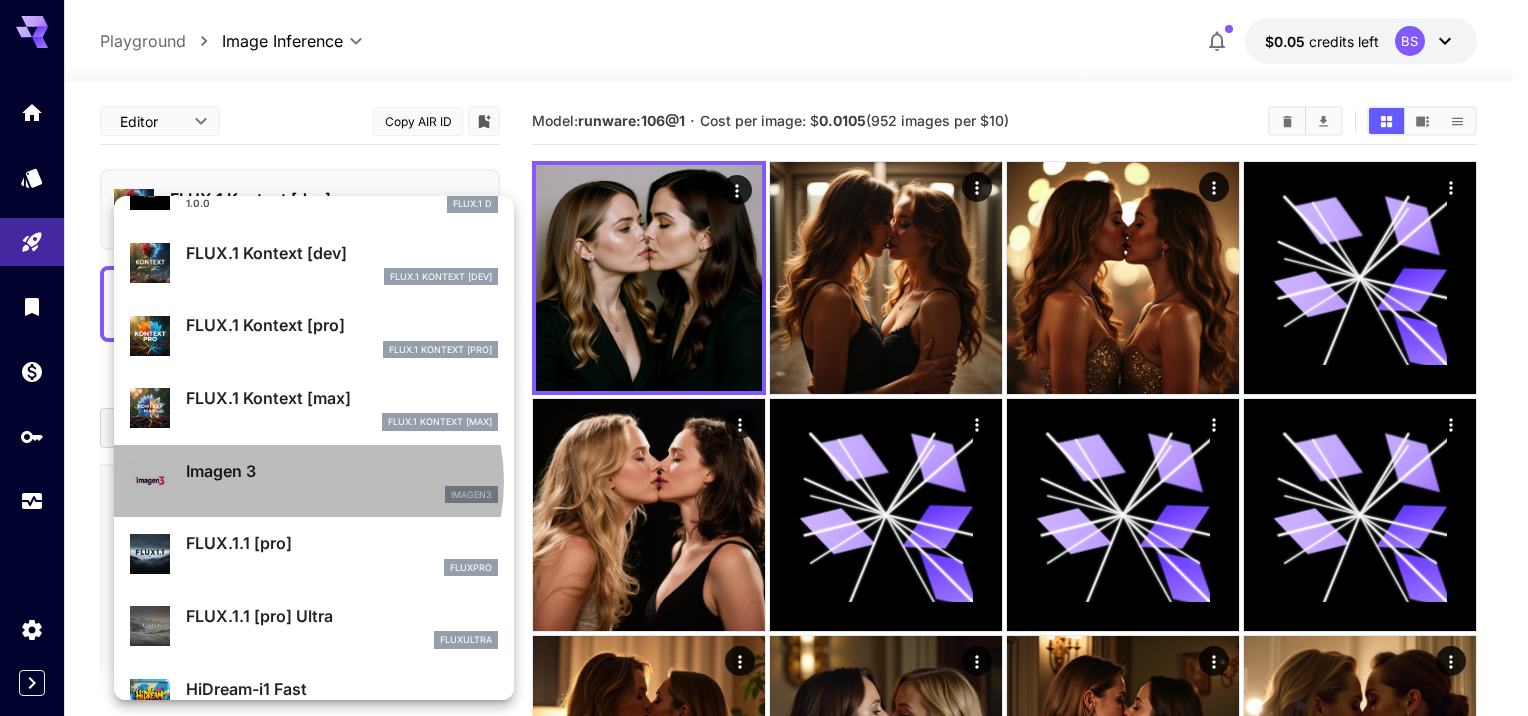 click on "Imagen 3" at bounding box center [342, 471] 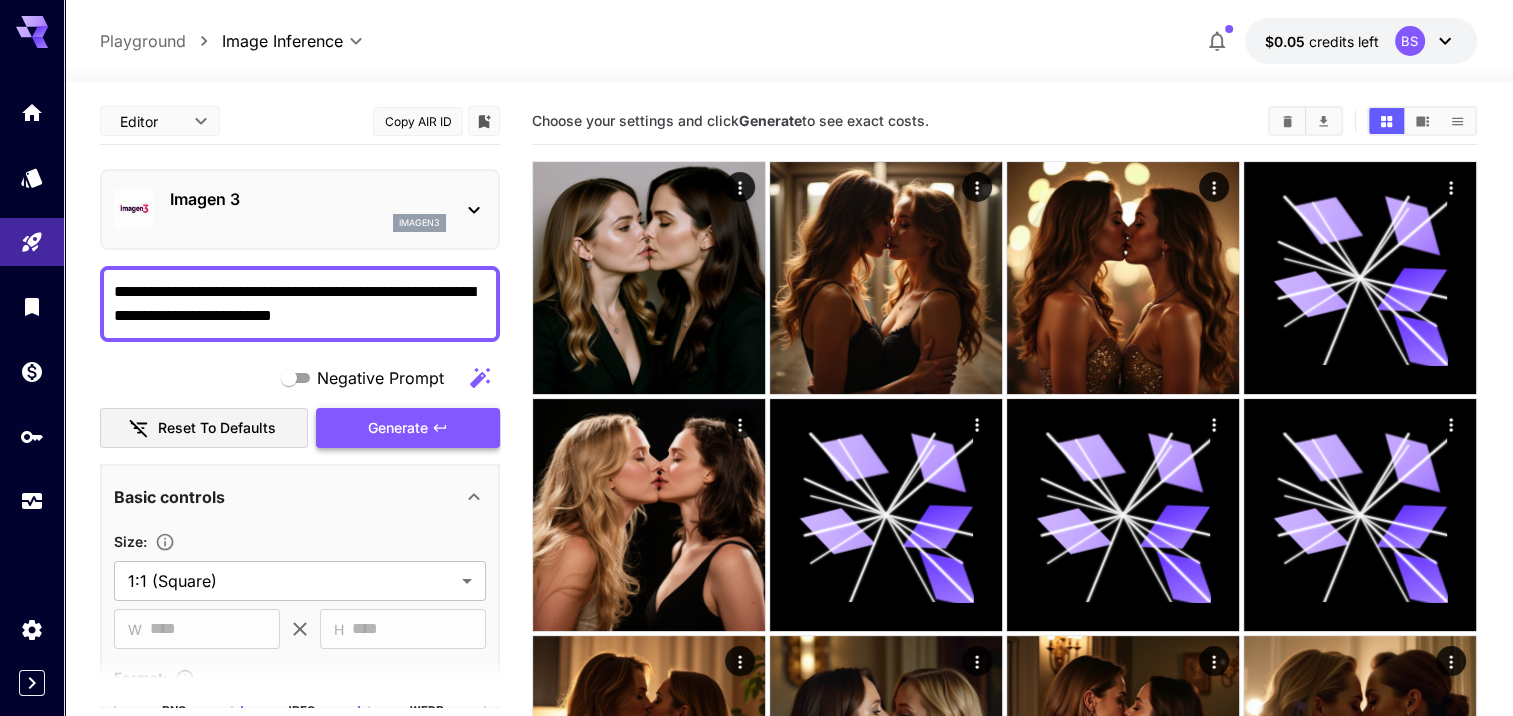 click on "Generate" at bounding box center (398, 428) 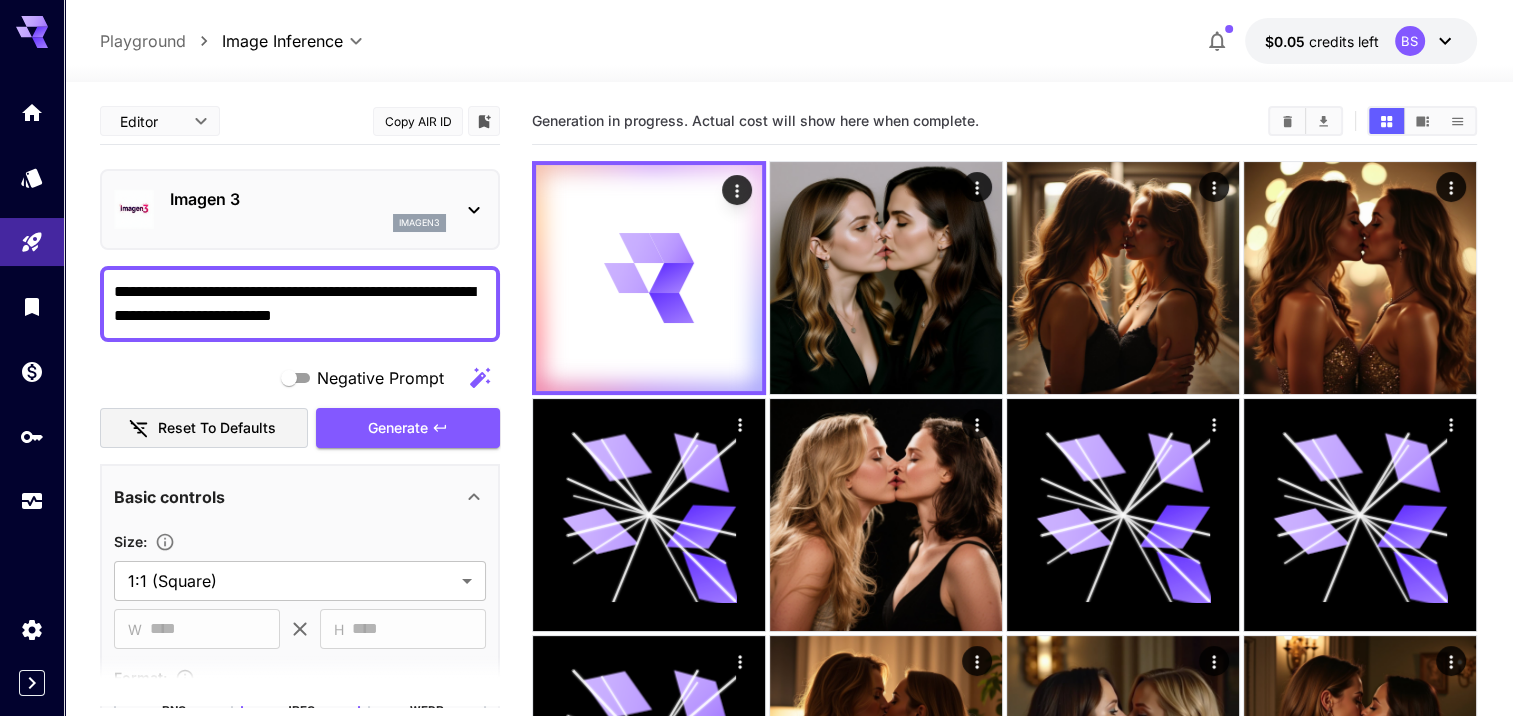 click 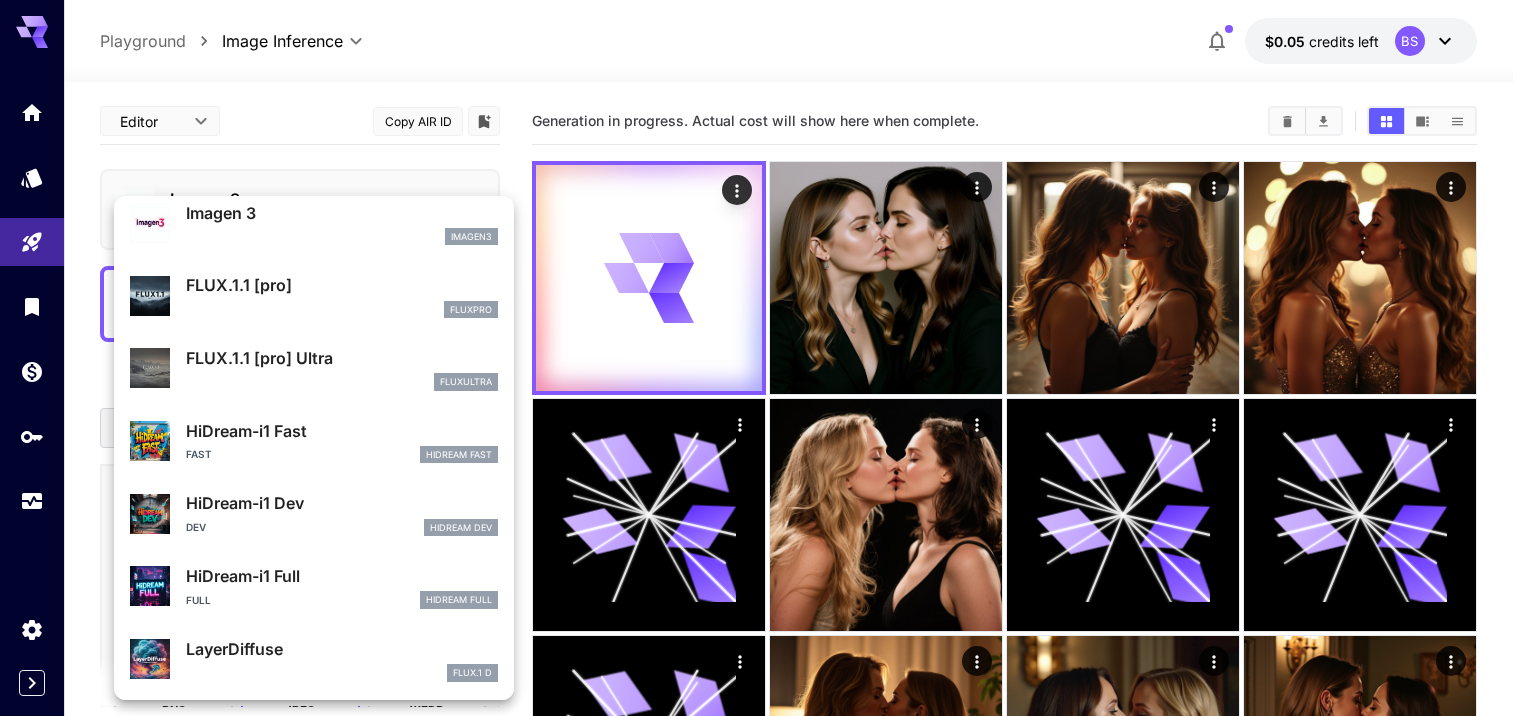 scroll, scrollTop: 1036, scrollLeft: 0, axis: vertical 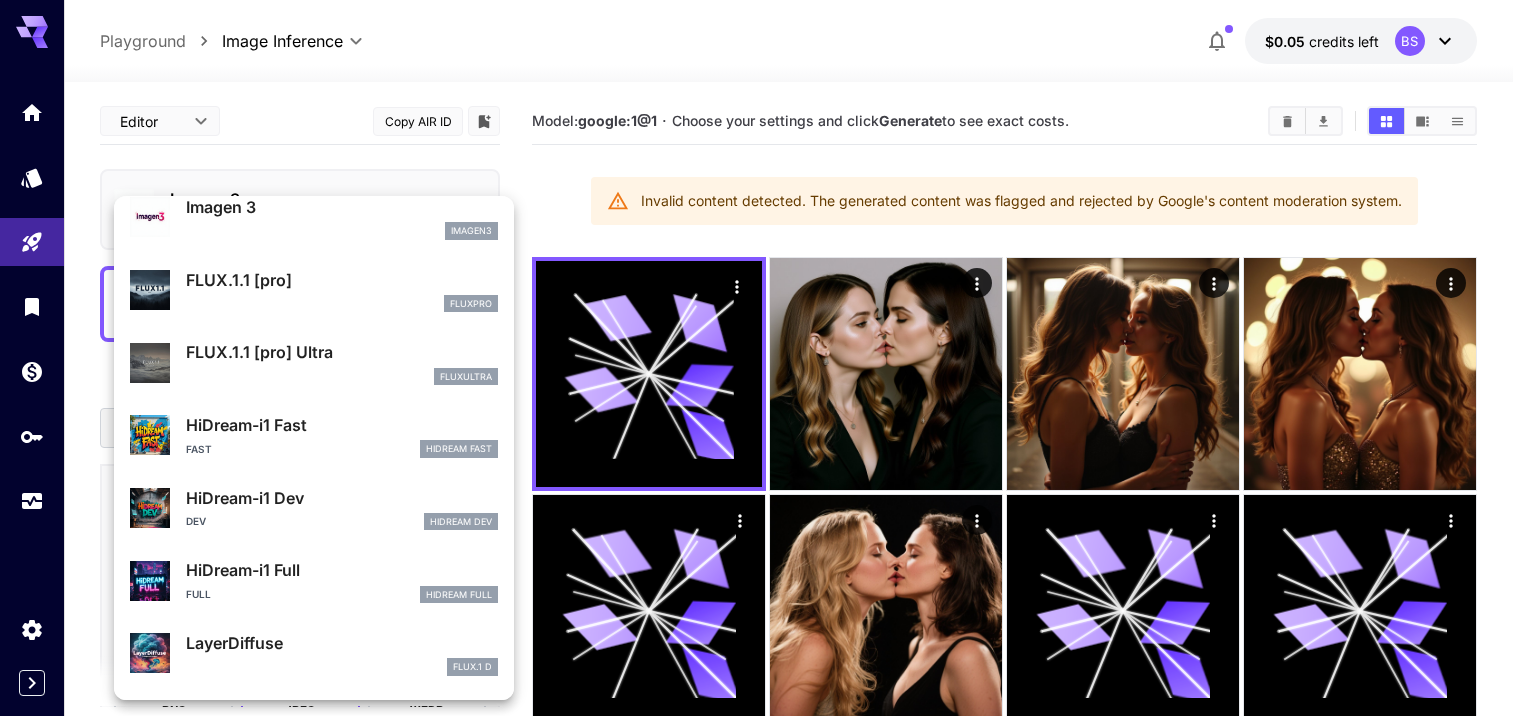 drag, startPoint x: 513, startPoint y: 260, endPoint x: 452, endPoint y: 560, distance: 306.13885 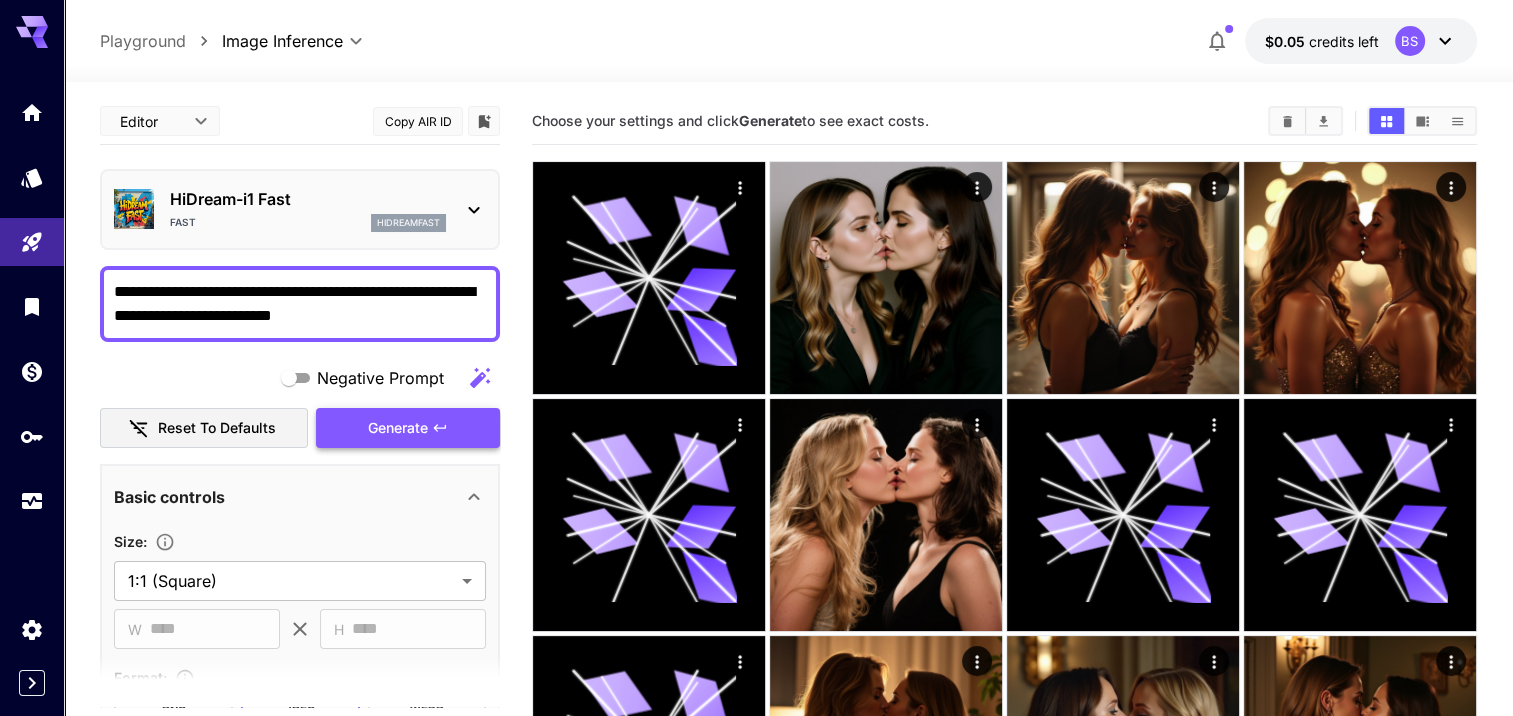 click on "Generate" at bounding box center [398, 428] 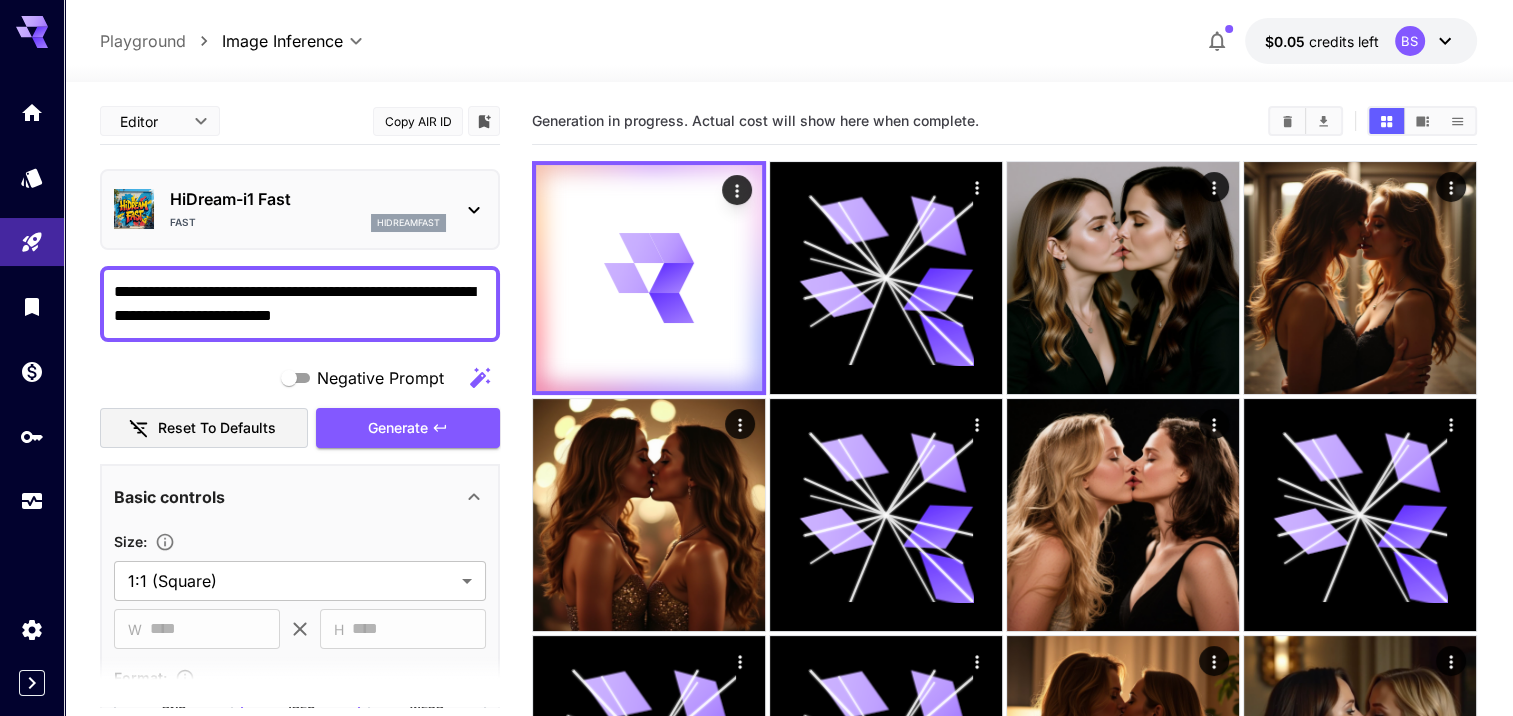 click 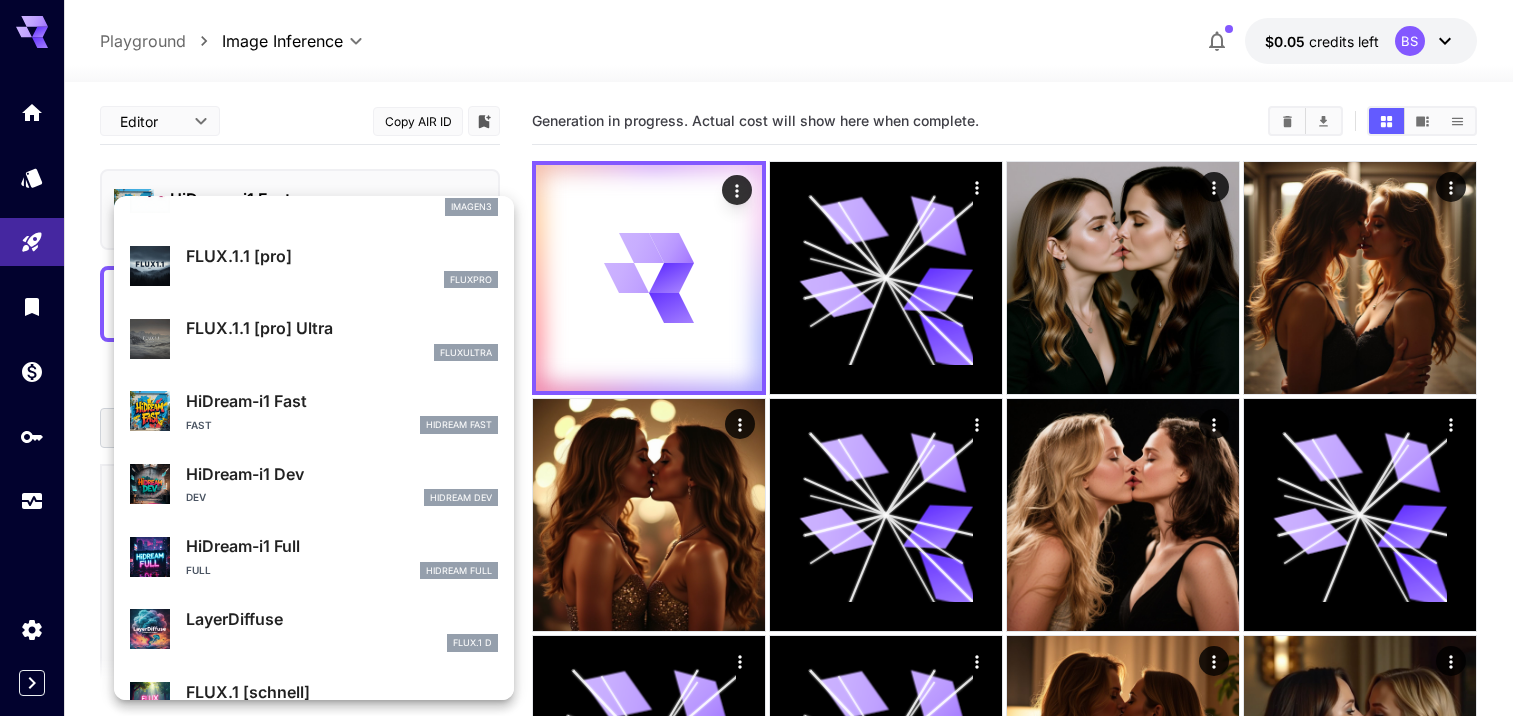 scroll, scrollTop: 1106, scrollLeft: 0, axis: vertical 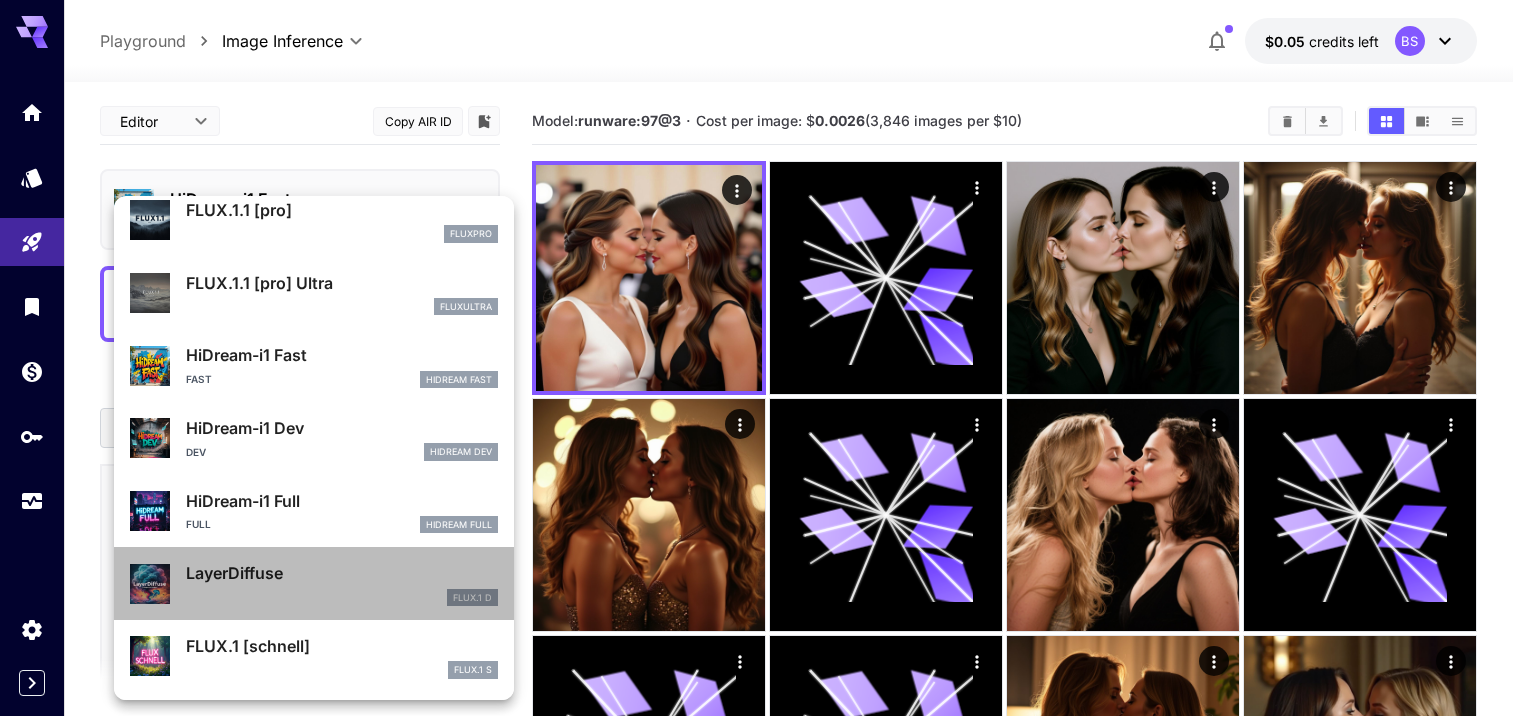 click on "LayerDiffuse" at bounding box center [342, 573] 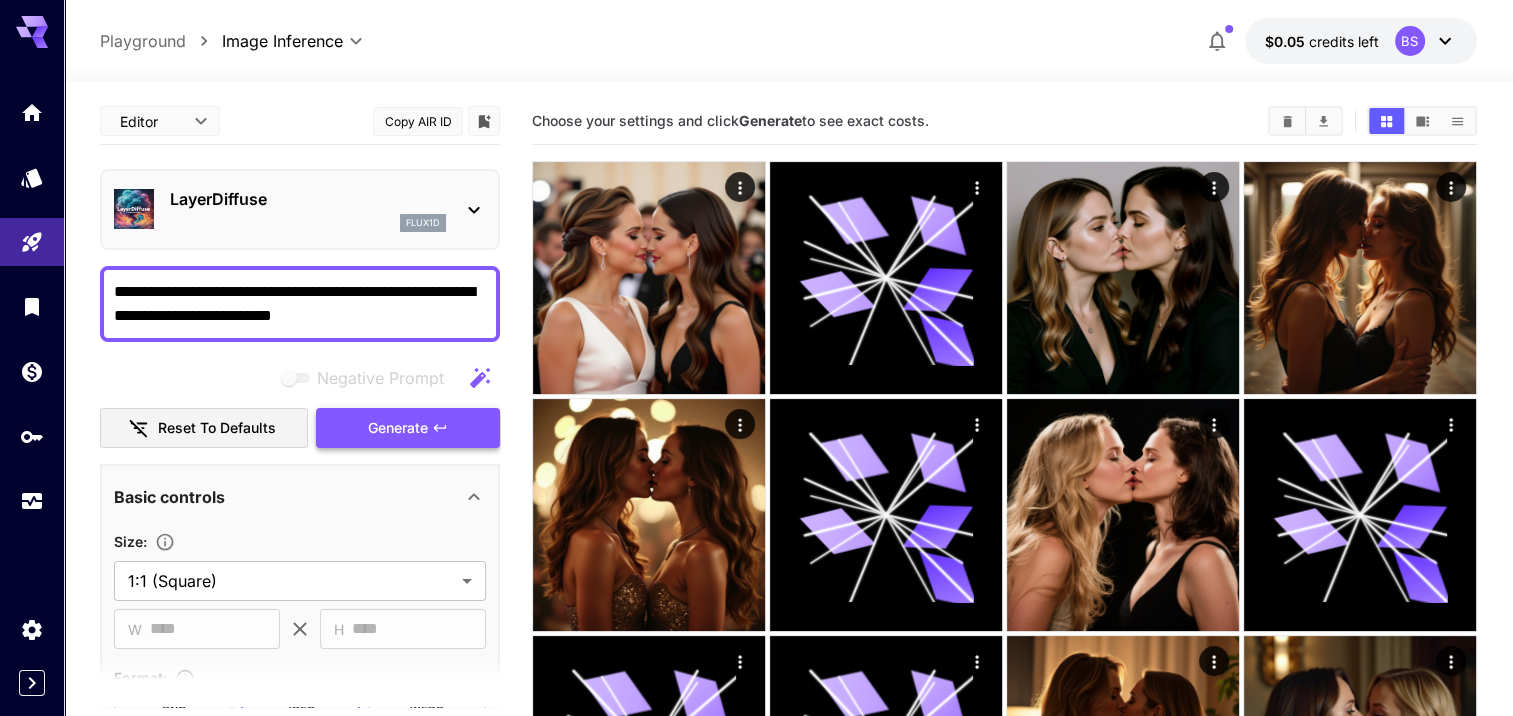 click on "Generate" at bounding box center (398, 428) 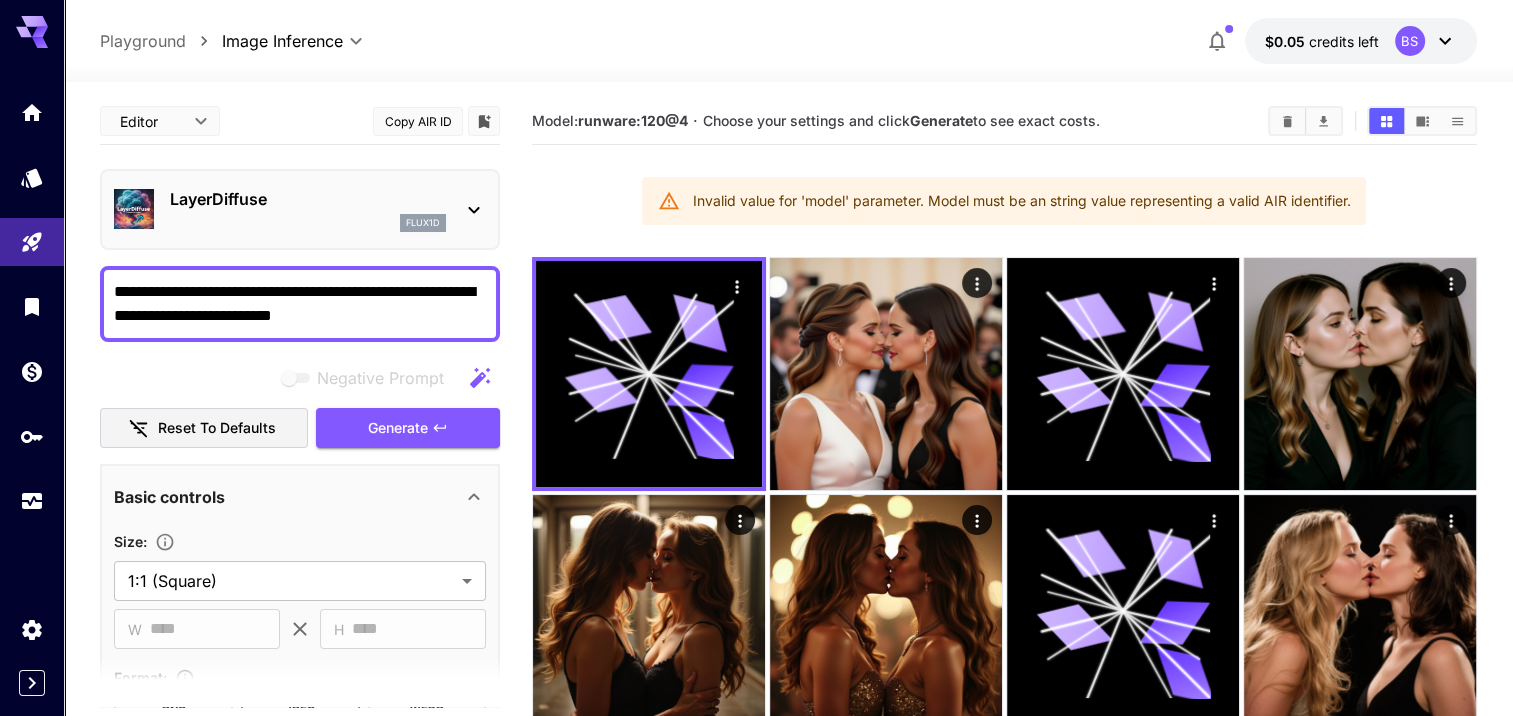 click on "Generate" at bounding box center [408, 428] 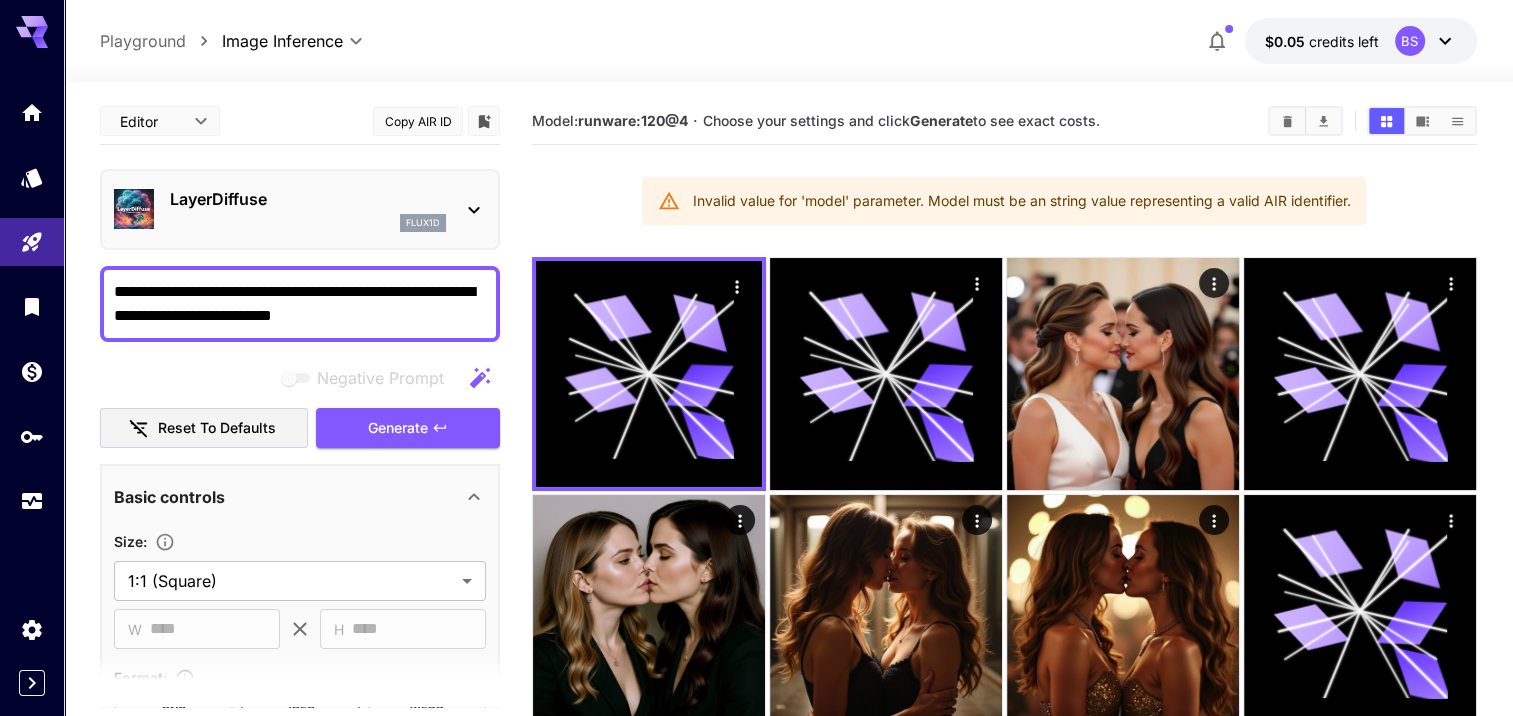 click 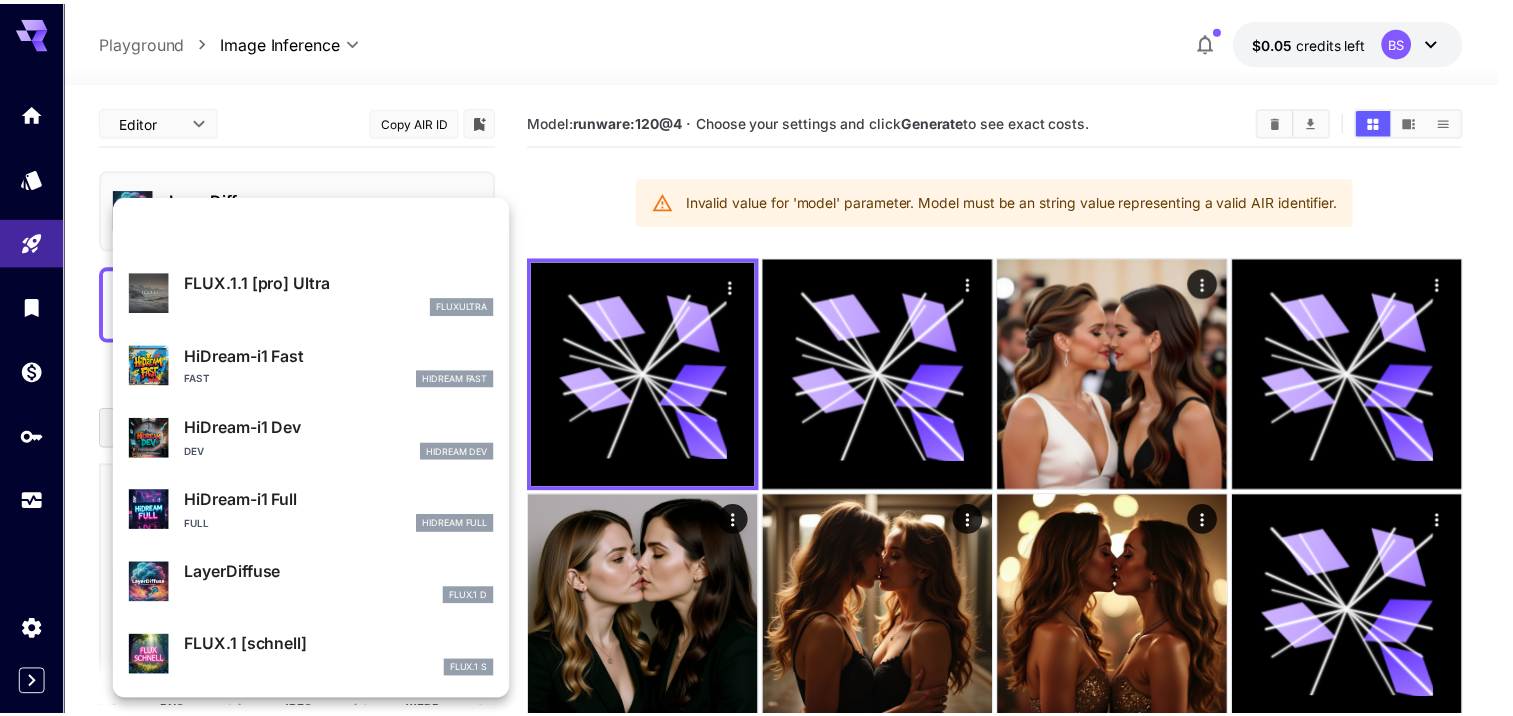 scroll, scrollTop: 1106, scrollLeft: 0, axis: vertical 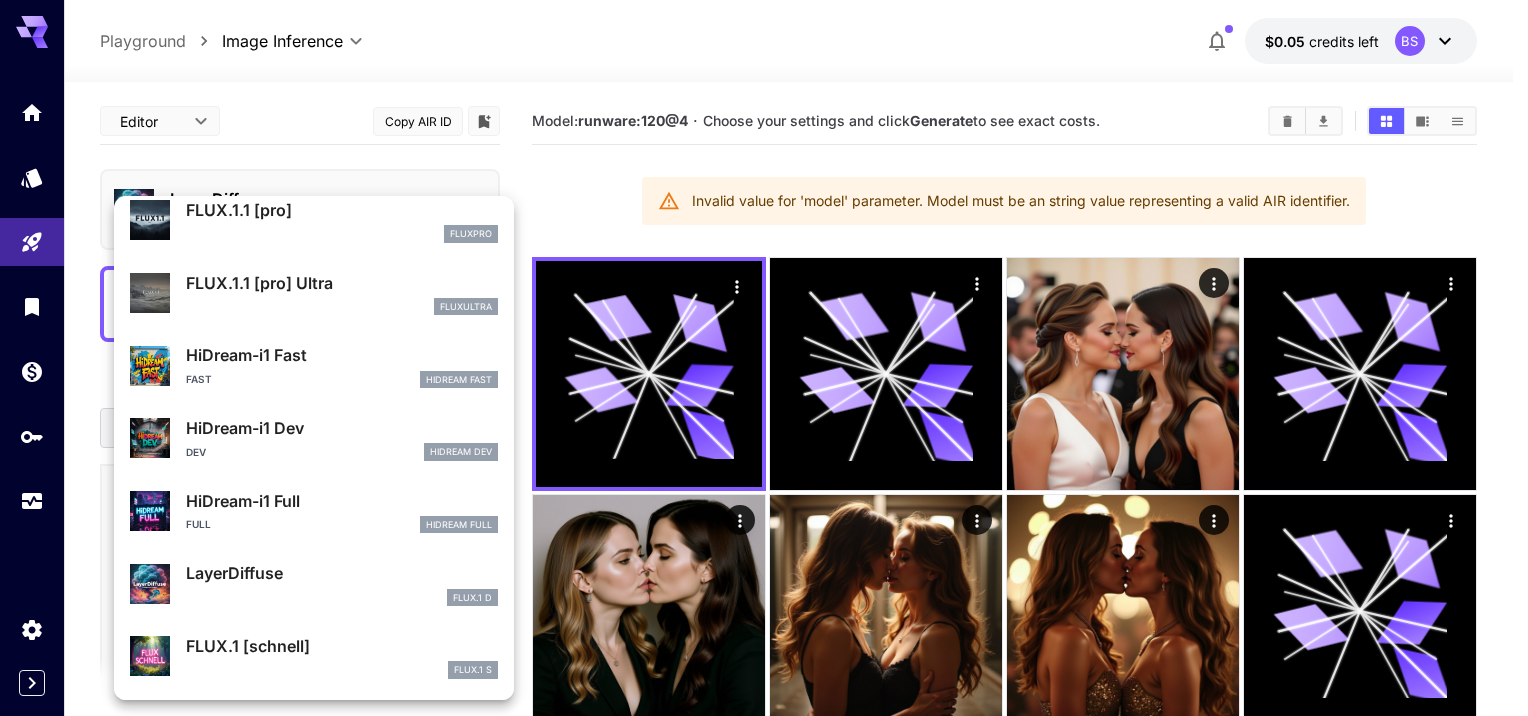click on "FLUX.1 [schnell]" at bounding box center (342, 646) 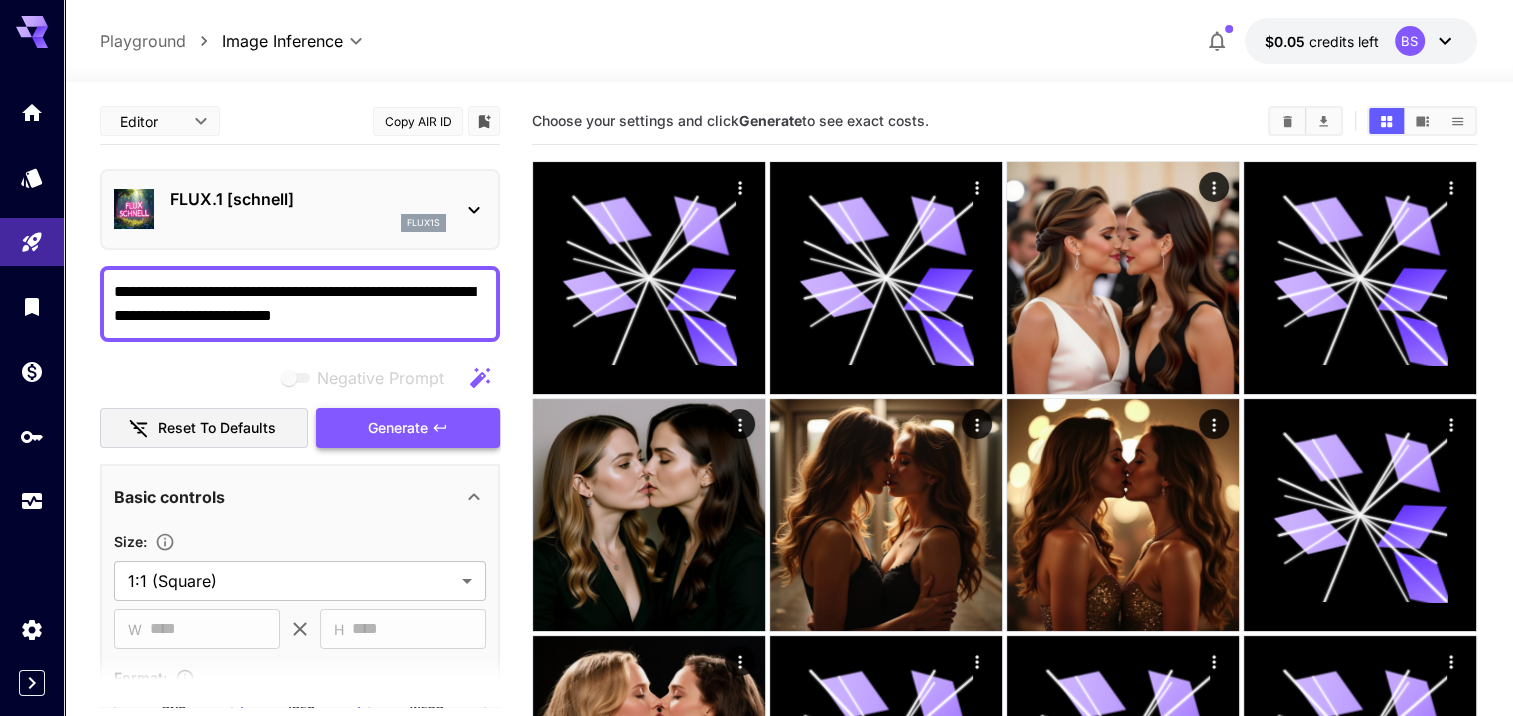 click 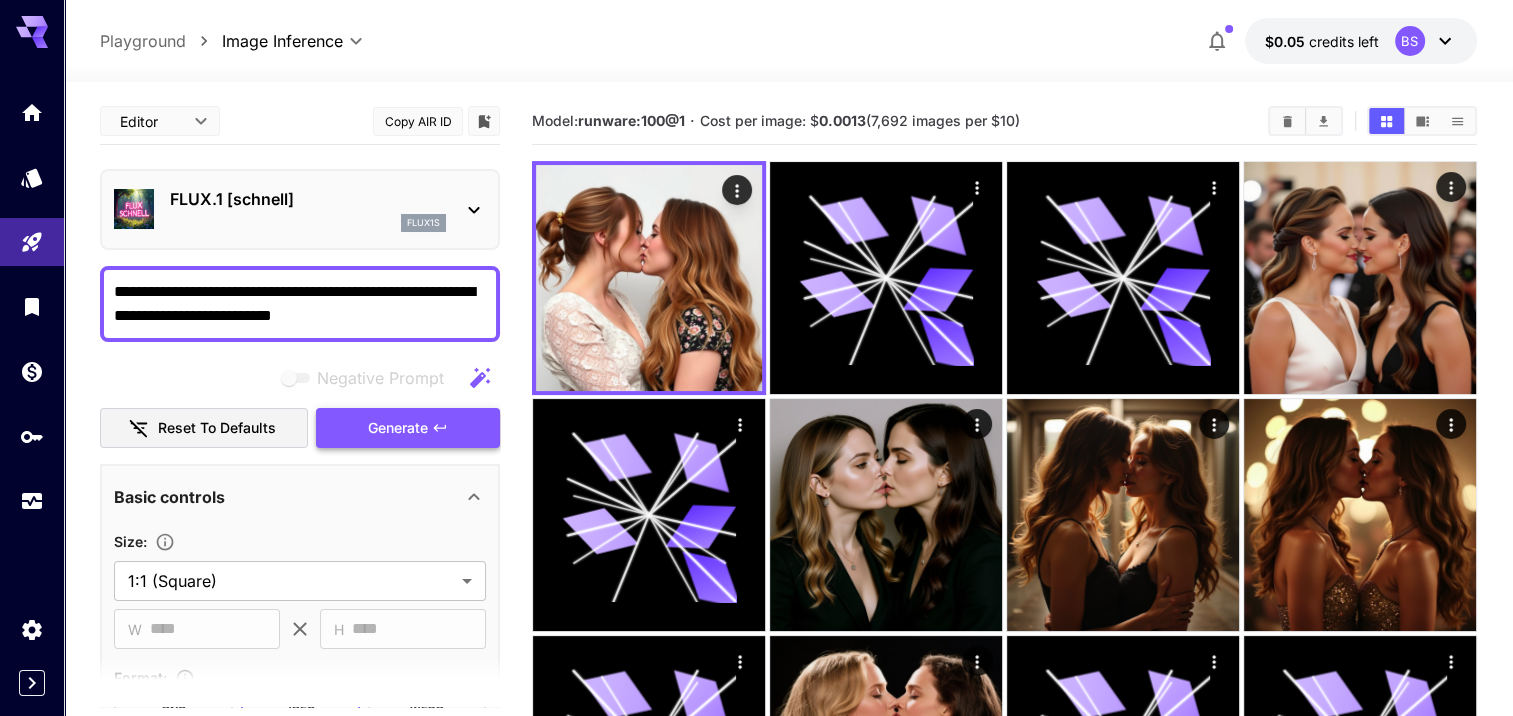 click on "Generate" at bounding box center [408, 428] 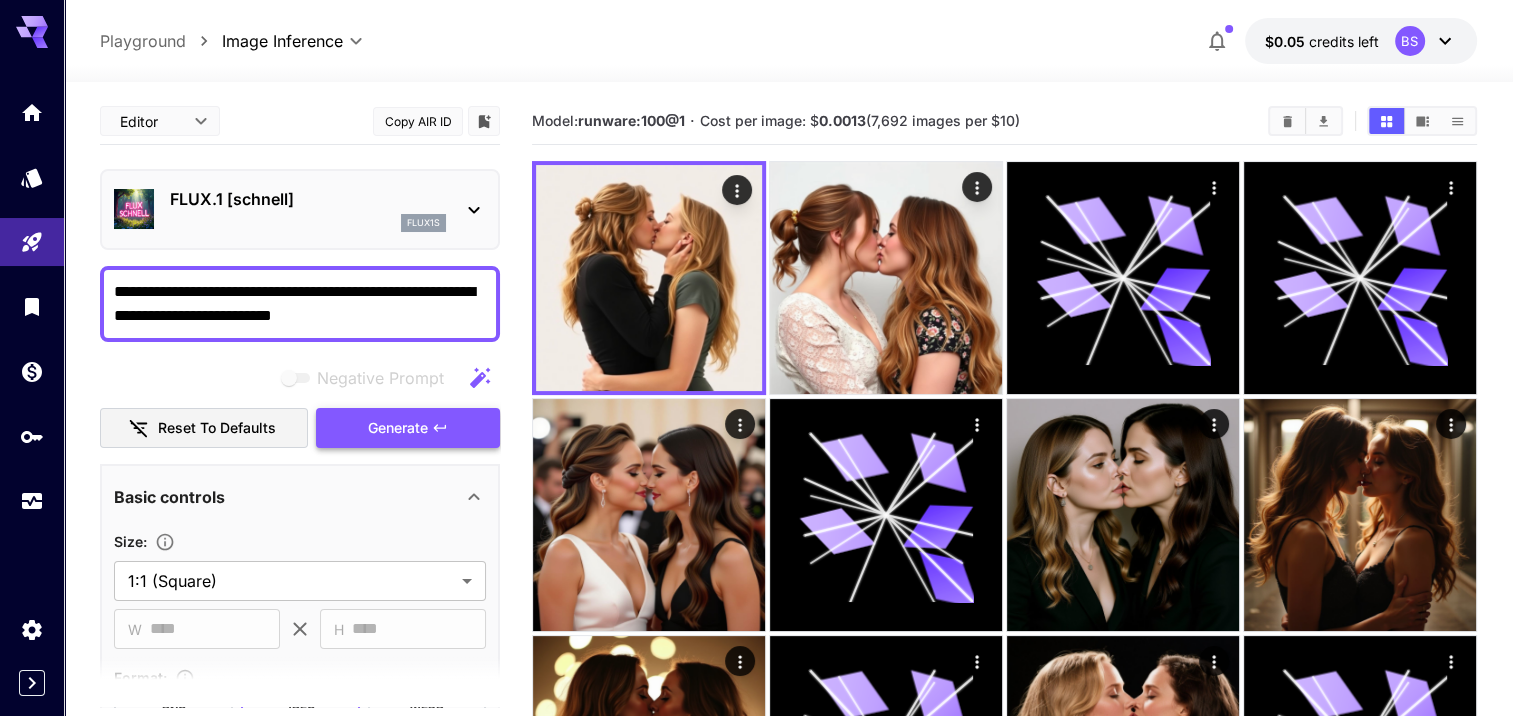 click on "Generate" at bounding box center (398, 428) 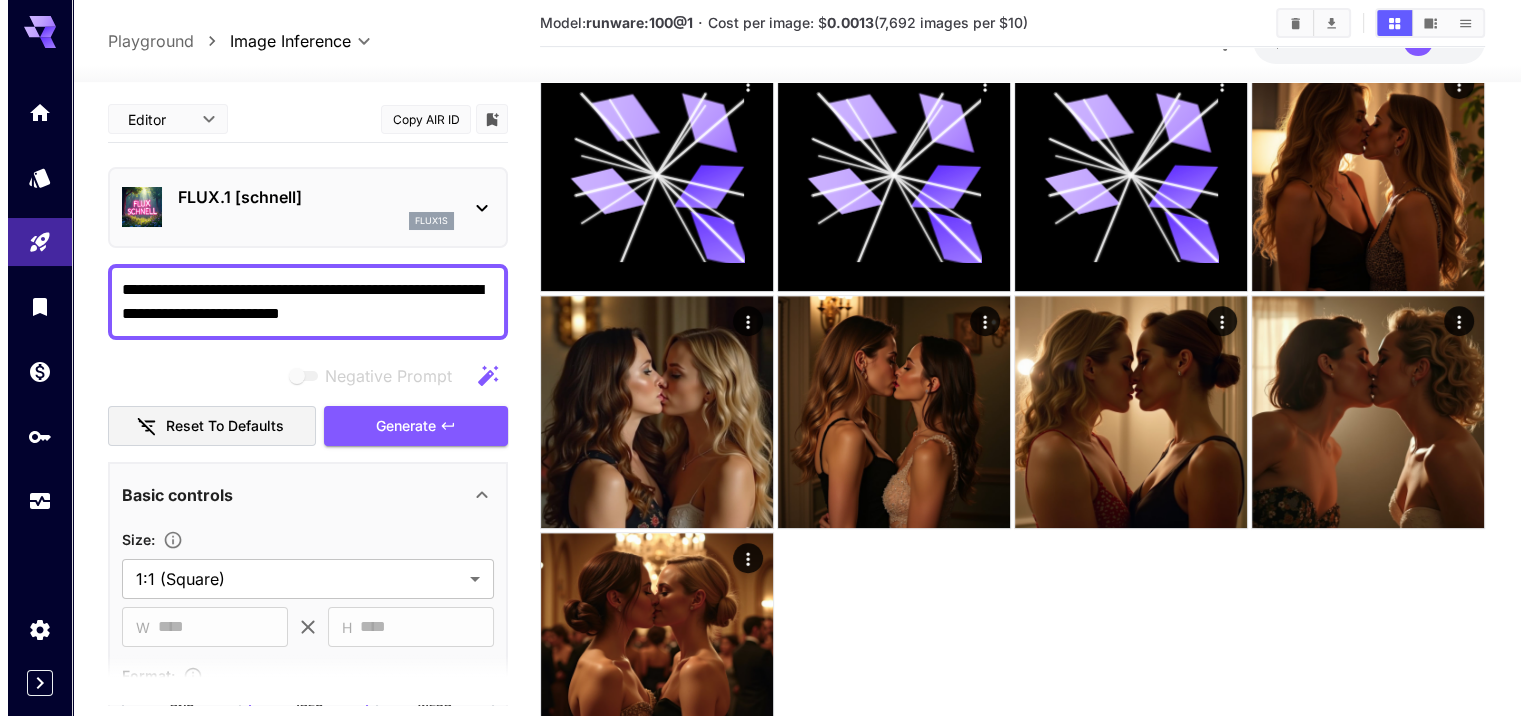 scroll, scrollTop: 923, scrollLeft: 0, axis: vertical 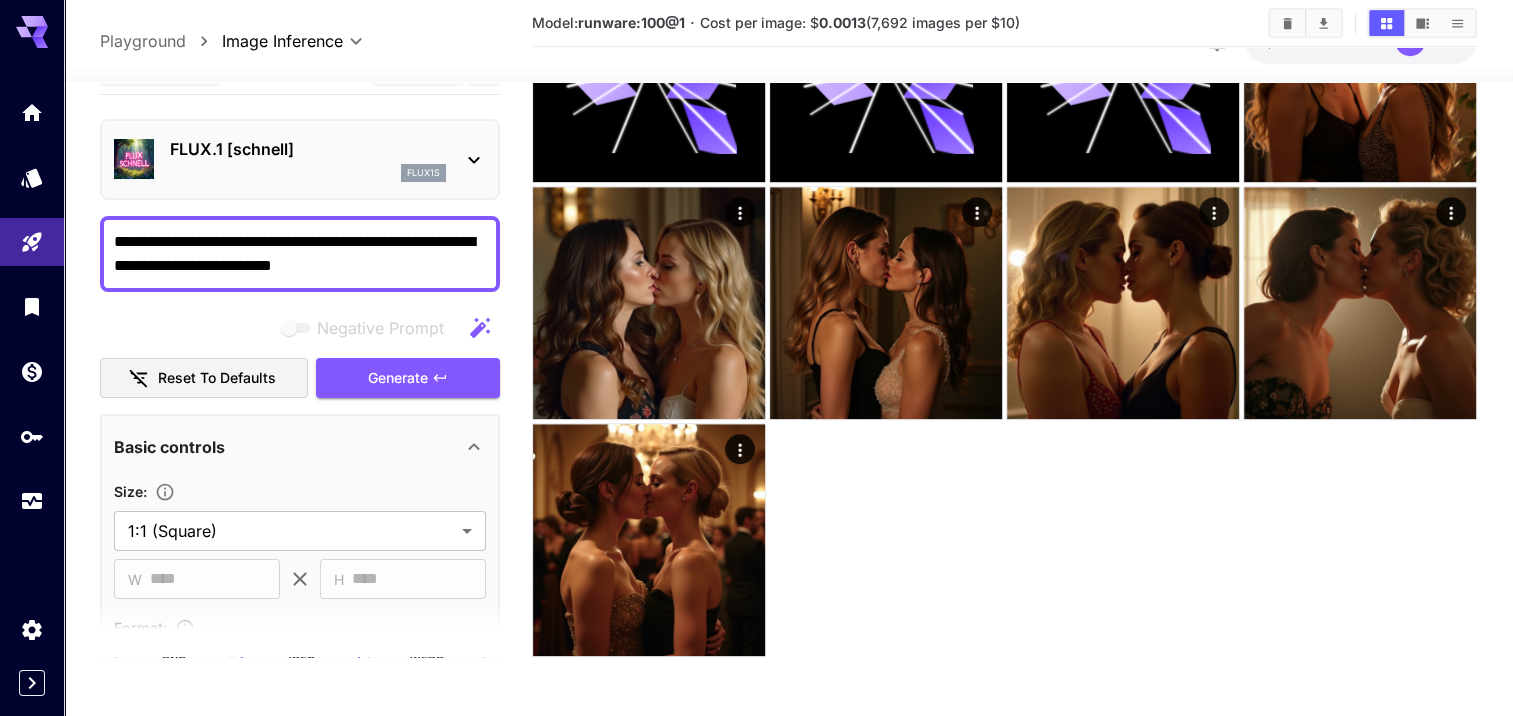 click on "FLUX.1 [schnell] flux1s" at bounding box center [300, 159] 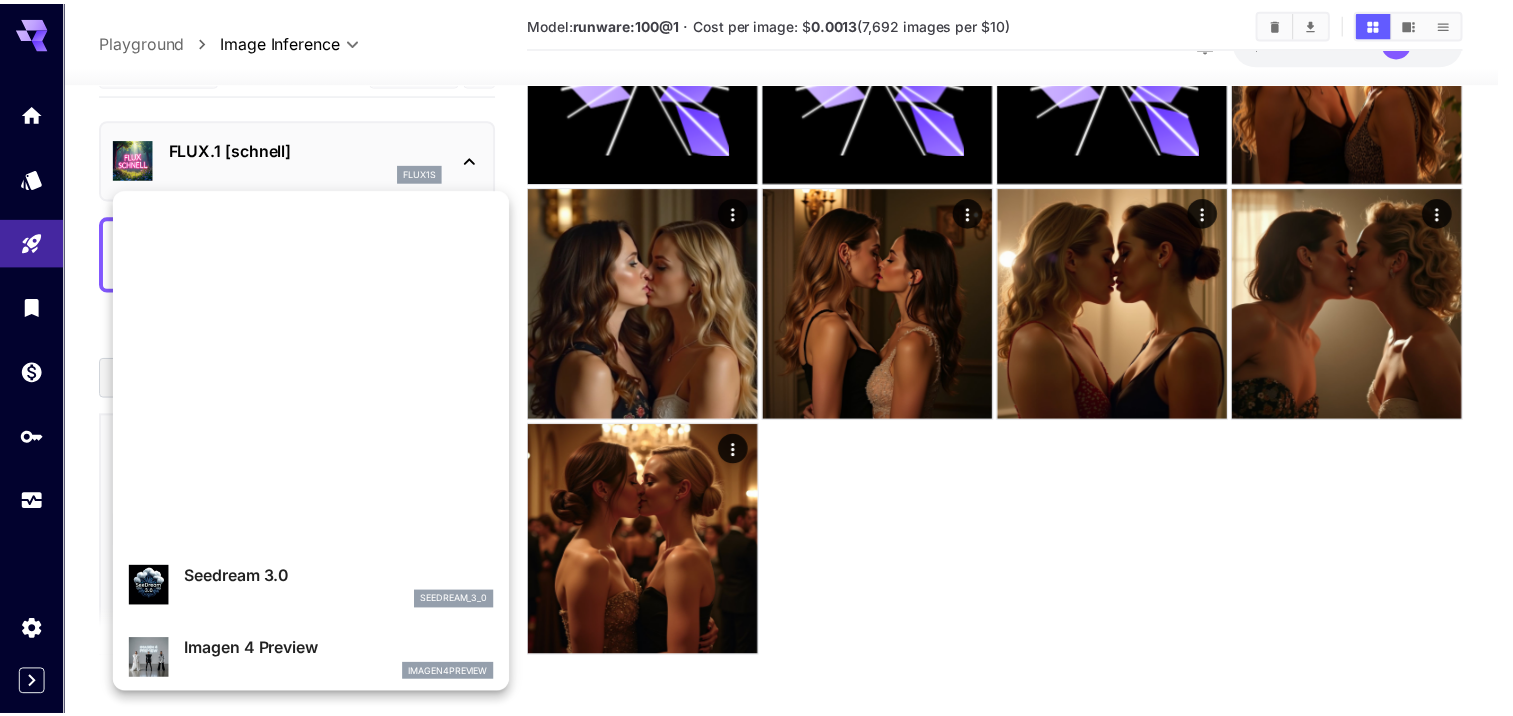 scroll, scrollTop: 0, scrollLeft: 0, axis: both 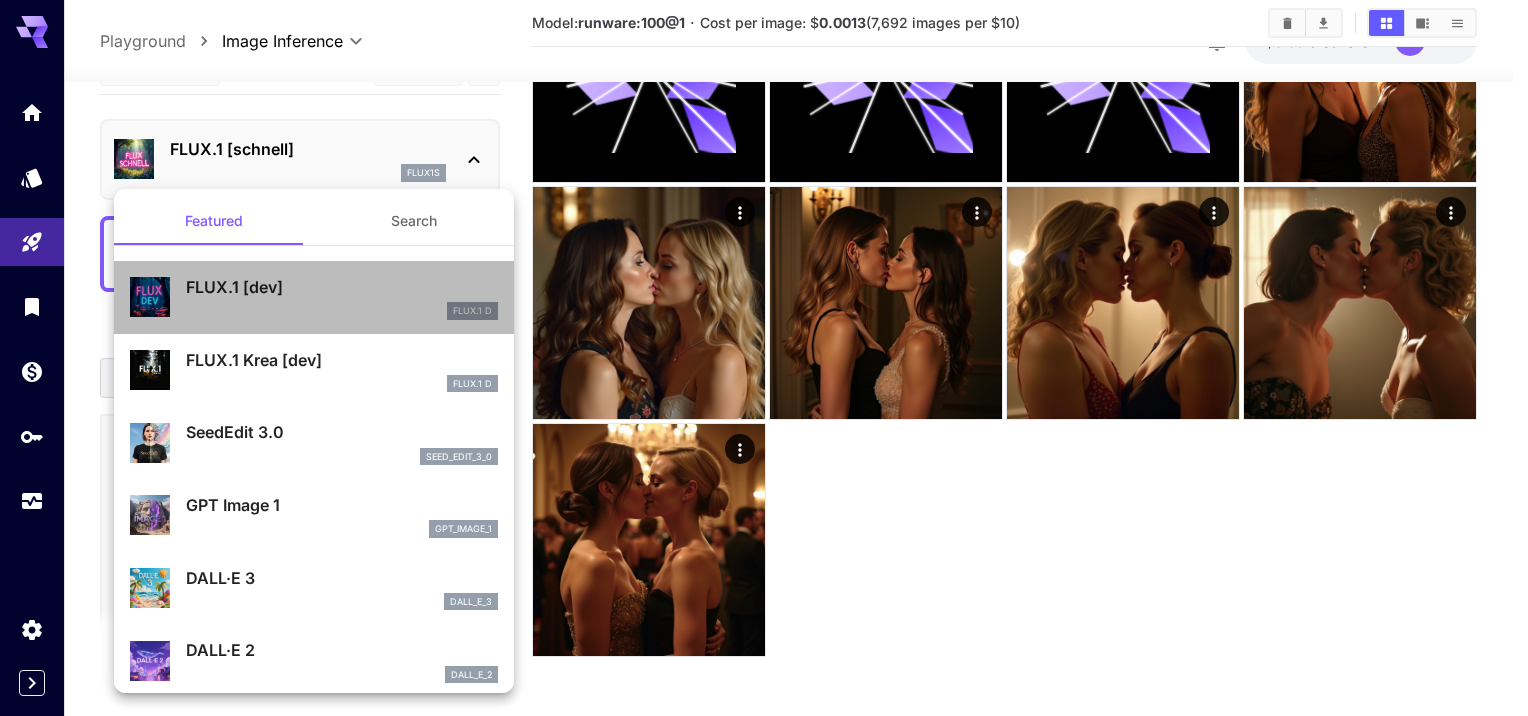 click on "FLUX.1 [dev] FLUX.1 D" at bounding box center (342, 297) 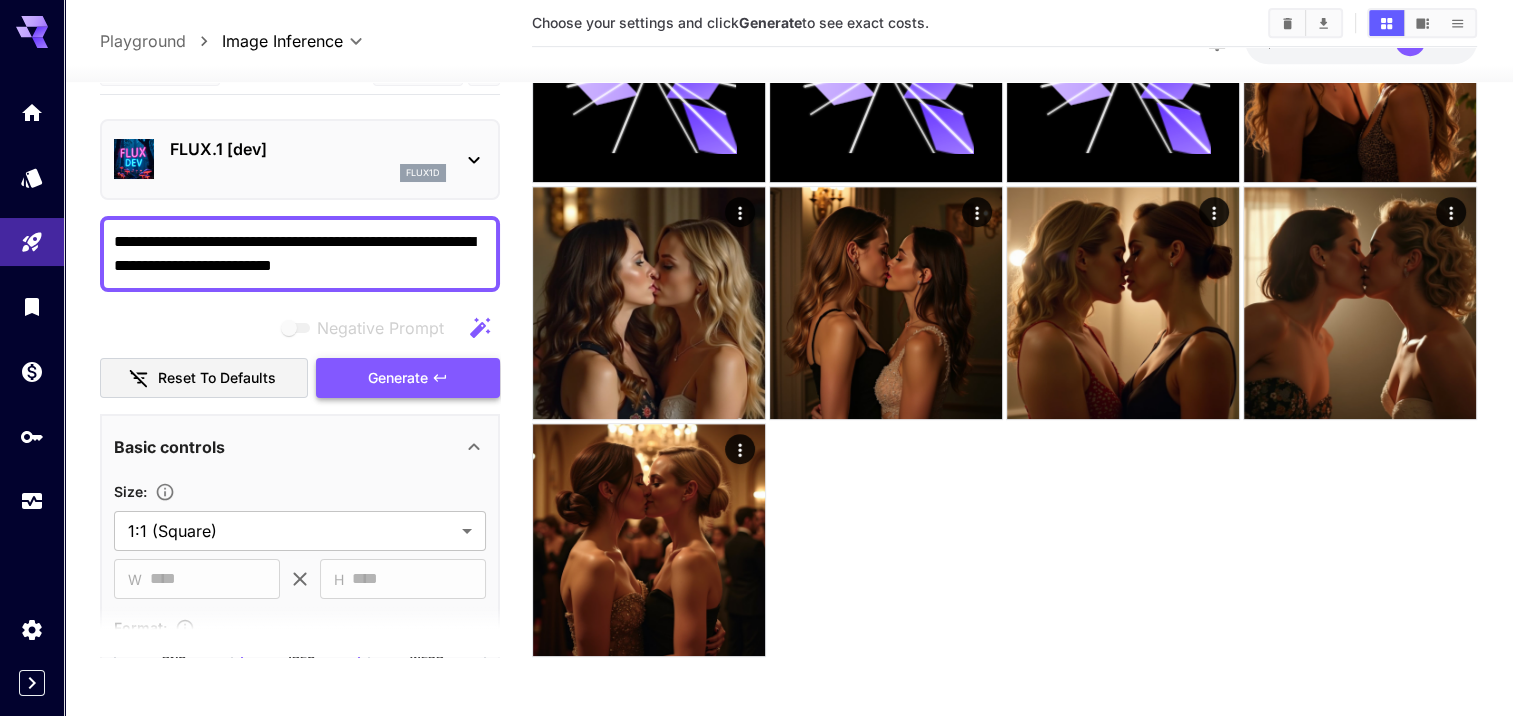 click on "Generate" at bounding box center [408, 378] 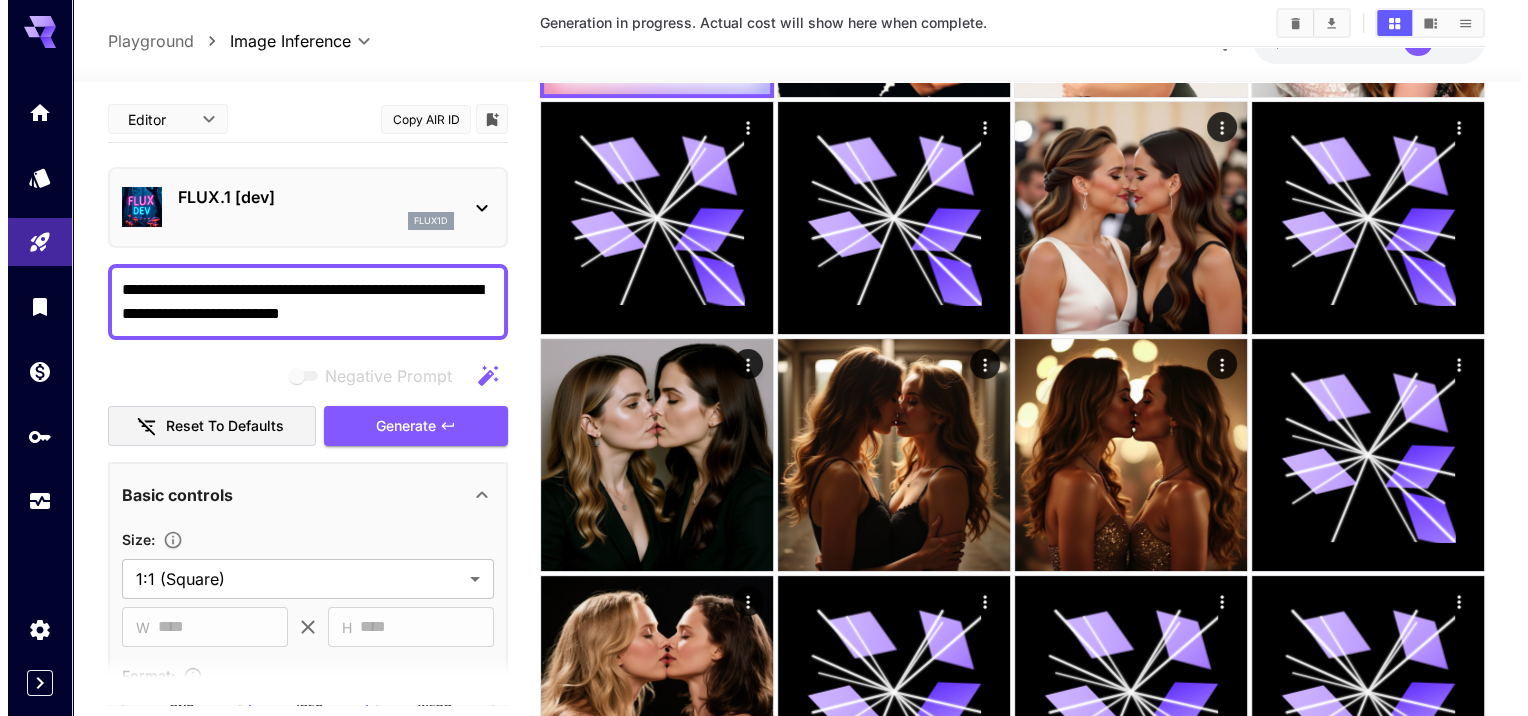 scroll, scrollTop: 0, scrollLeft: 0, axis: both 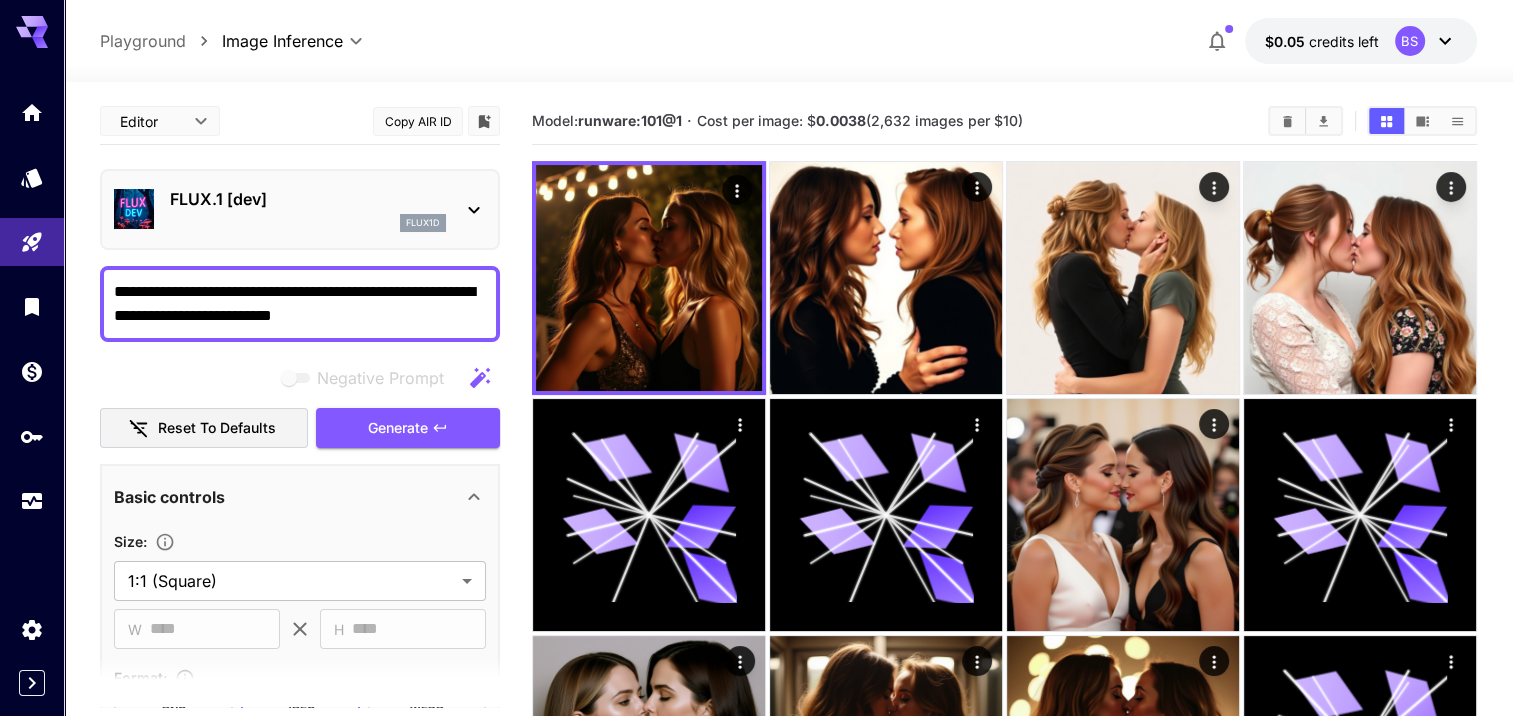 drag, startPoint x: 388, startPoint y: 314, endPoint x: 39, endPoint y: 287, distance: 350.04285 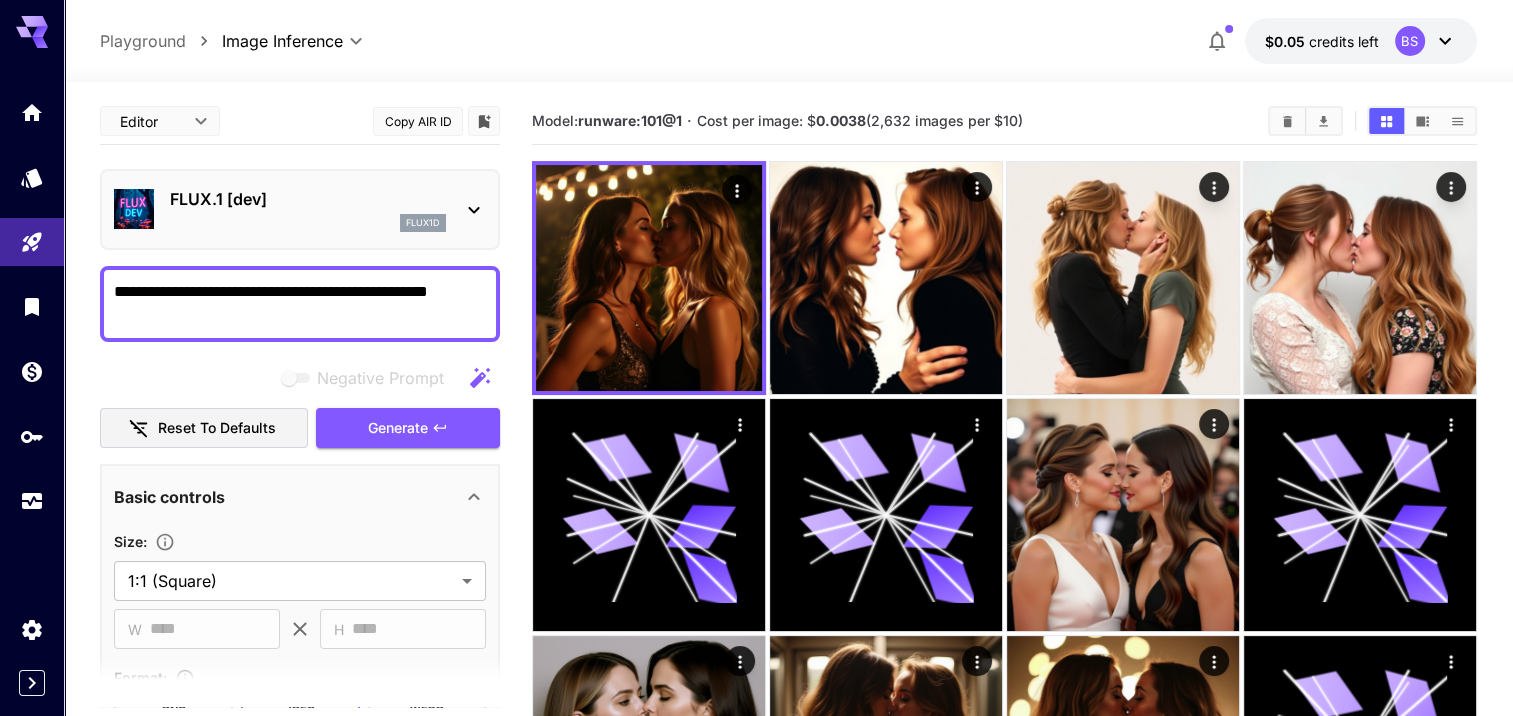 click on "**********" at bounding box center (300, 304) 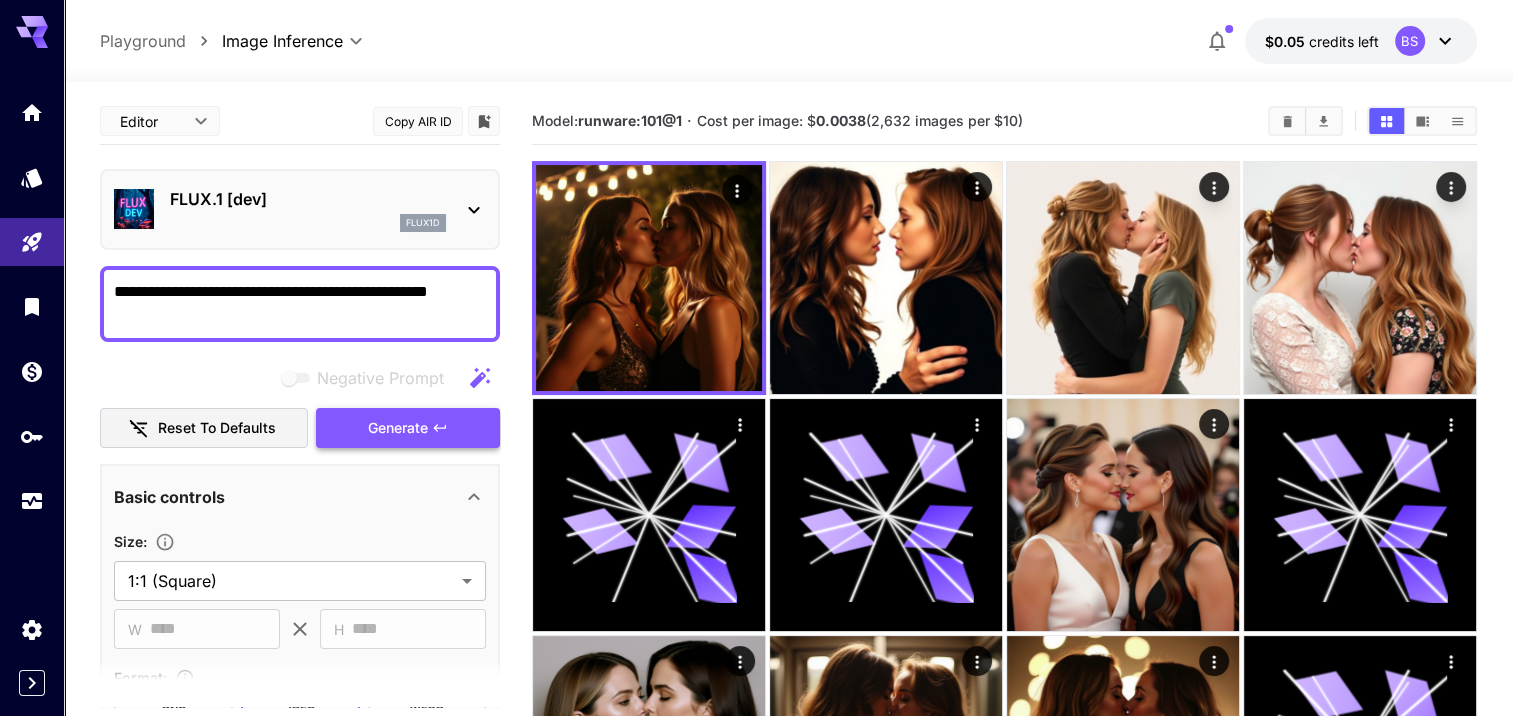 type on "**********" 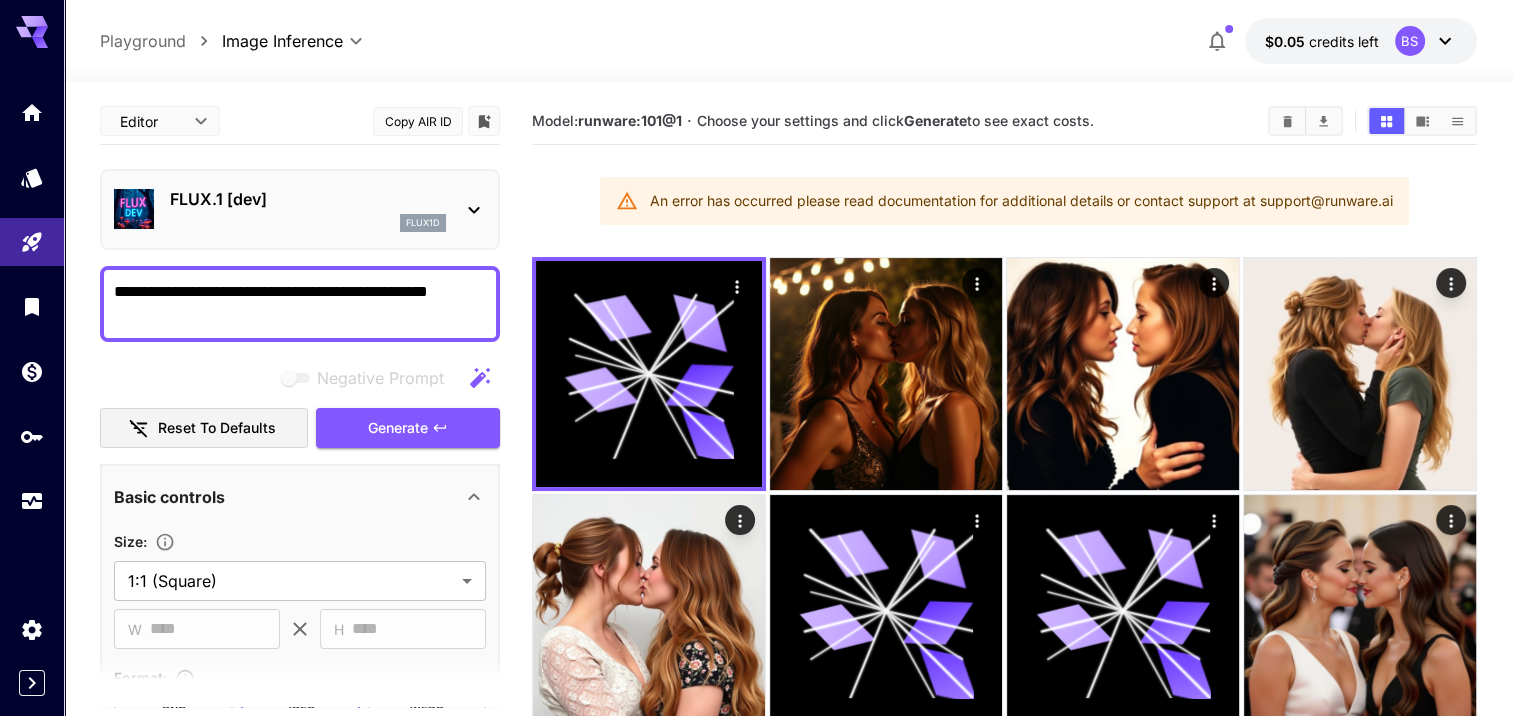 click on "FLUX.1 [dev] flux1d" at bounding box center [300, 209] 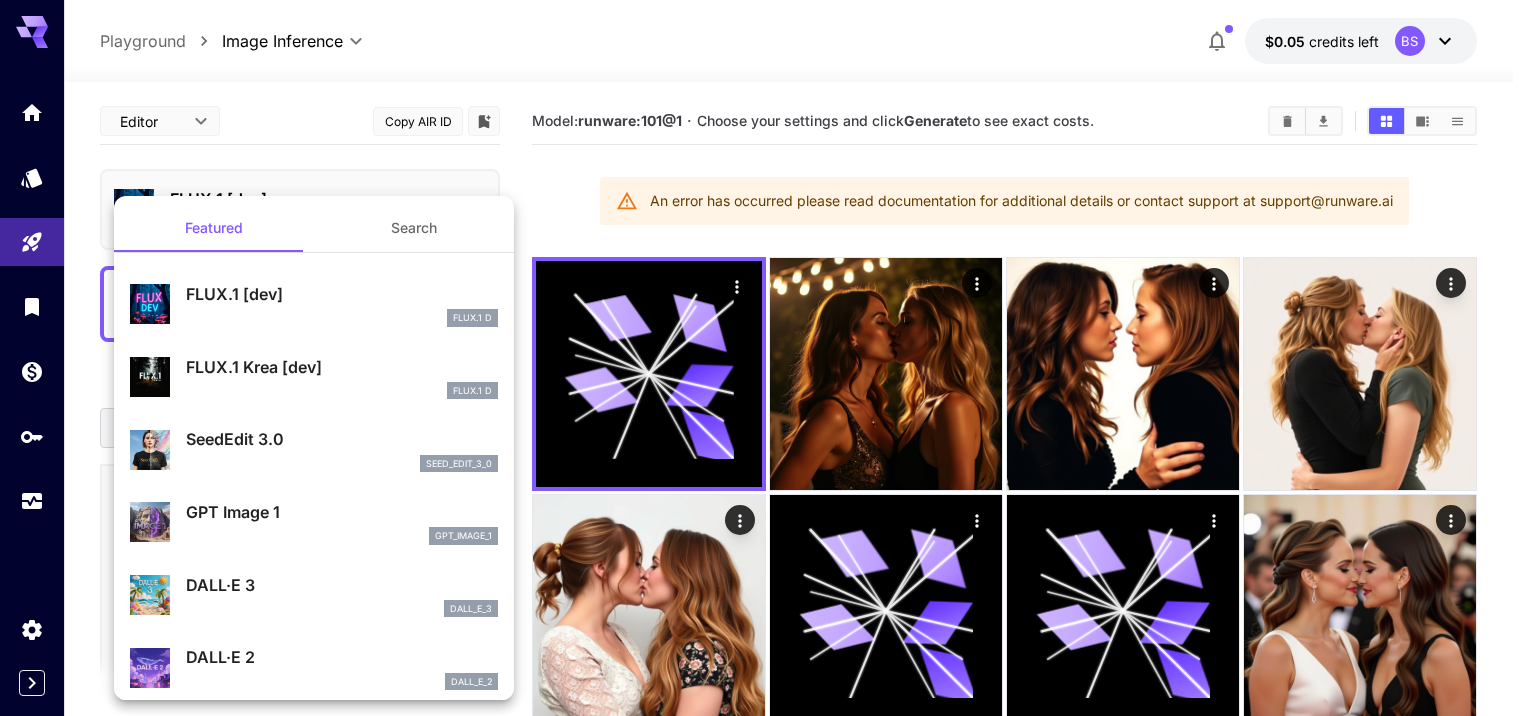 click on "FLUX.1 Krea [dev]" at bounding box center (342, 367) 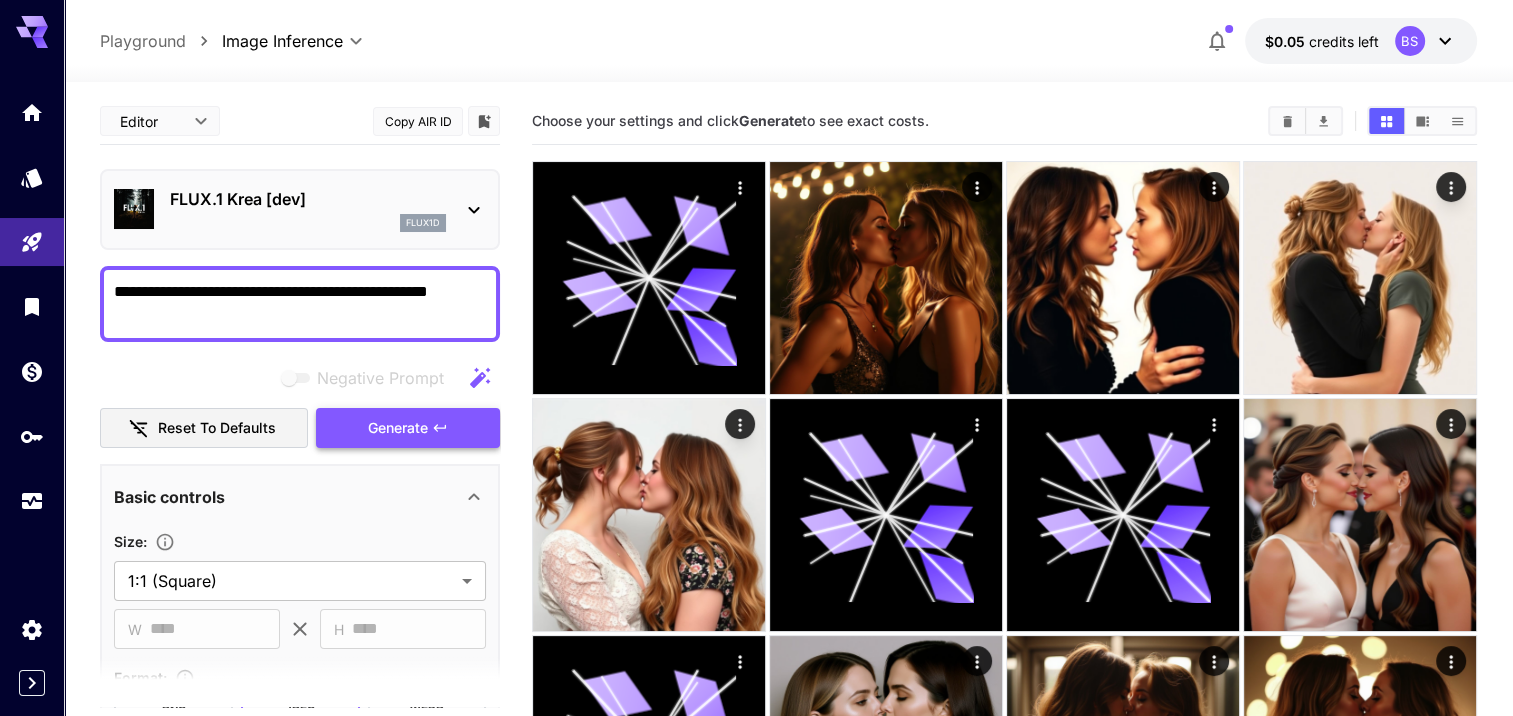 click on "Generate" at bounding box center (398, 428) 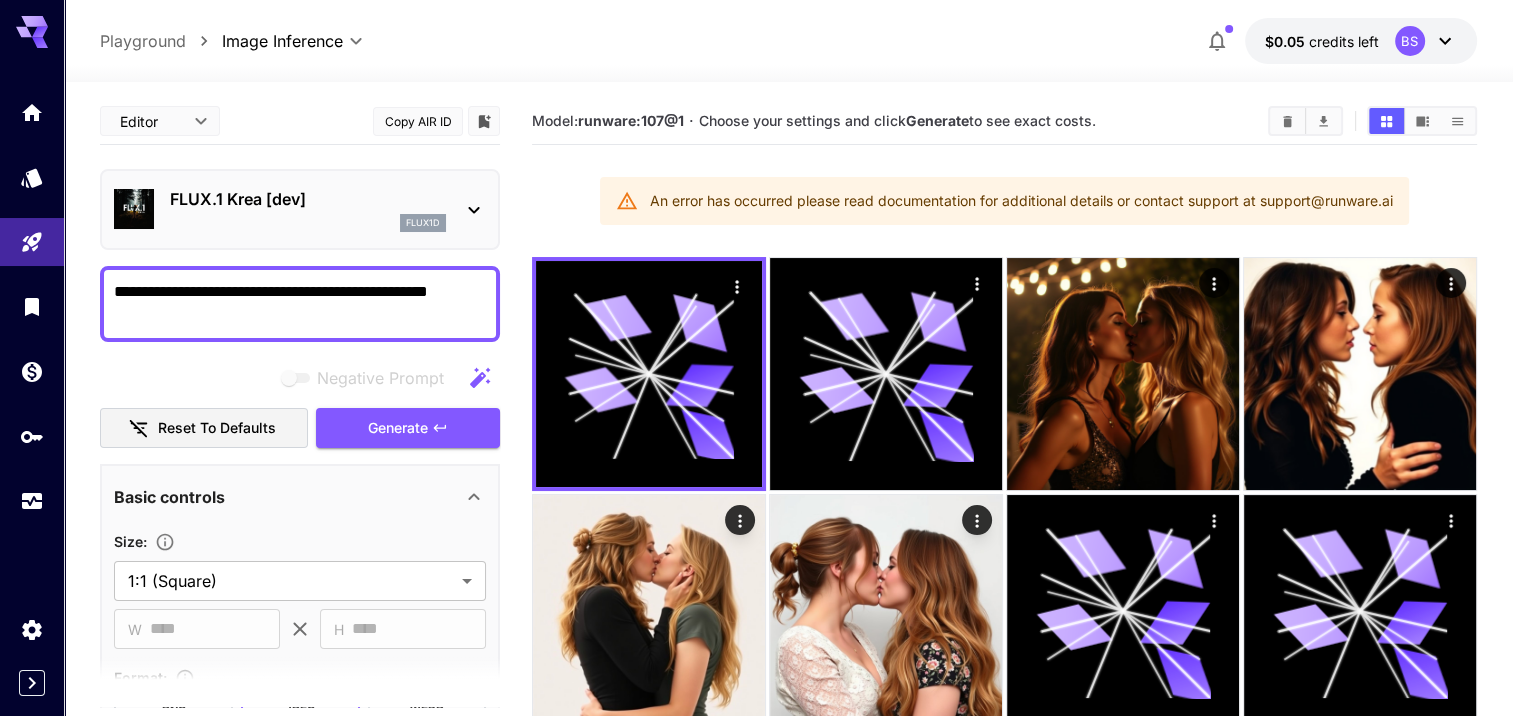 click on "FLUX.1 Krea [dev] flux1d" at bounding box center [300, 209] 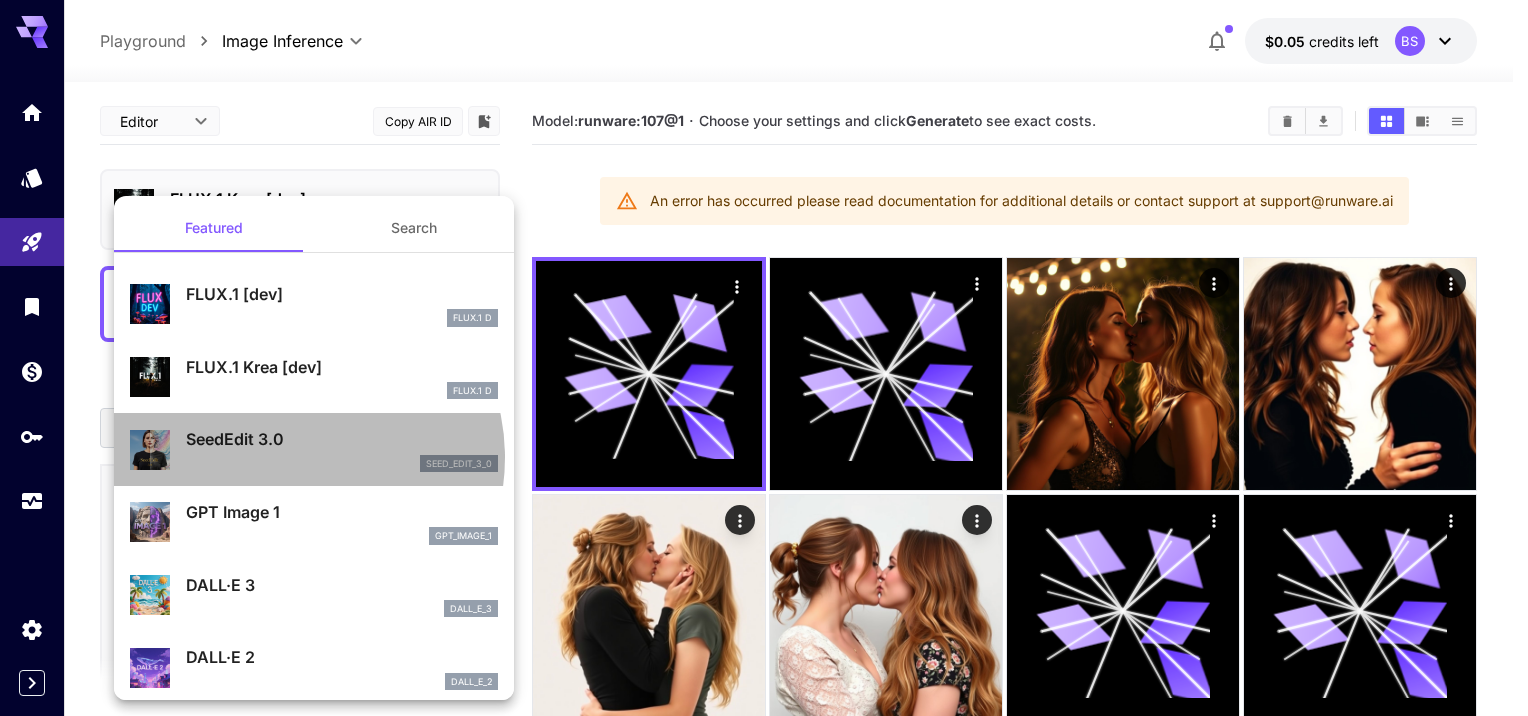 click on "seed_edit_3_0" at bounding box center (342, 464) 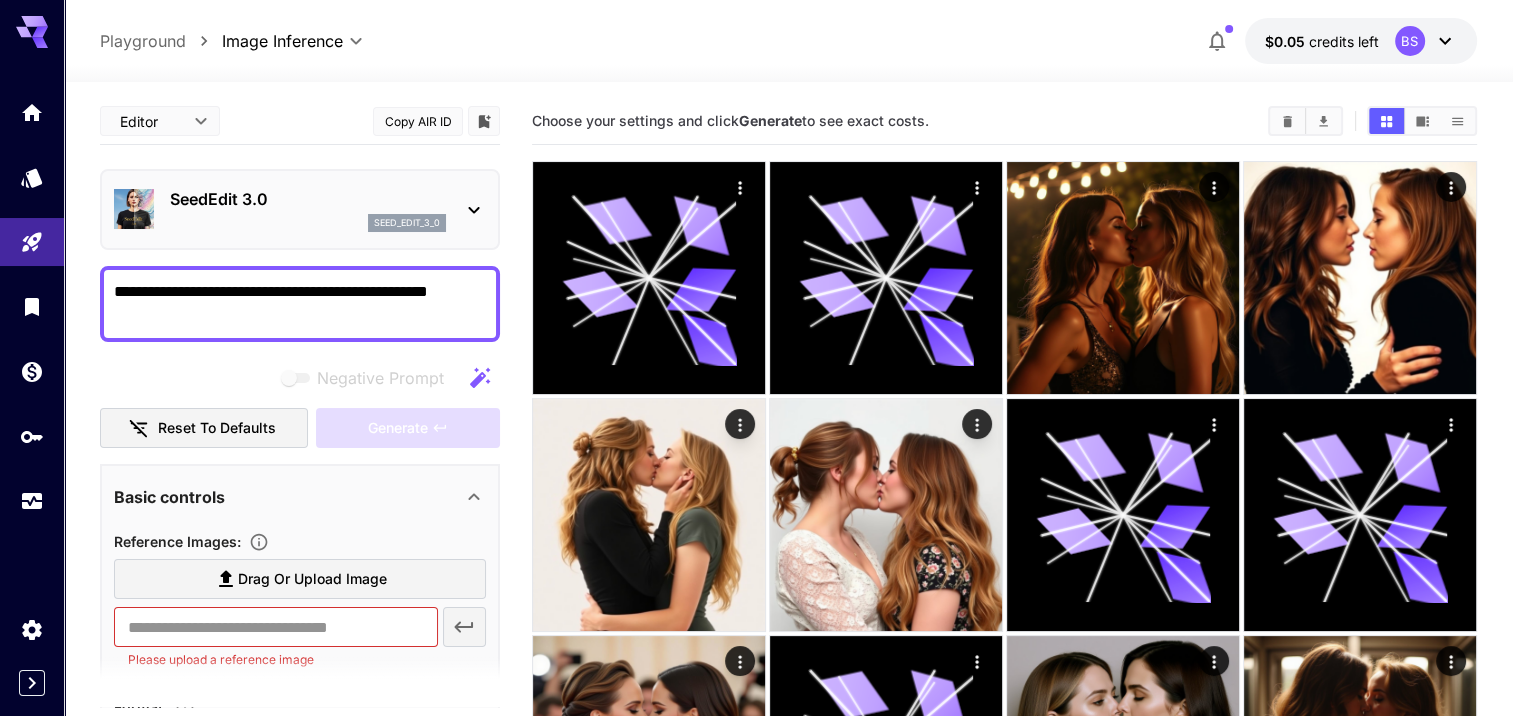 click 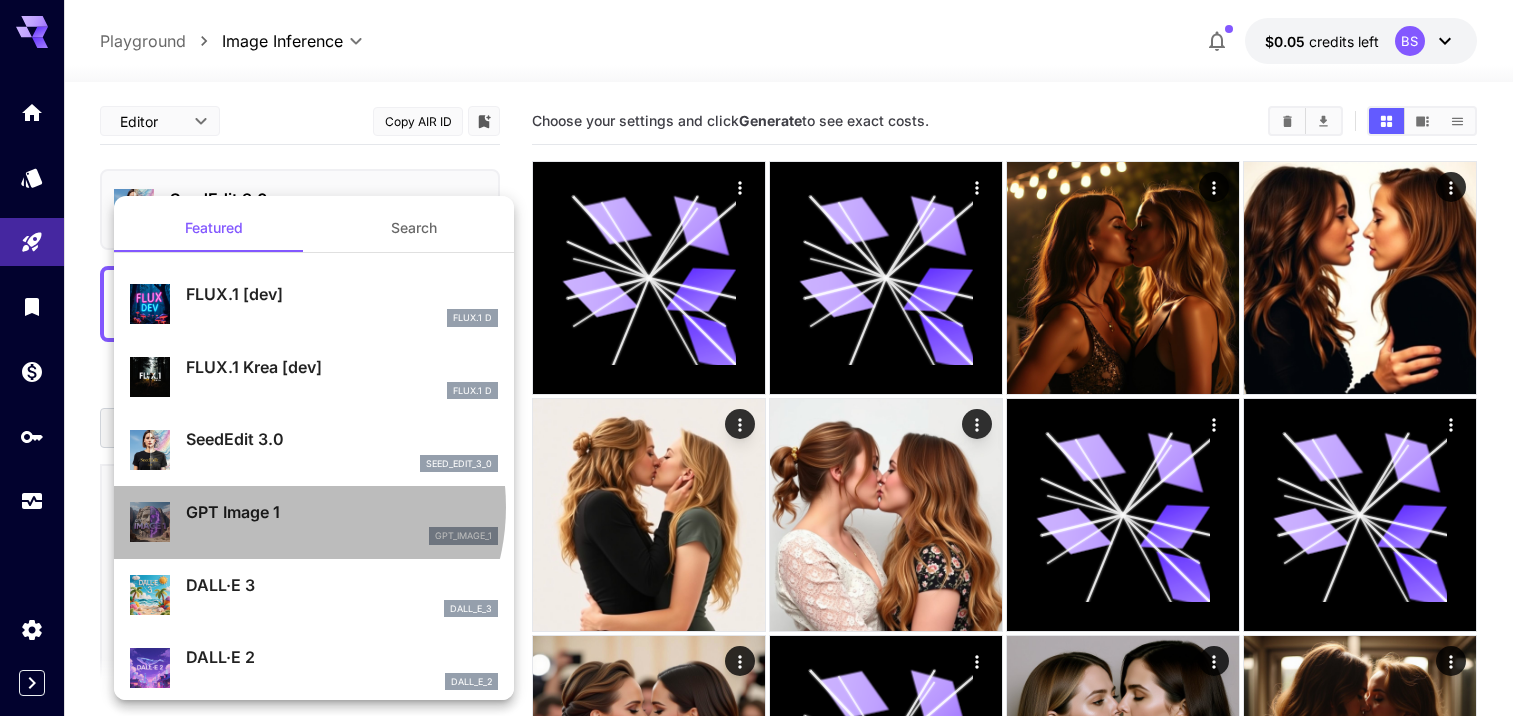 click on "GPT Image 1" at bounding box center (342, 512) 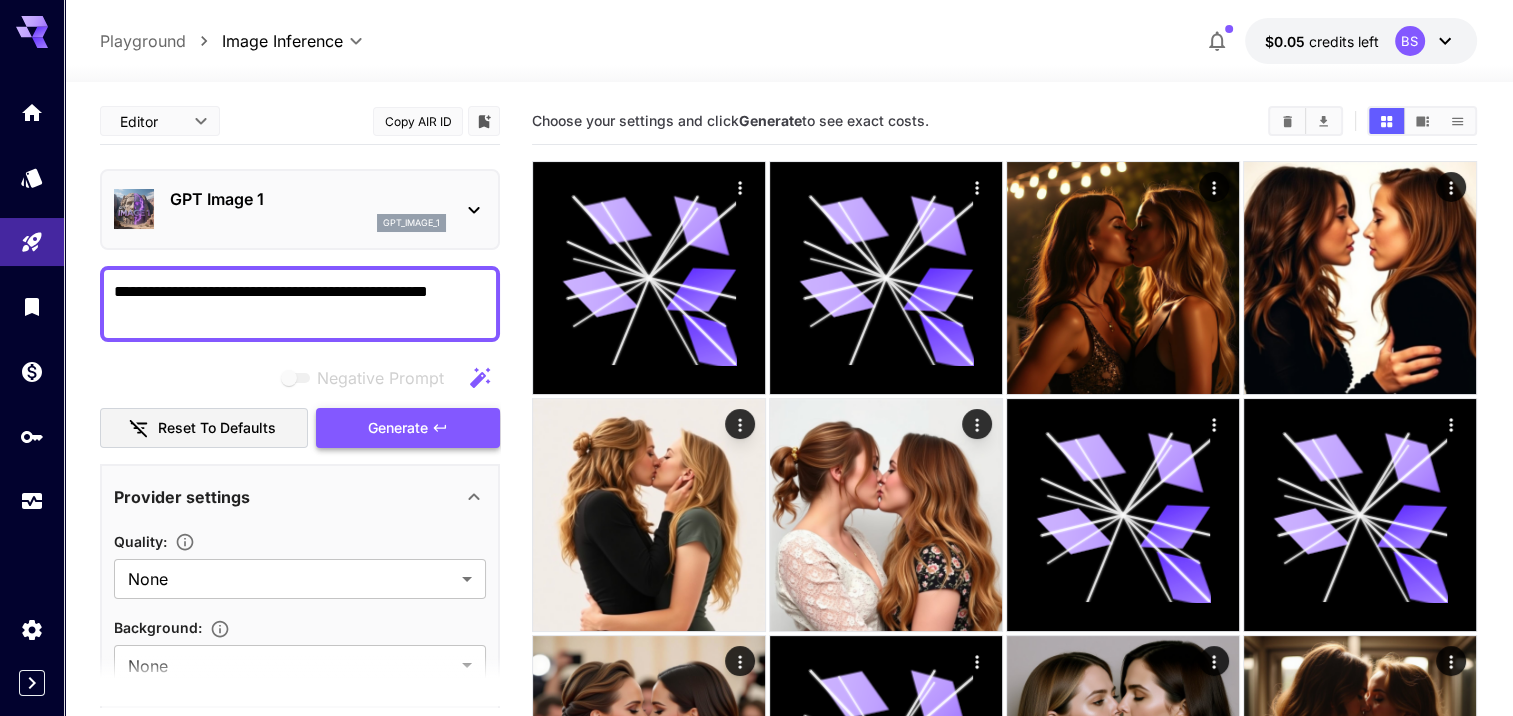 click on "Generate" at bounding box center (398, 428) 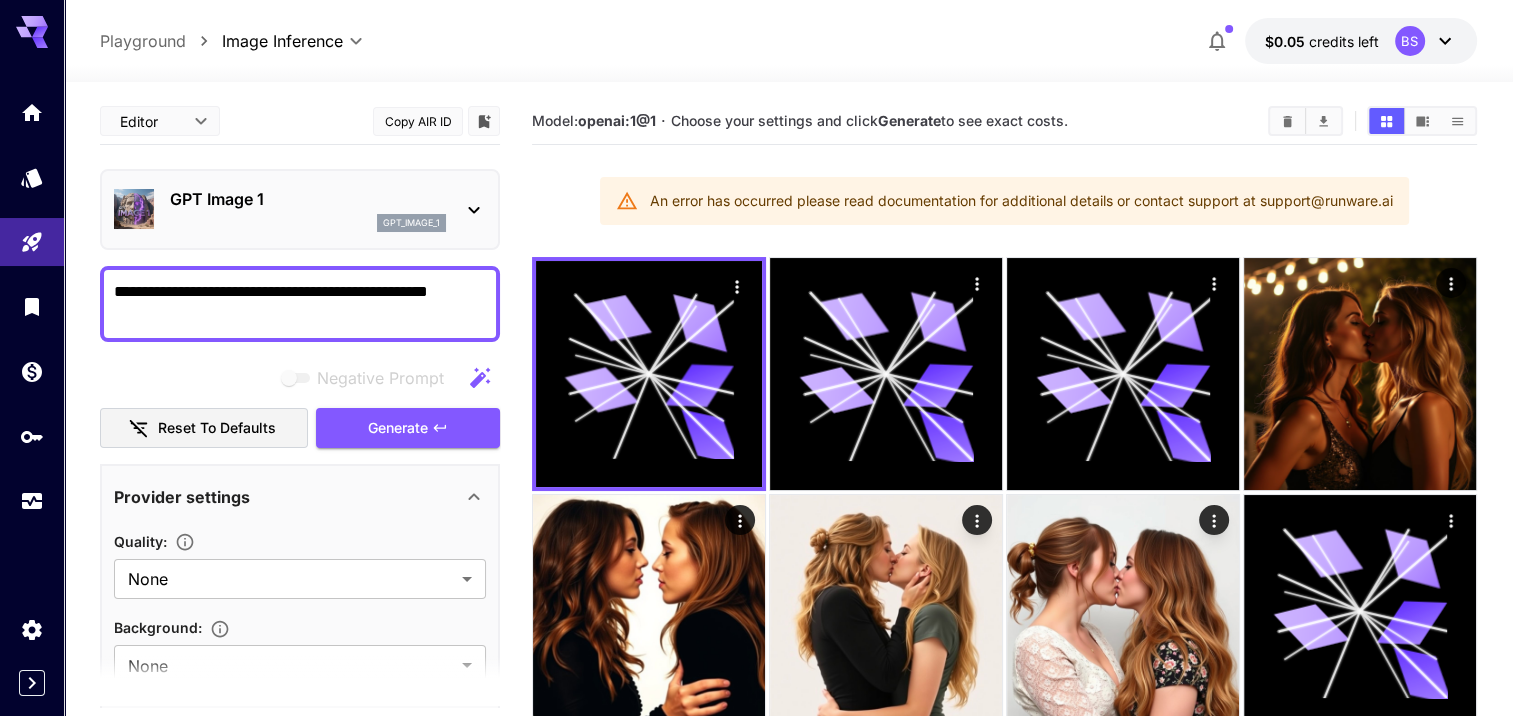 click 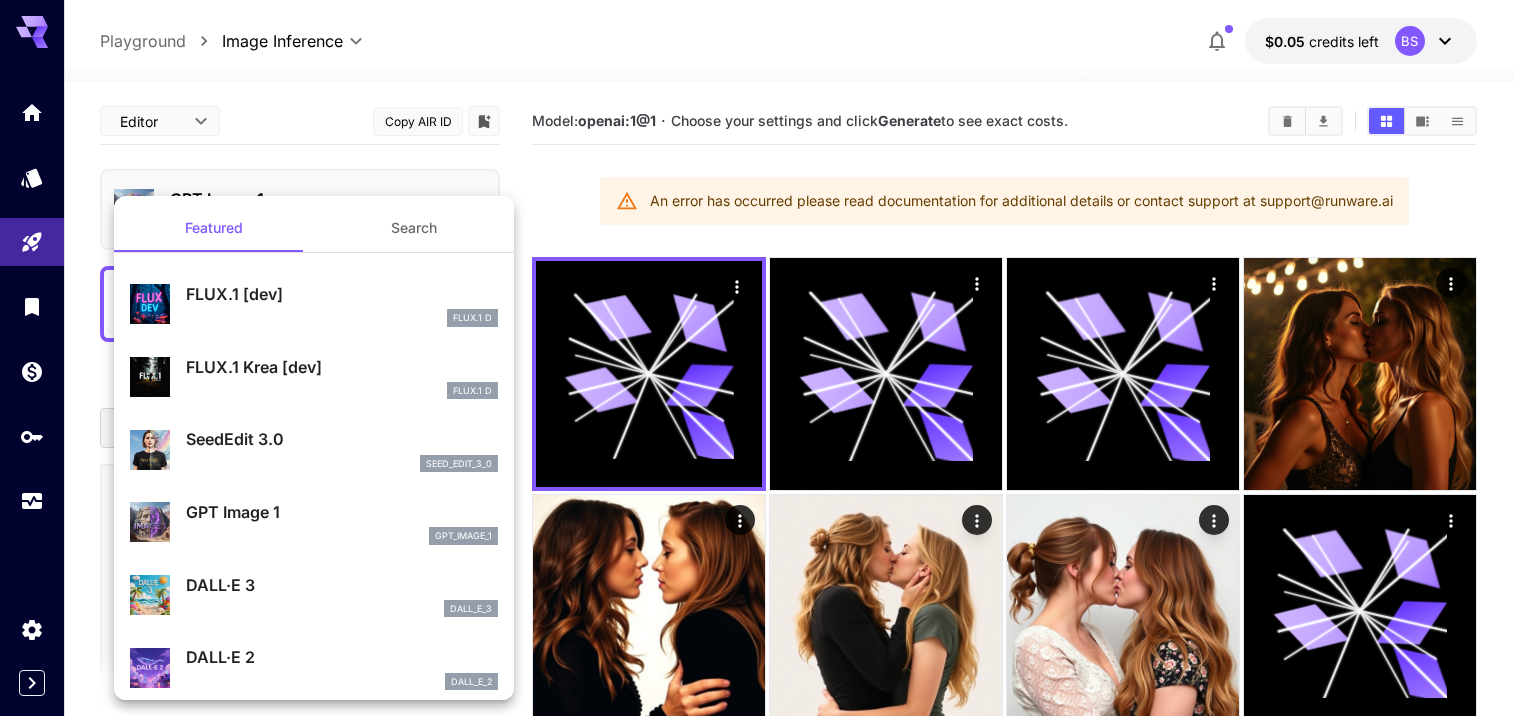 click on "gpt_image_1" at bounding box center [342, 536] 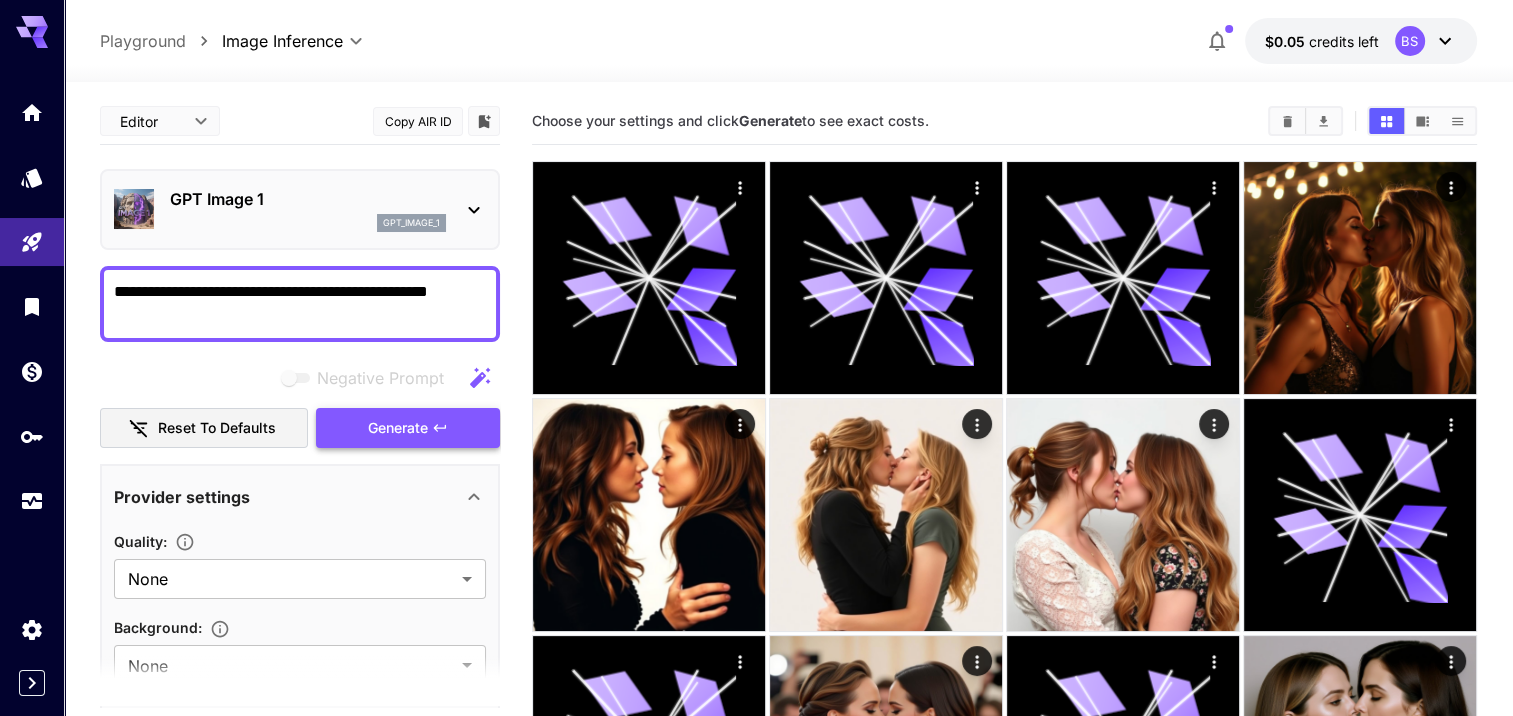 click 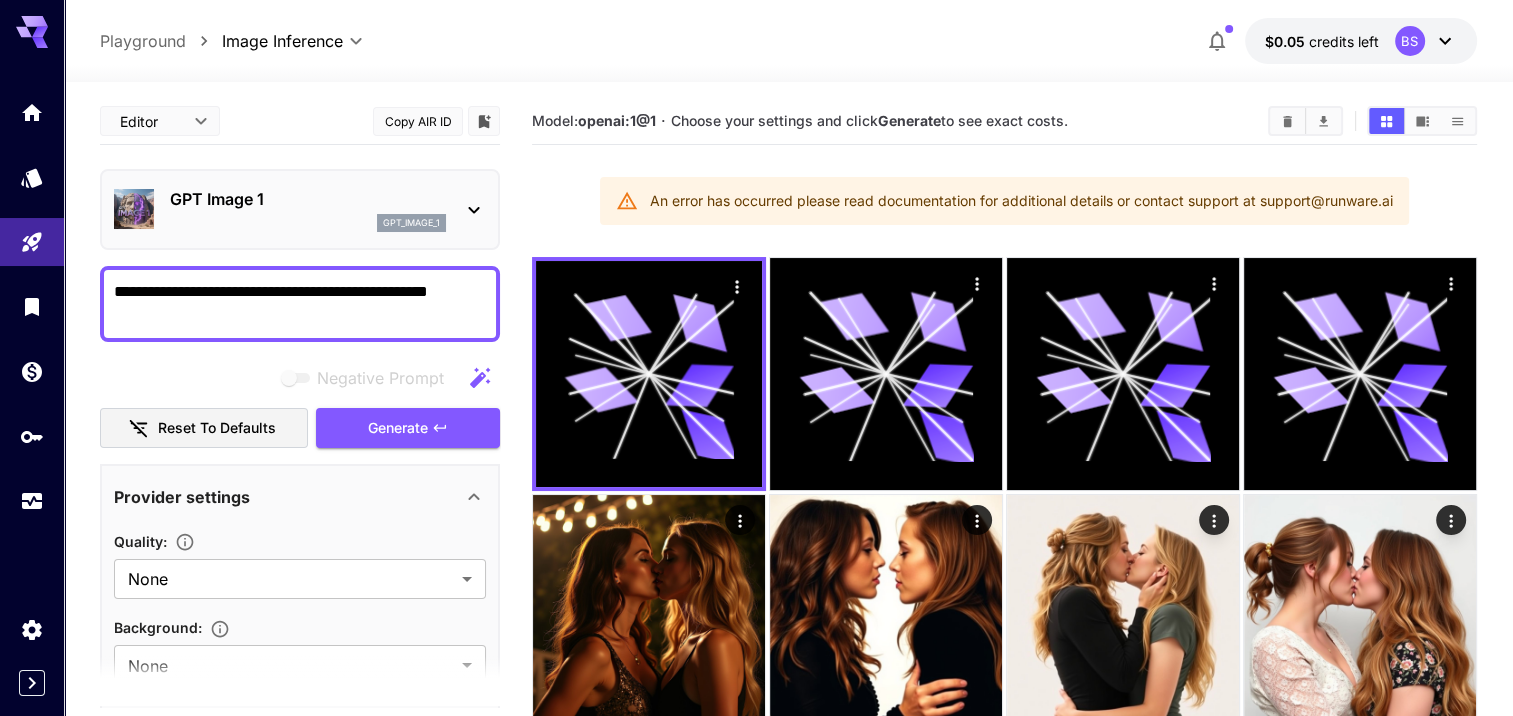 click 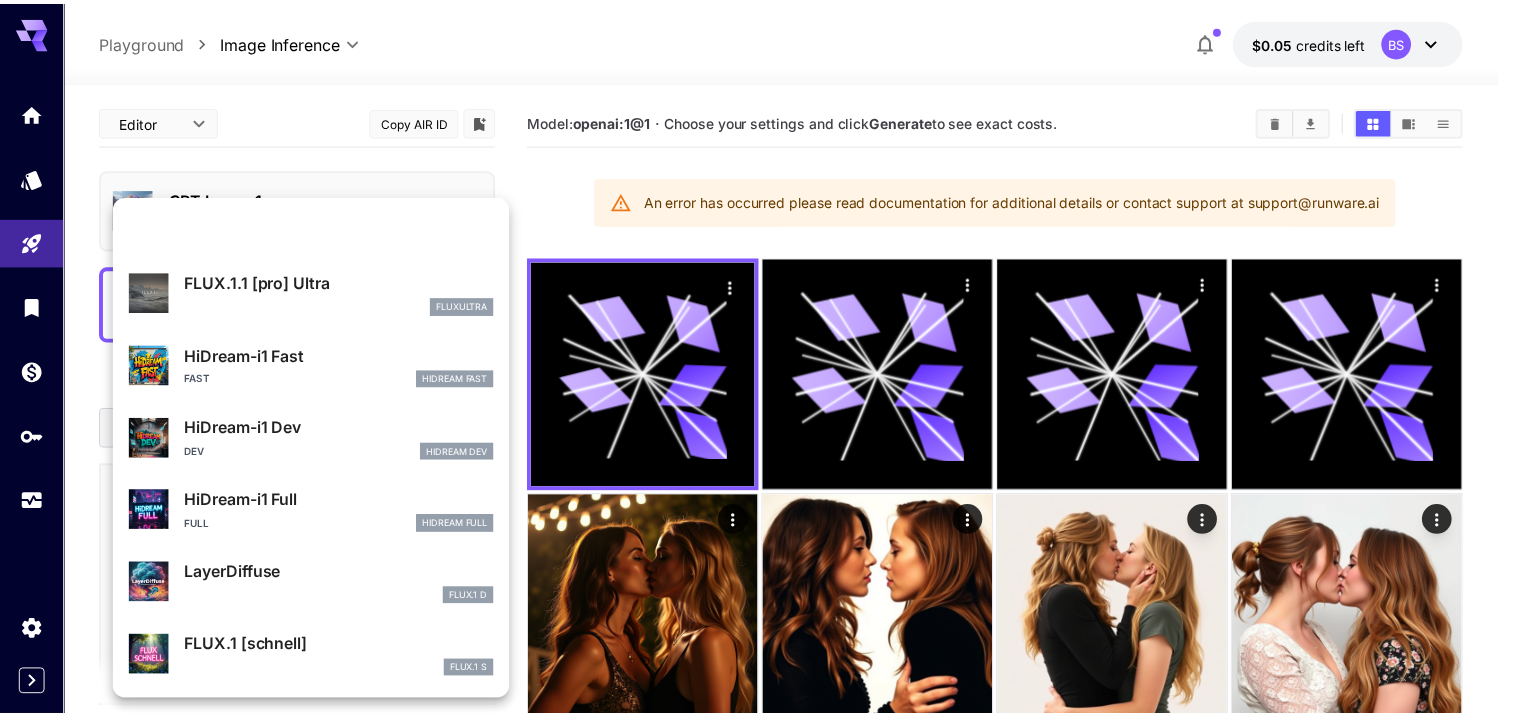 scroll, scrollTop: 1106, scrollLeft: 0, axis: vertical 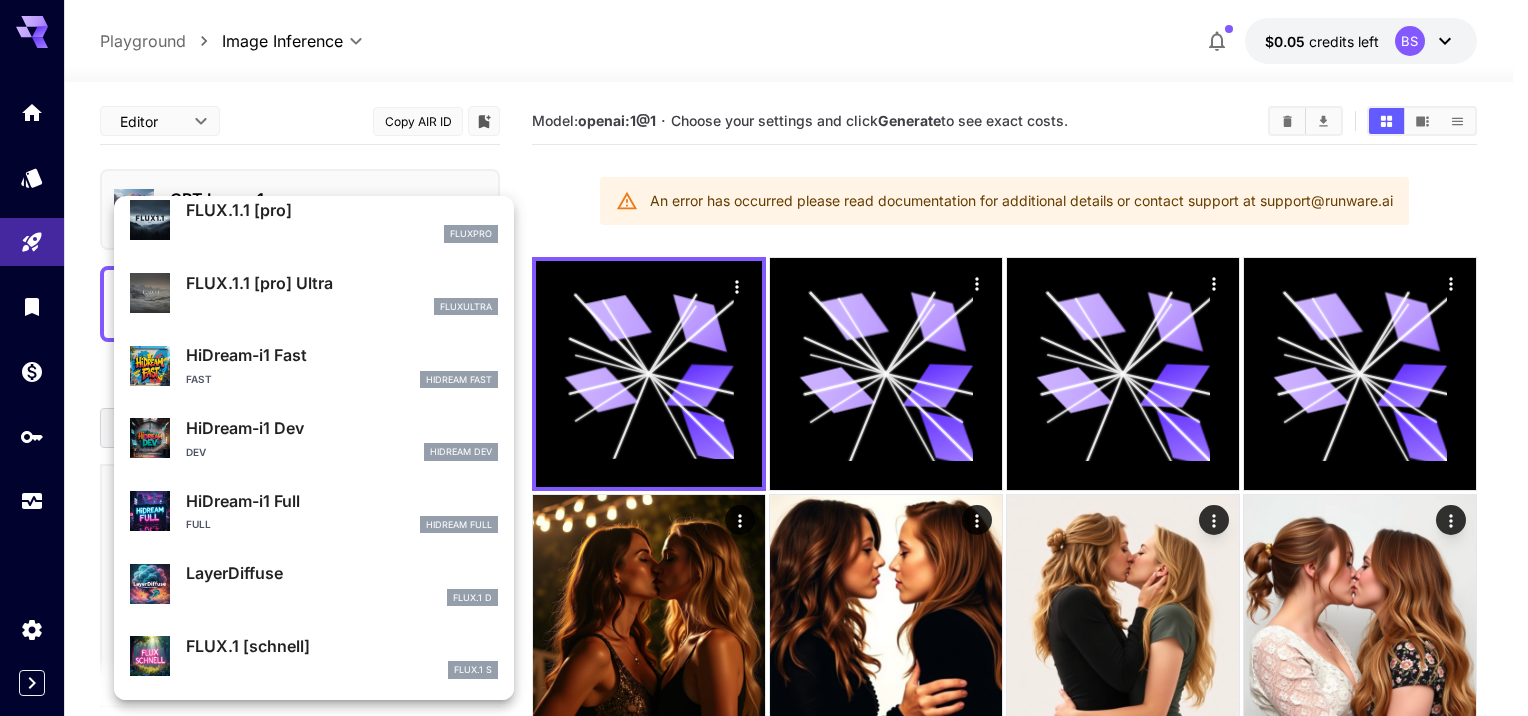 click on "FLUX.1 D" at bounding box center [342, 598] 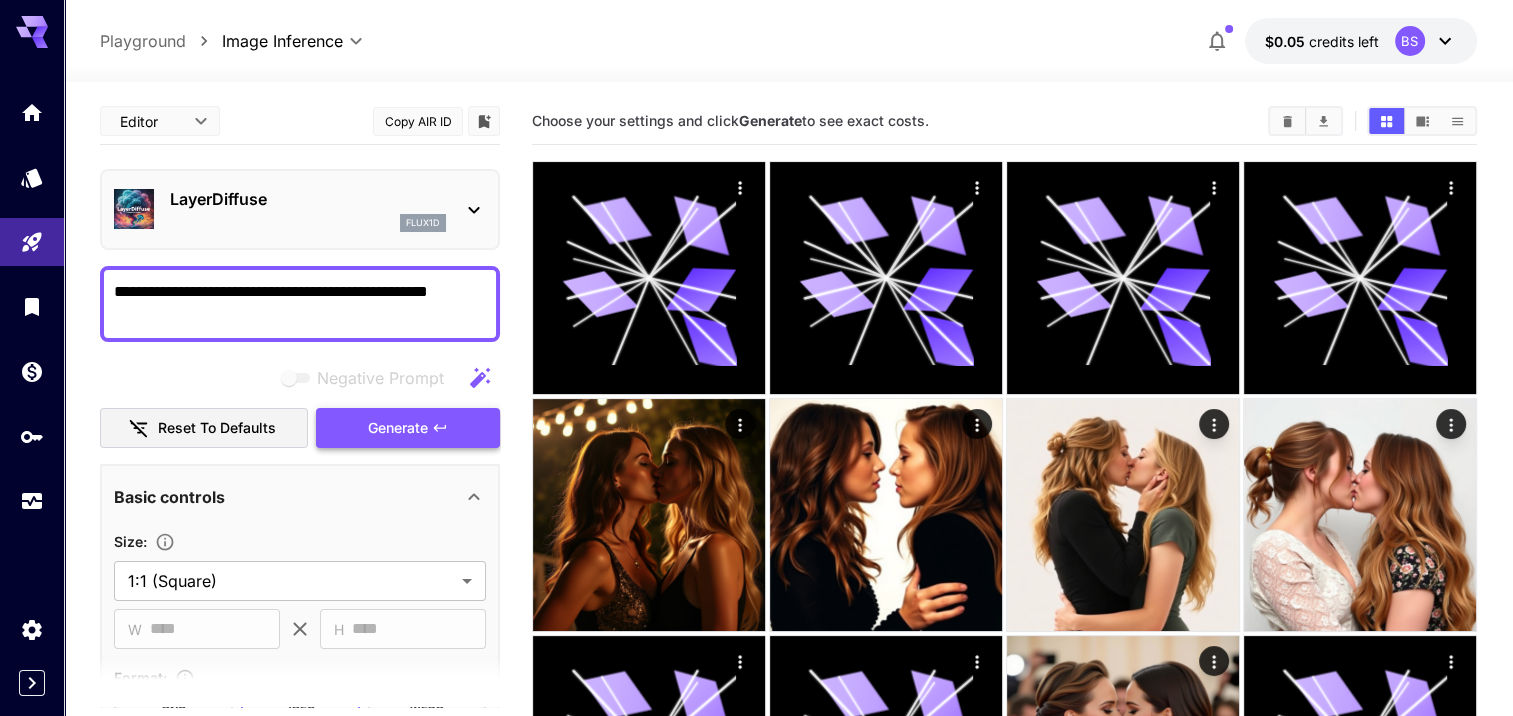 click on "Generate" at bounding box center [408, 428] 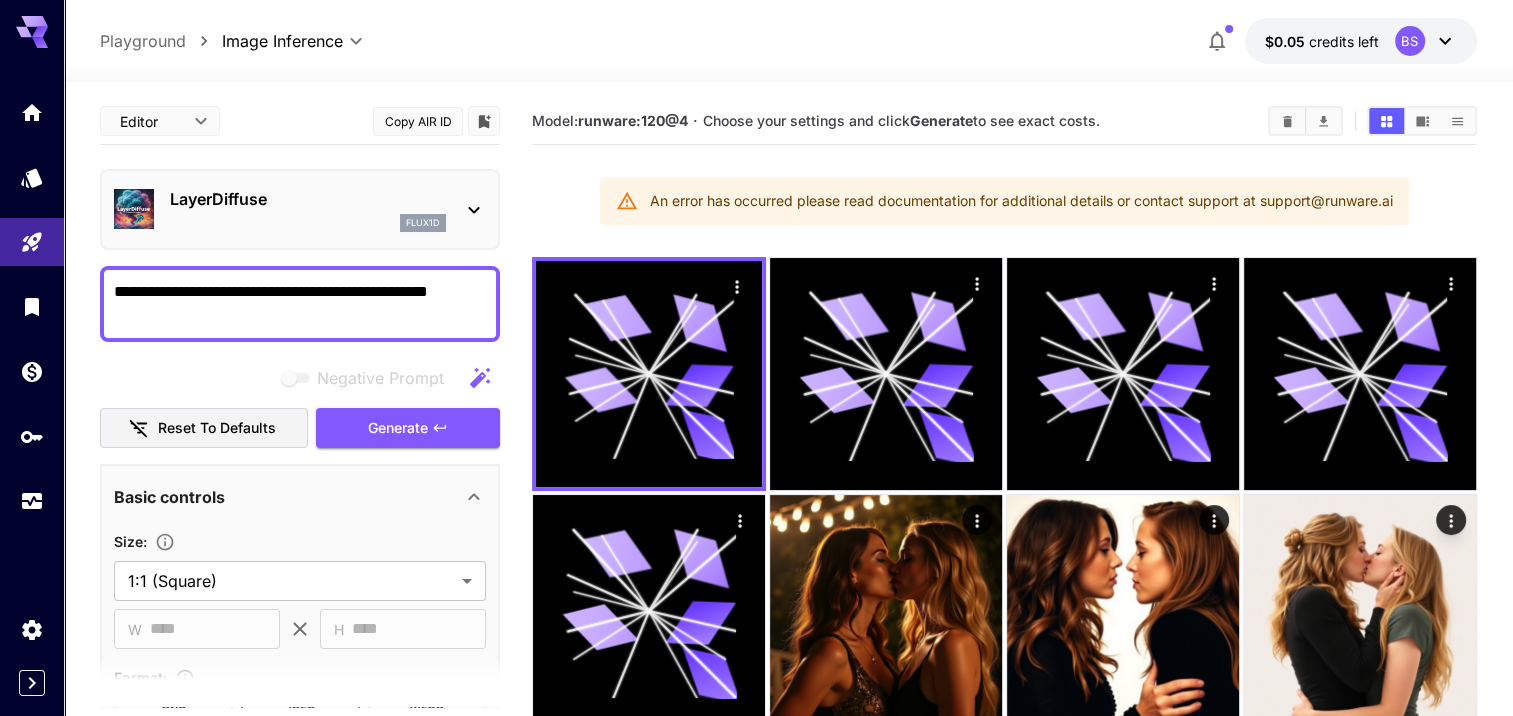 click on "**********" at bounding box center (300, 304) 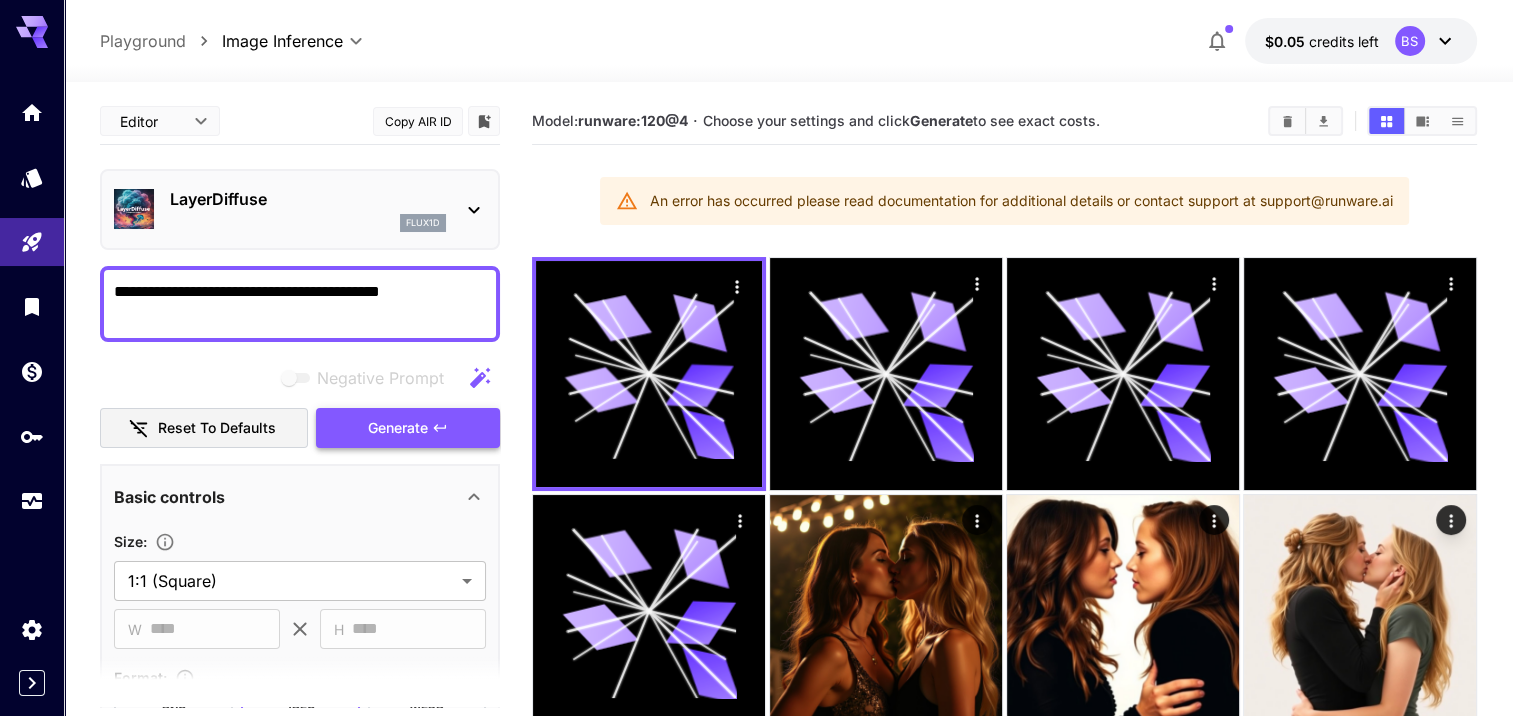 type on "**********" 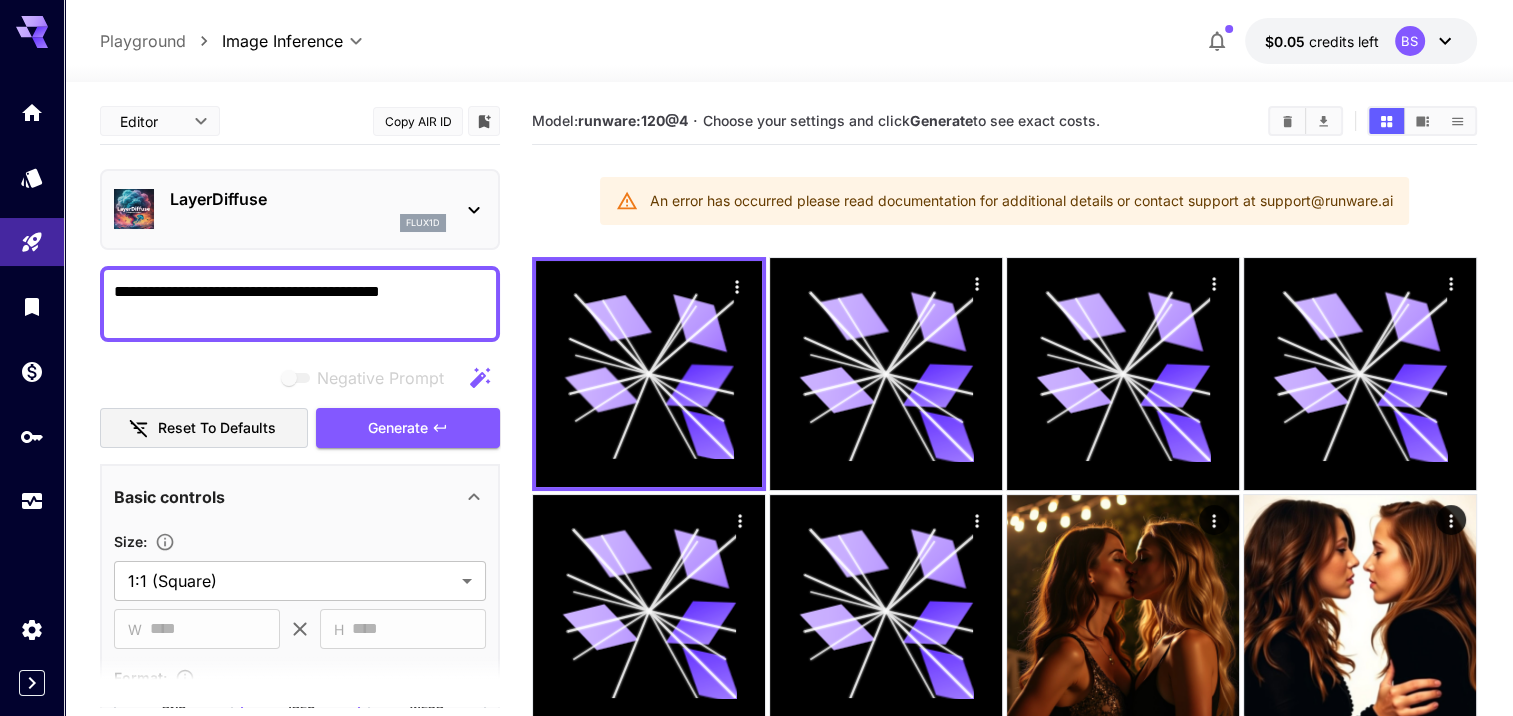 click on "LayerDiffuse flux1d" at bounding box center [300, 209] 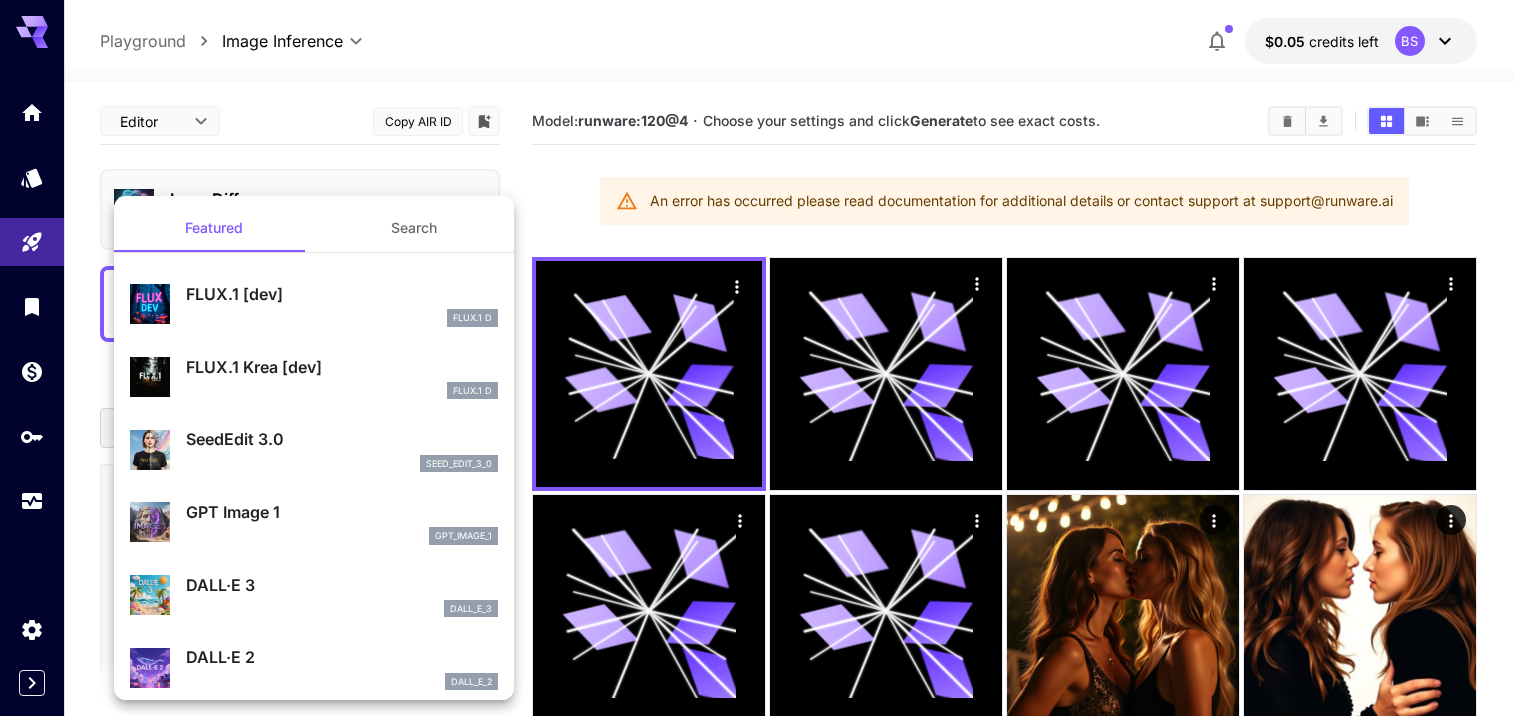 click on "FLUX.1 [dev]" at bounding box center [342, 294] 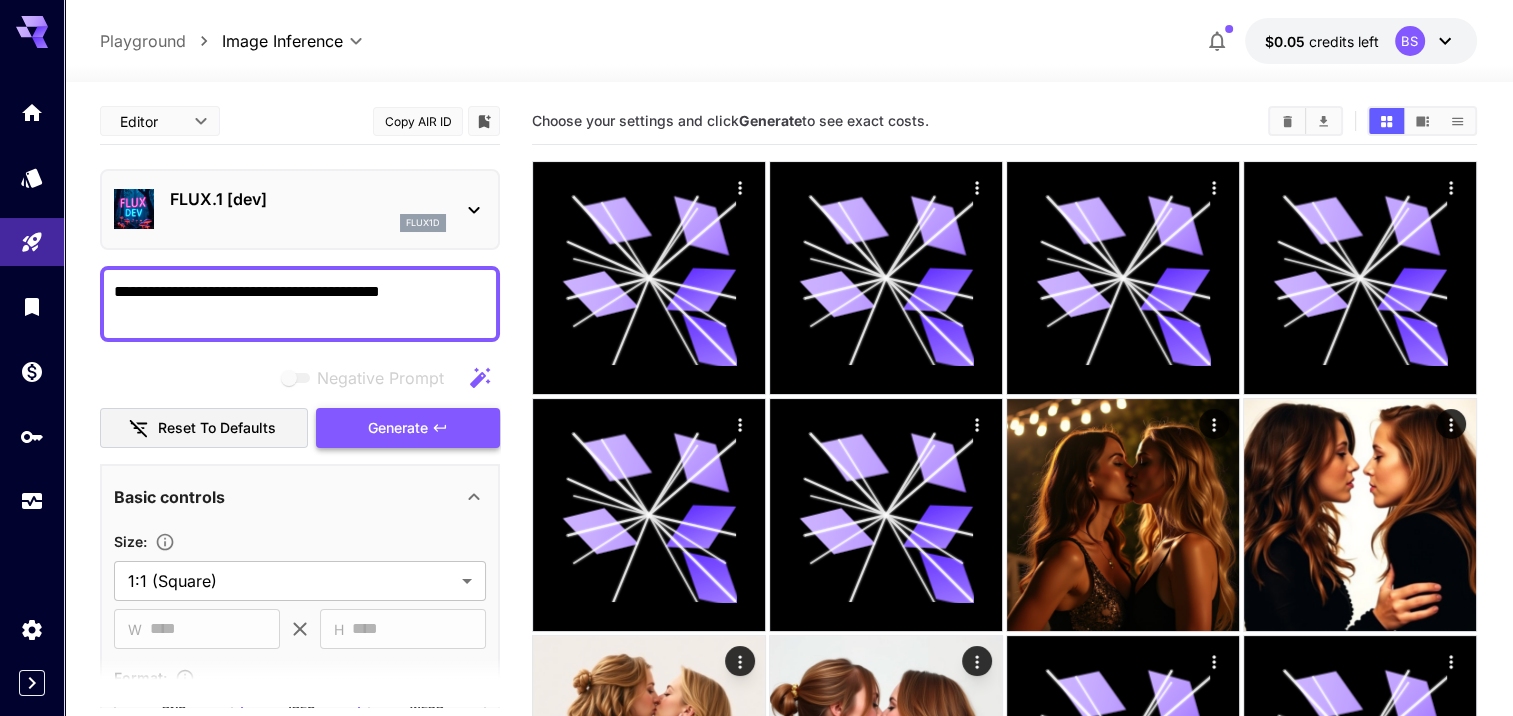 click on "Generate" at bounding box center [398, 428] 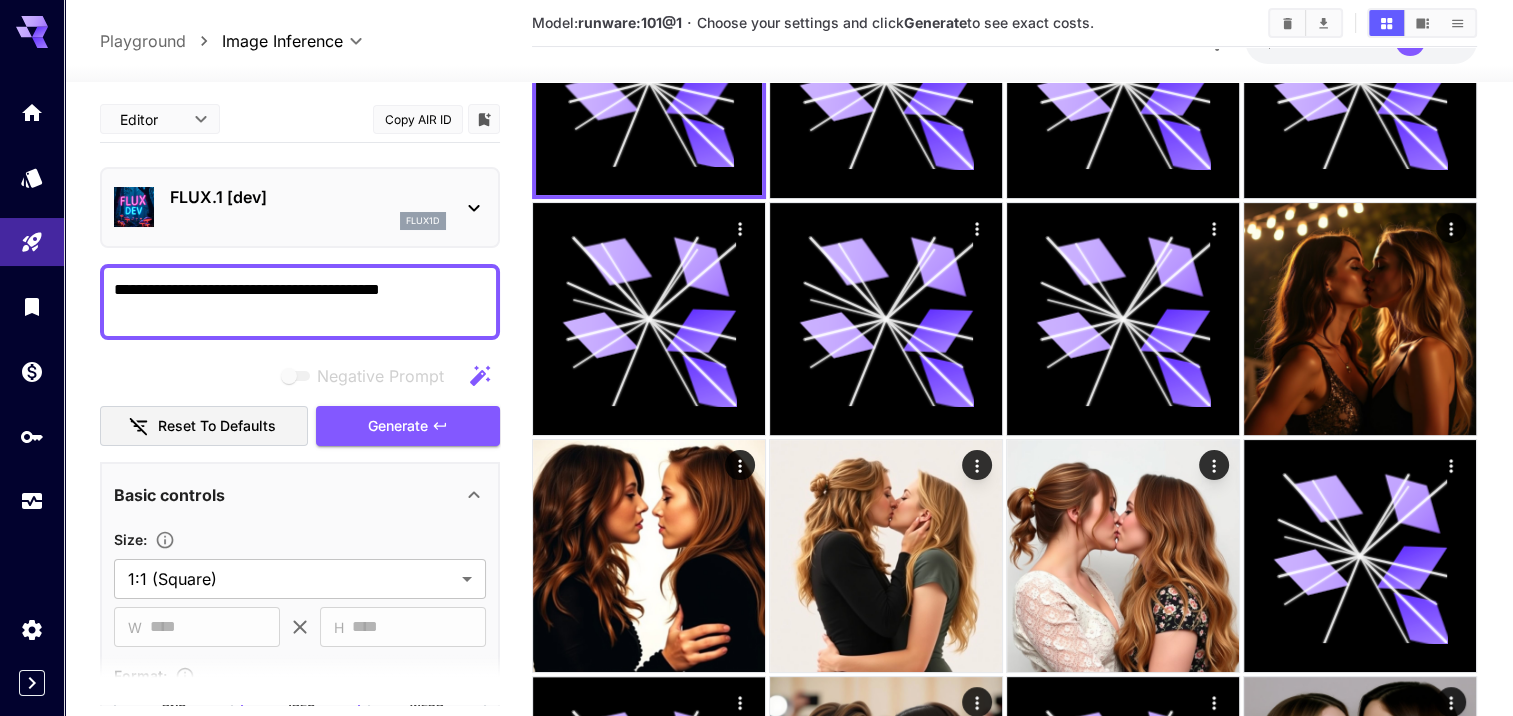 scroll, scrollTop: 303, scrollLeft: 0, axis: vertical 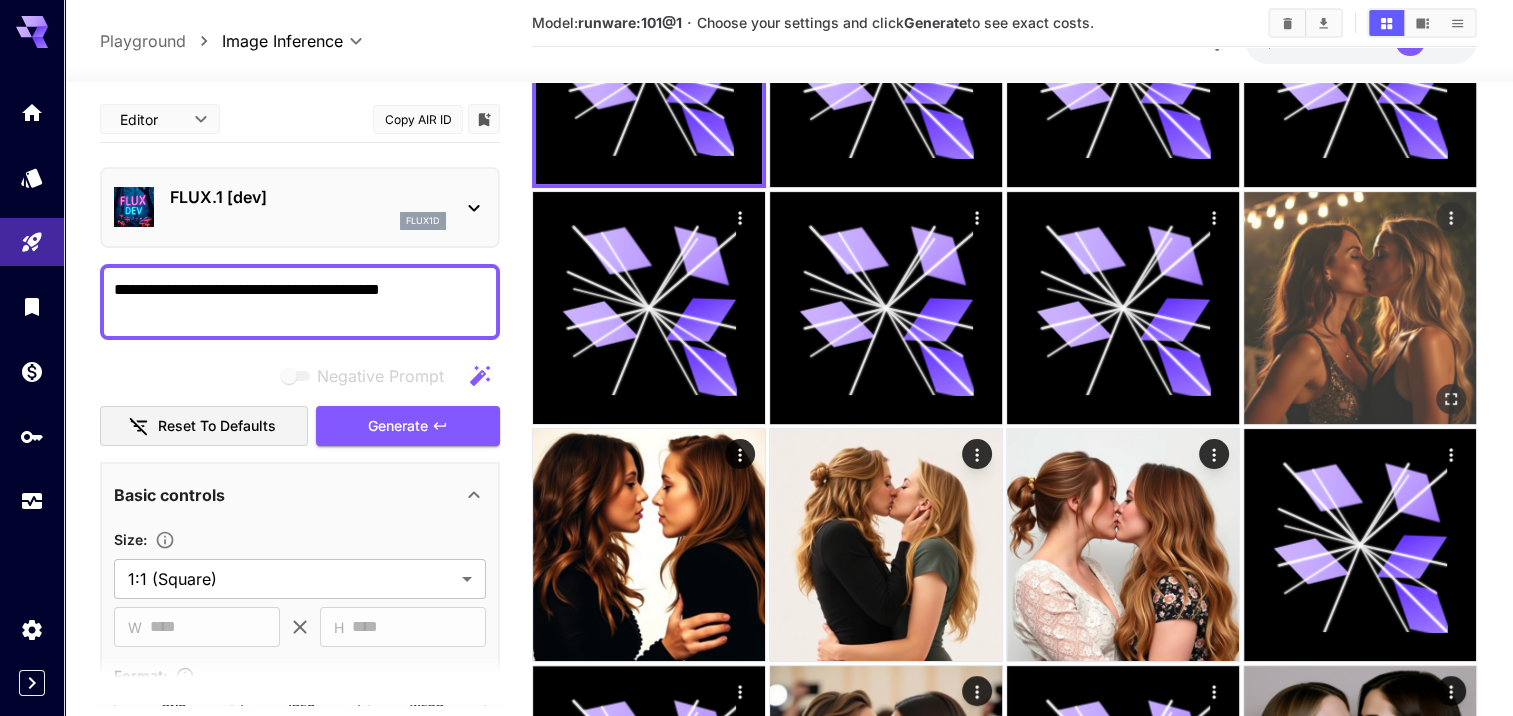 click at bounding box center [1360, 308] 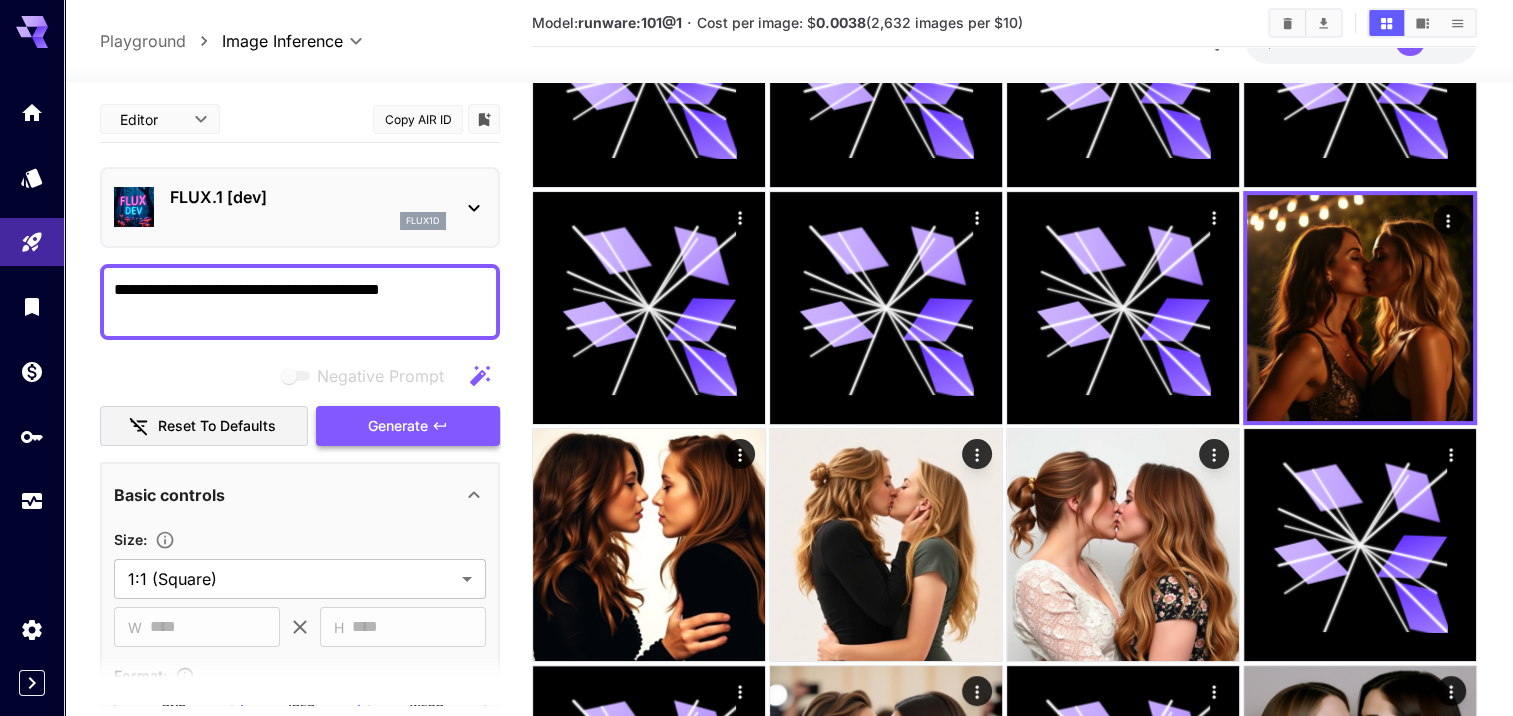 click on "Generate" at bounding box center [398, 426] 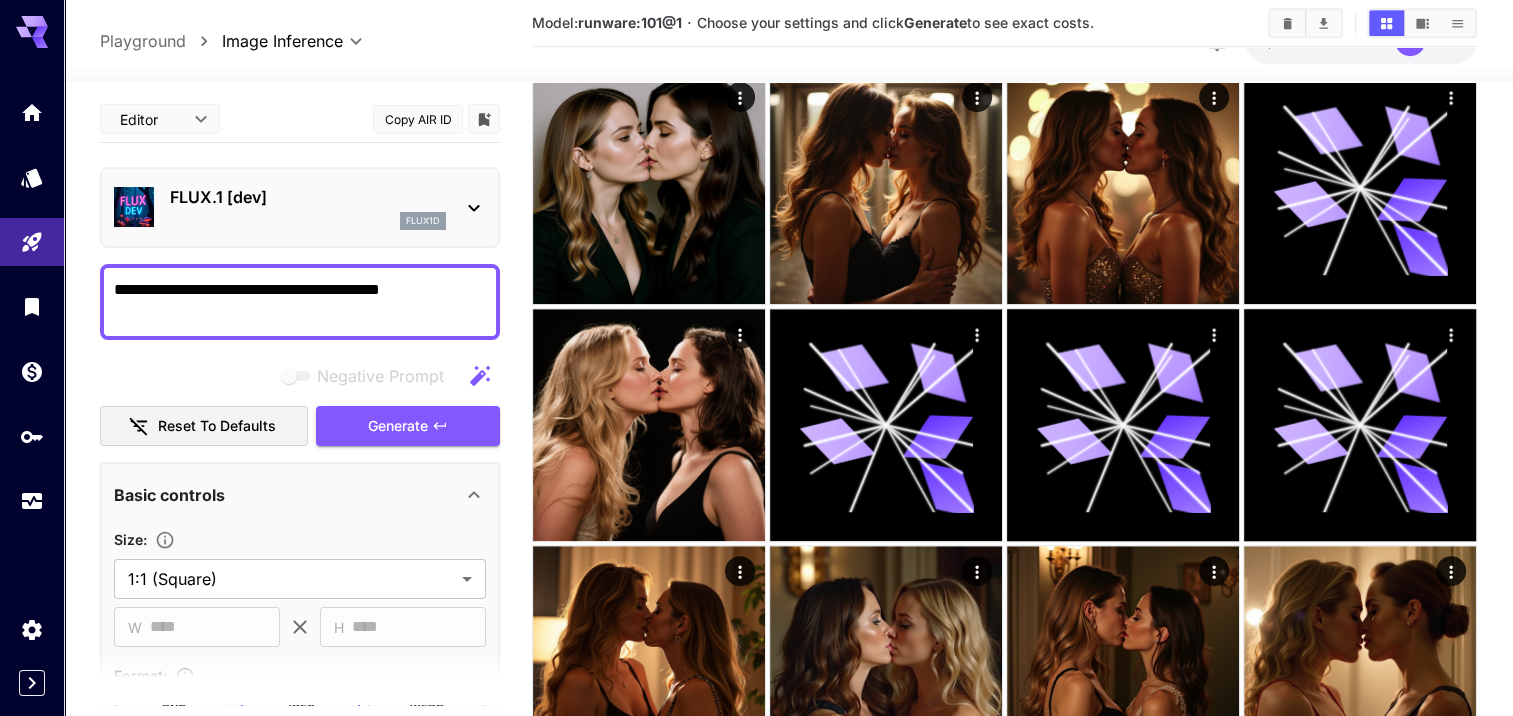 scroll, scrollTop: 1492, scrollLeft: 0, axis: vertical 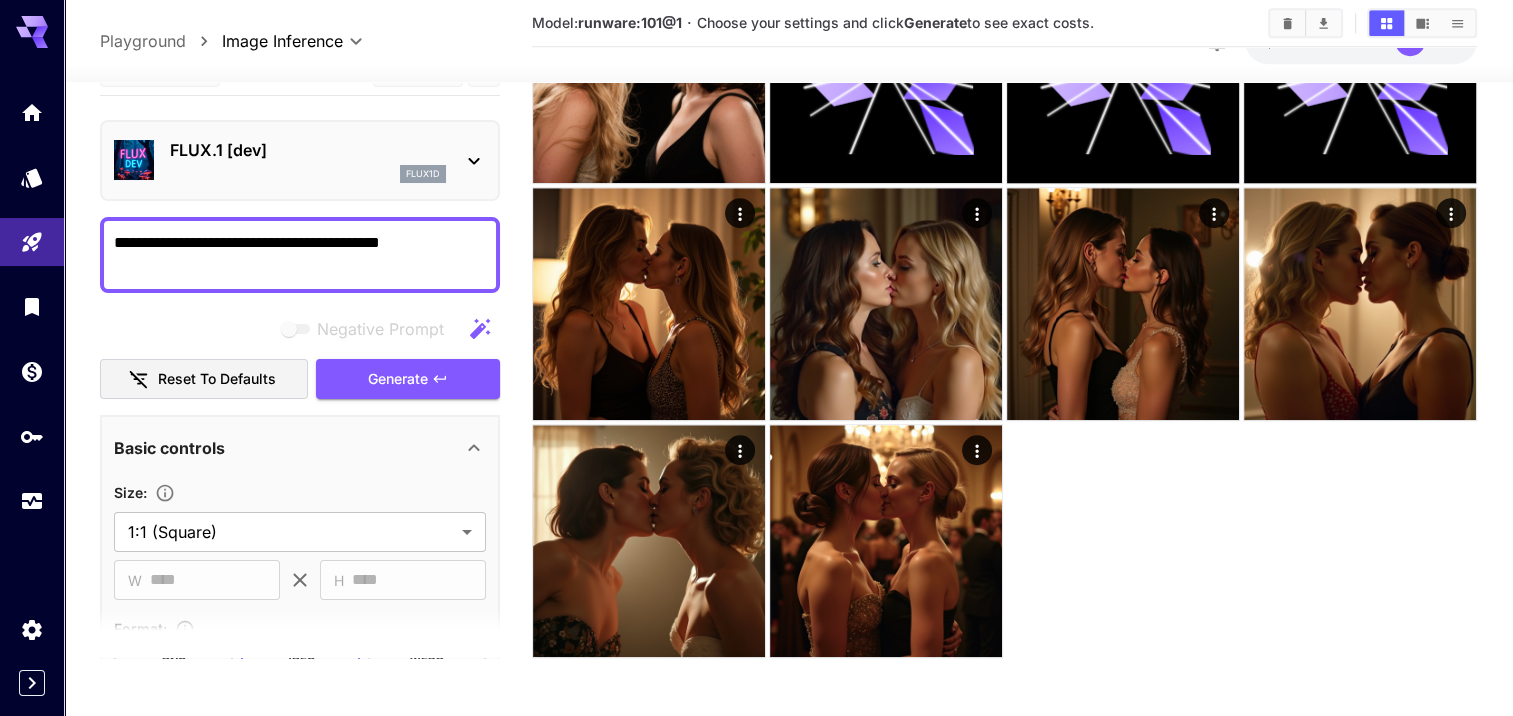 click on "**********" at bounding box center (300, 254) 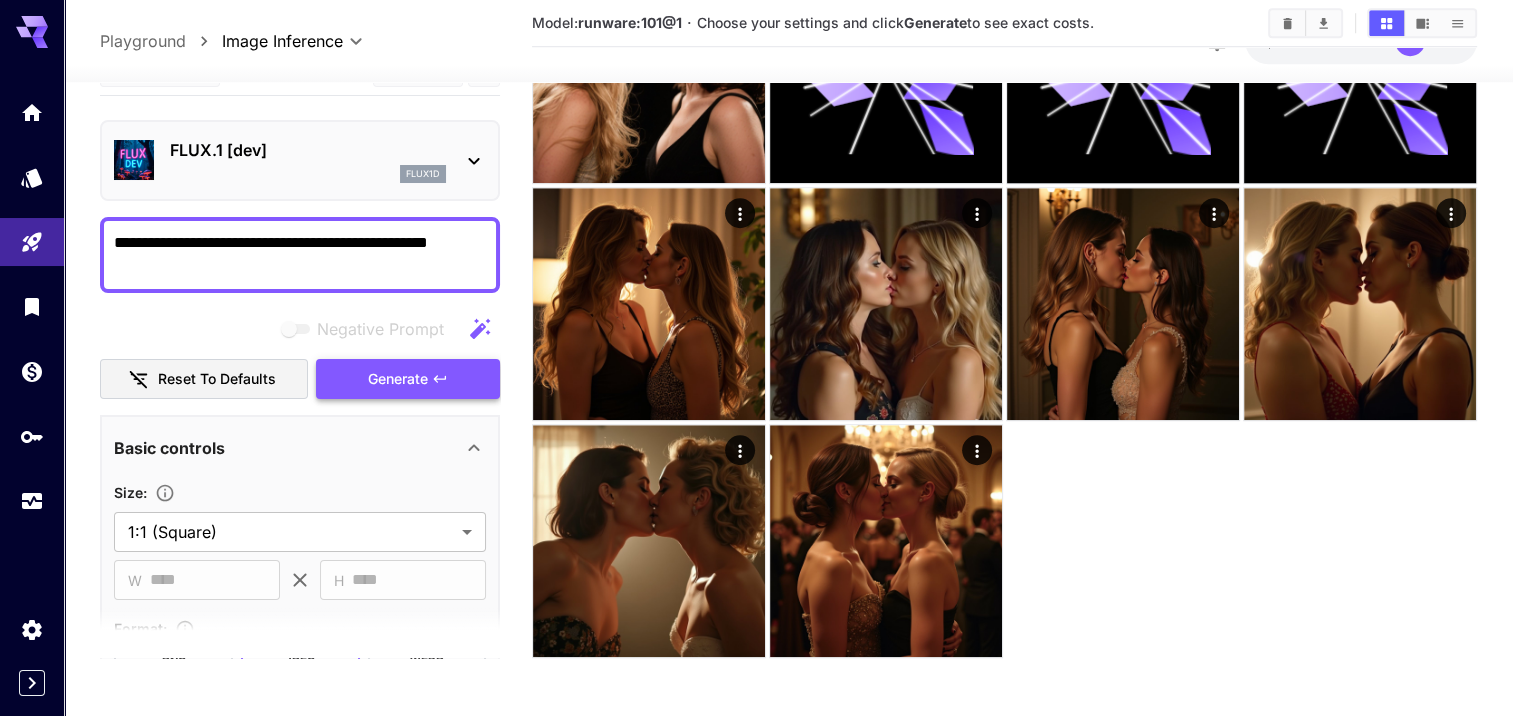 type on "**********" 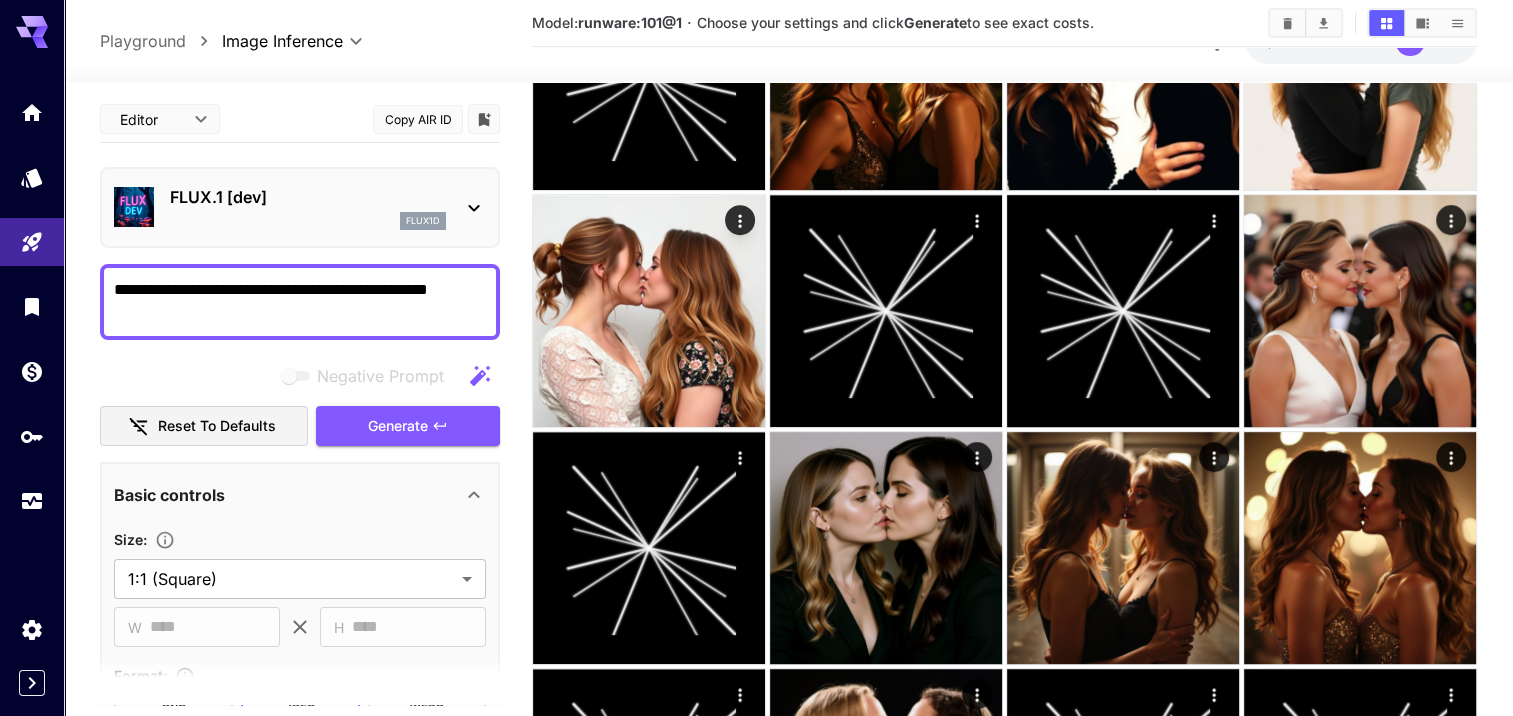 scroll, scrollTop: 0, scrollLeft: 0, axis: both 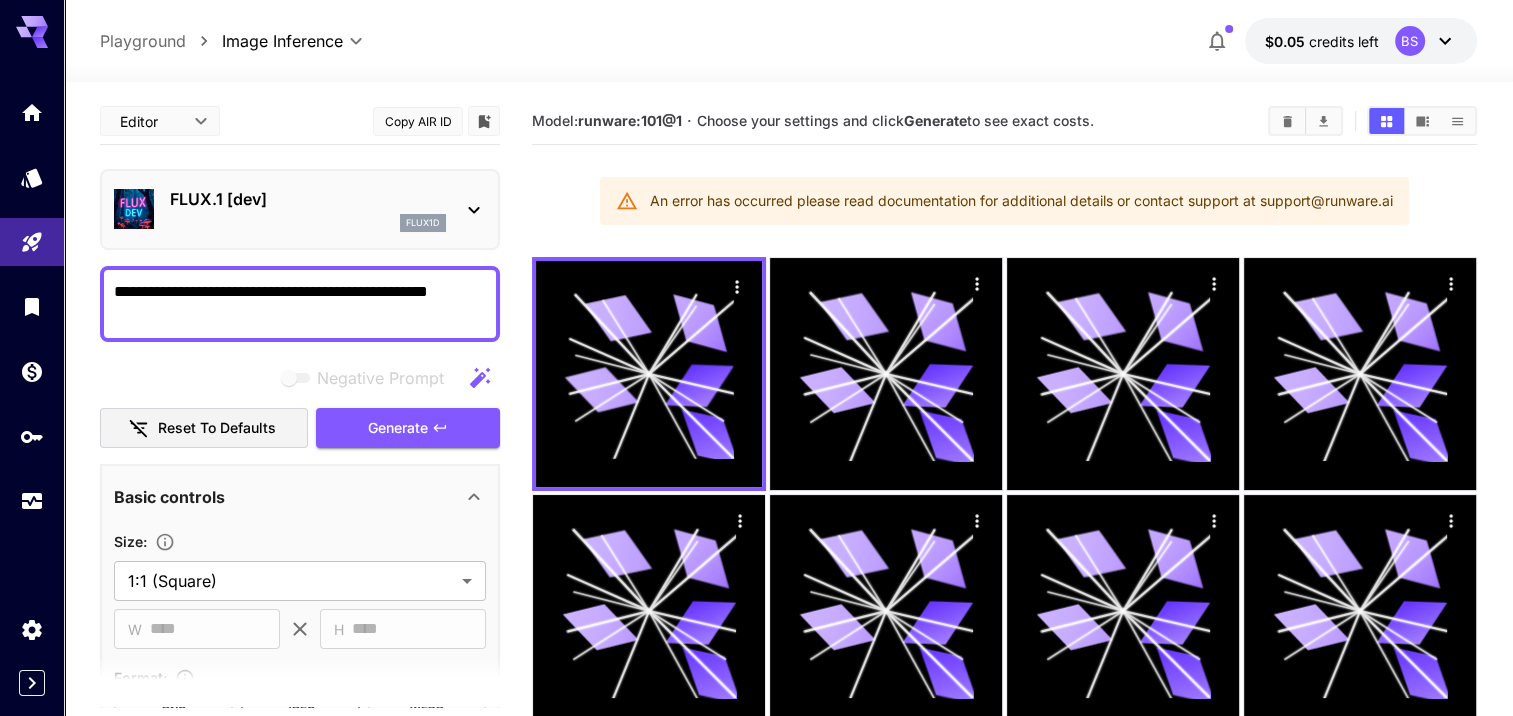 click on "FLUX.1 [dev] flux1d" at bounding box center [300, 209] 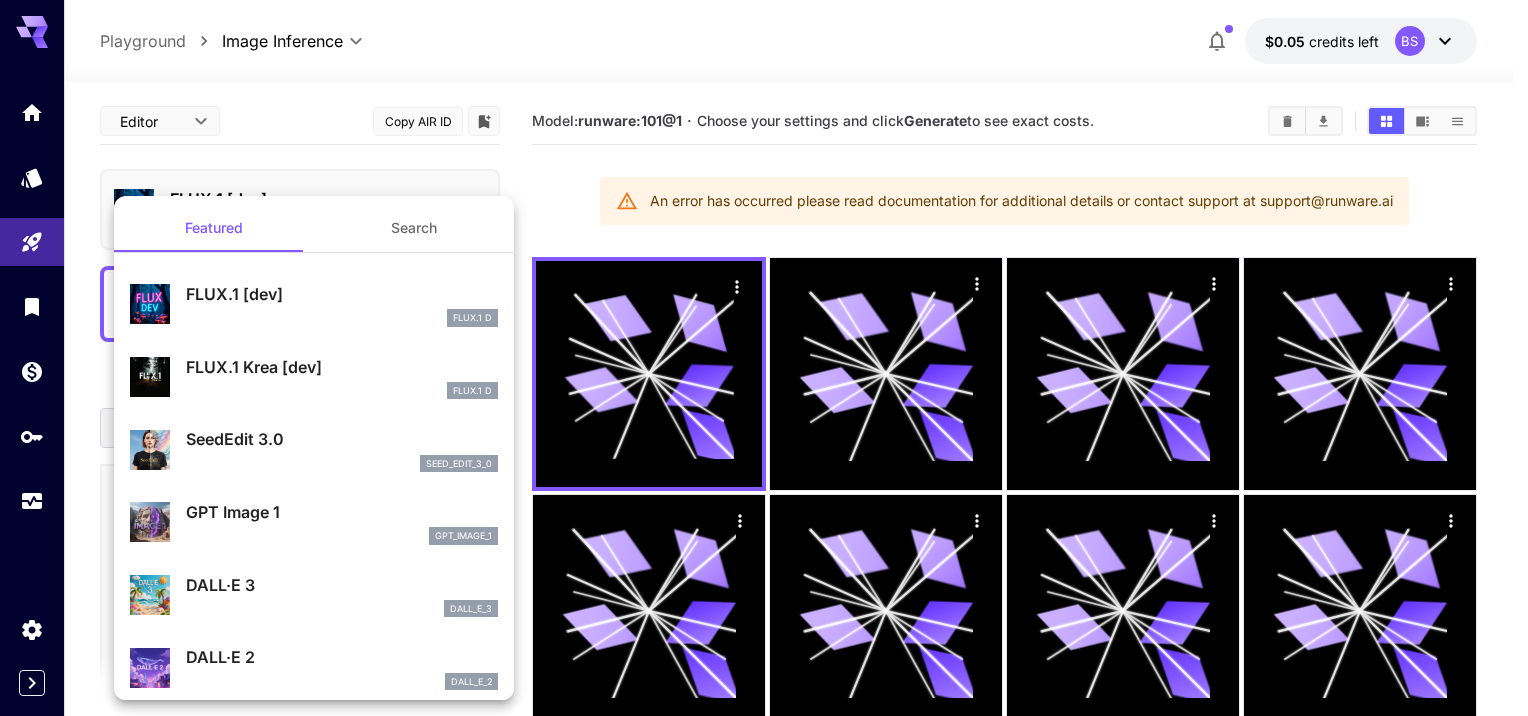 click on "FLUX.1 Krea [dev]" at bounding box center (342, 367) 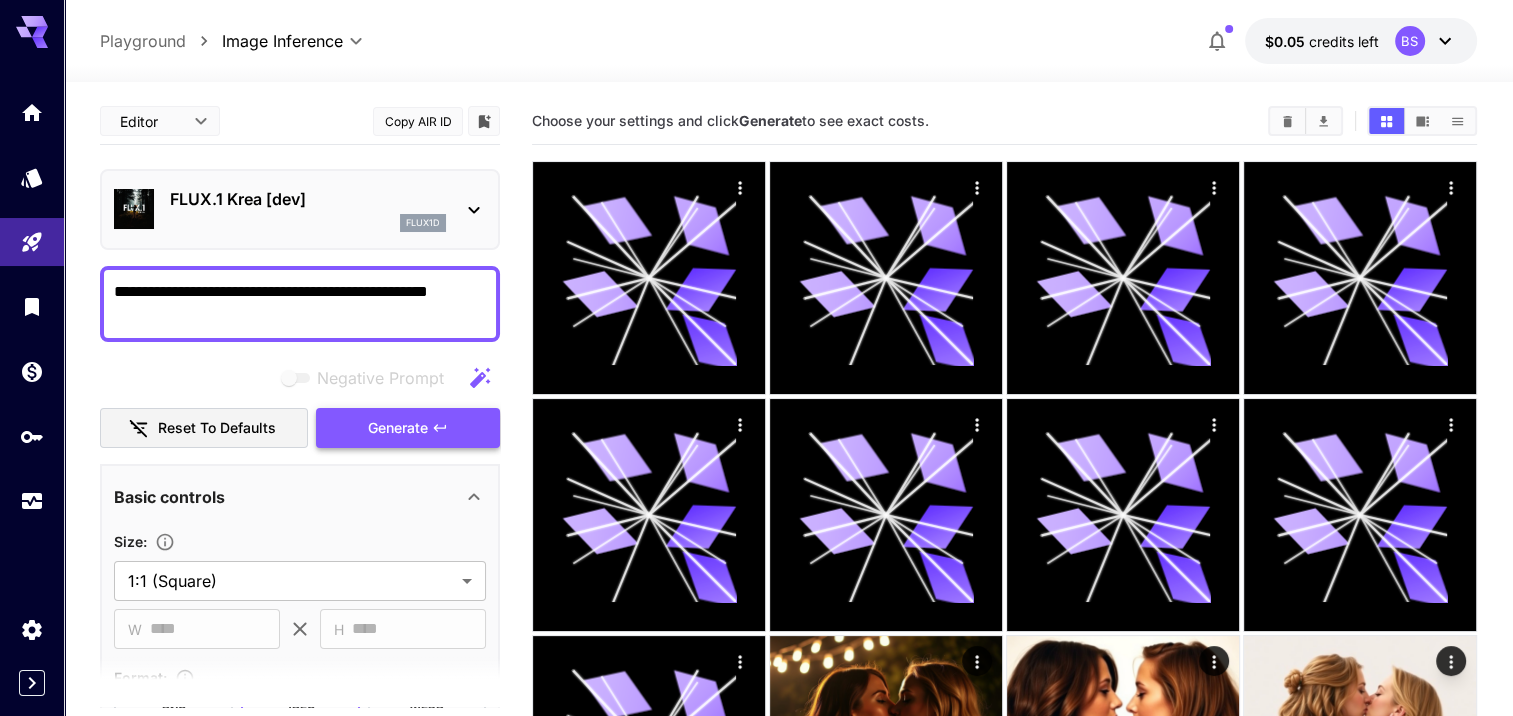 click on "Generate" at bounding box center [408, 428] 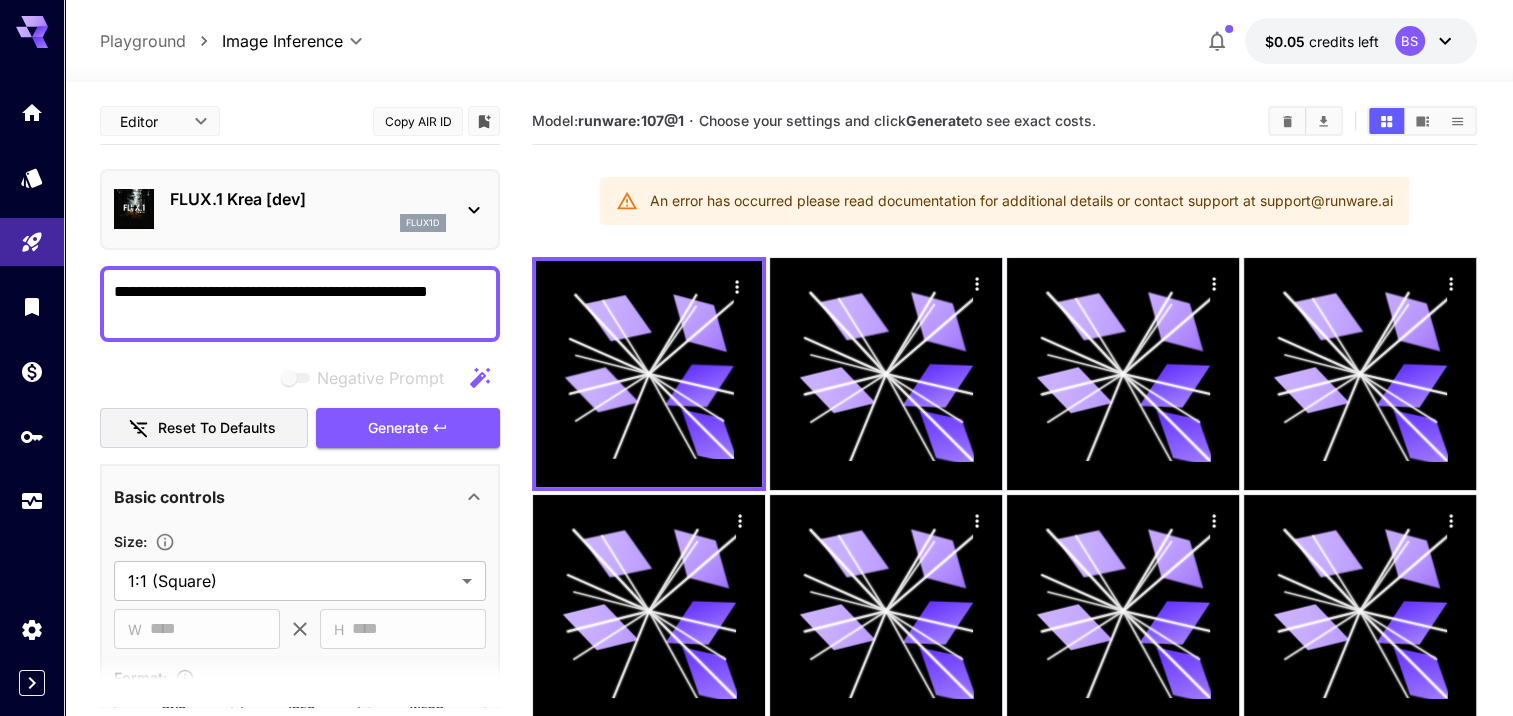 click on "flux1d" at bounding box center [423, 223] 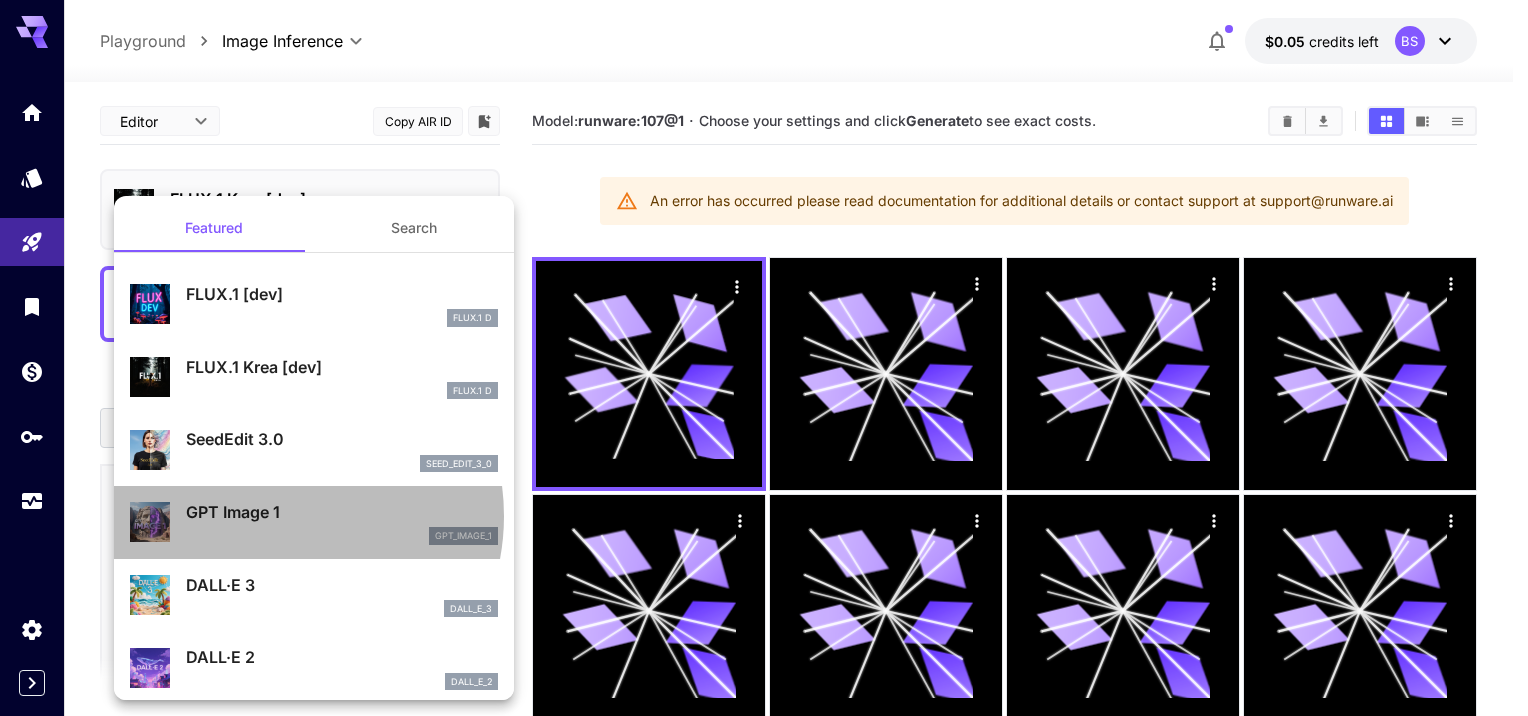 click on "GPT Image 1" at bounding box center (342, 512) 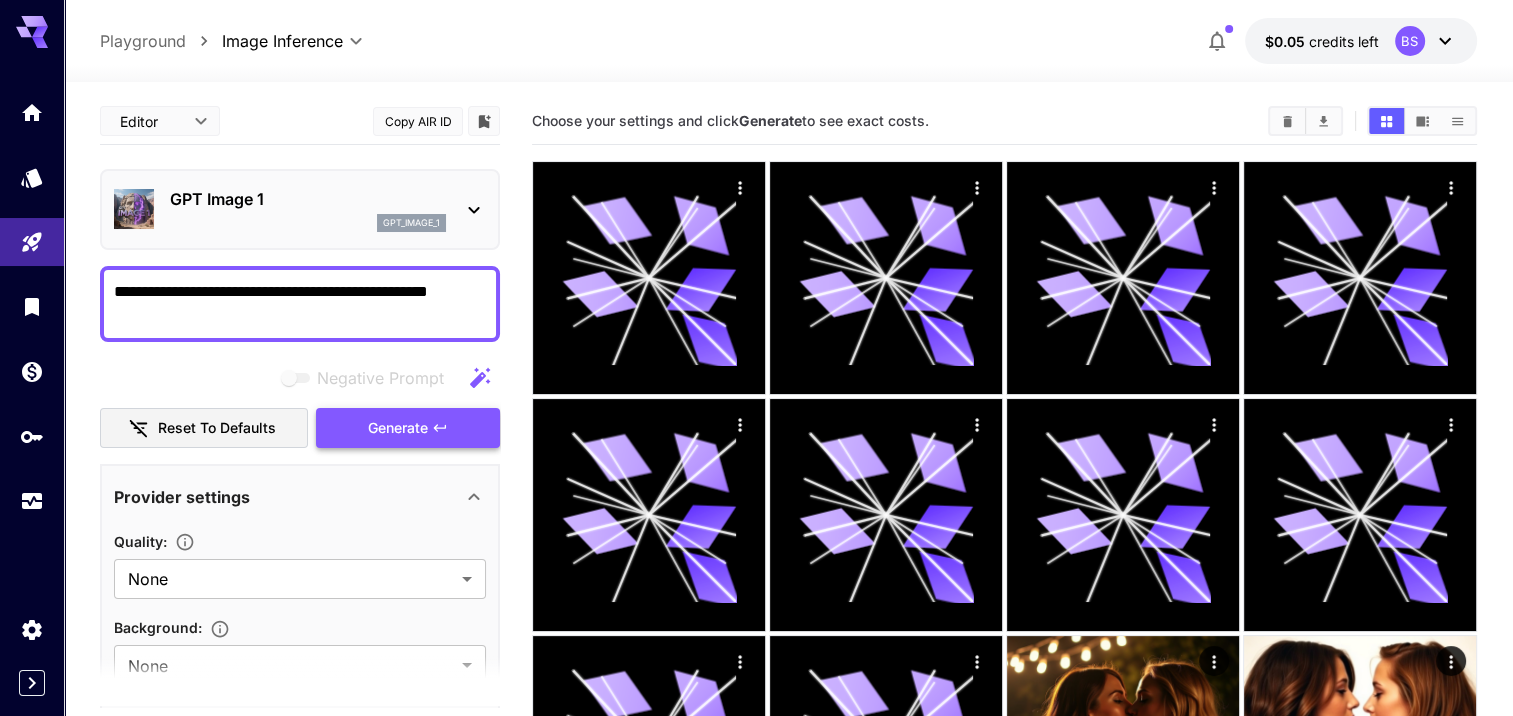 click on "Generate" at bounding box center [398, 428] 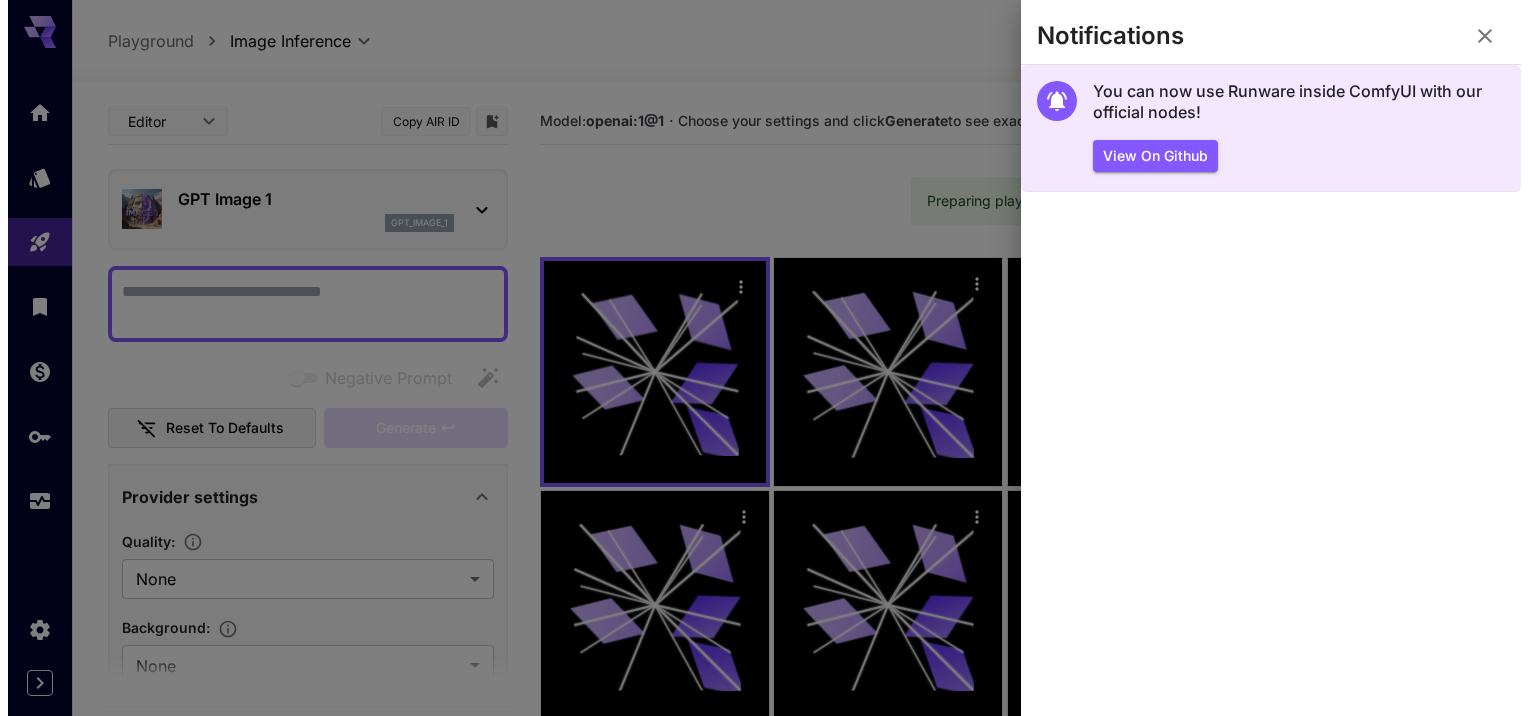 scroll, scrollTop: 0, scrollLeft: 0, axis: both 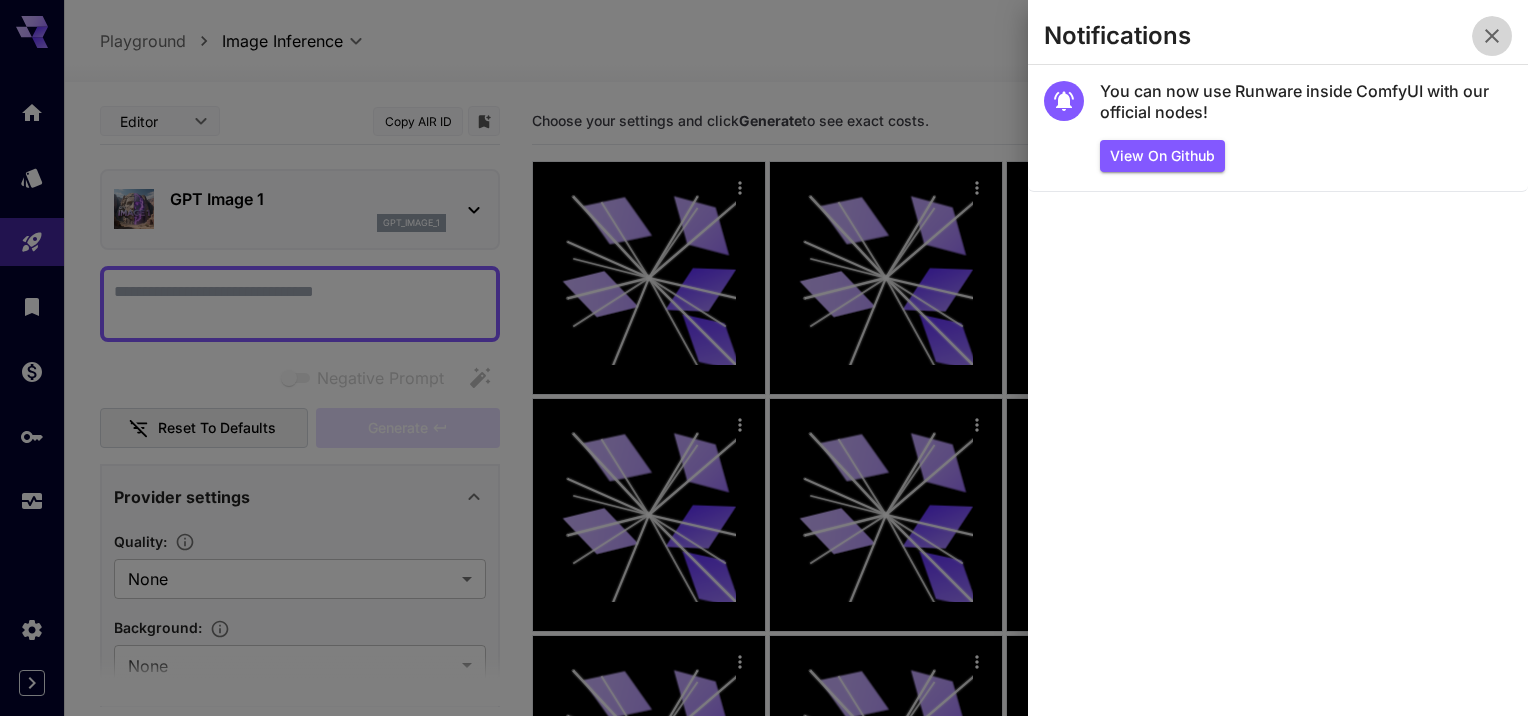click 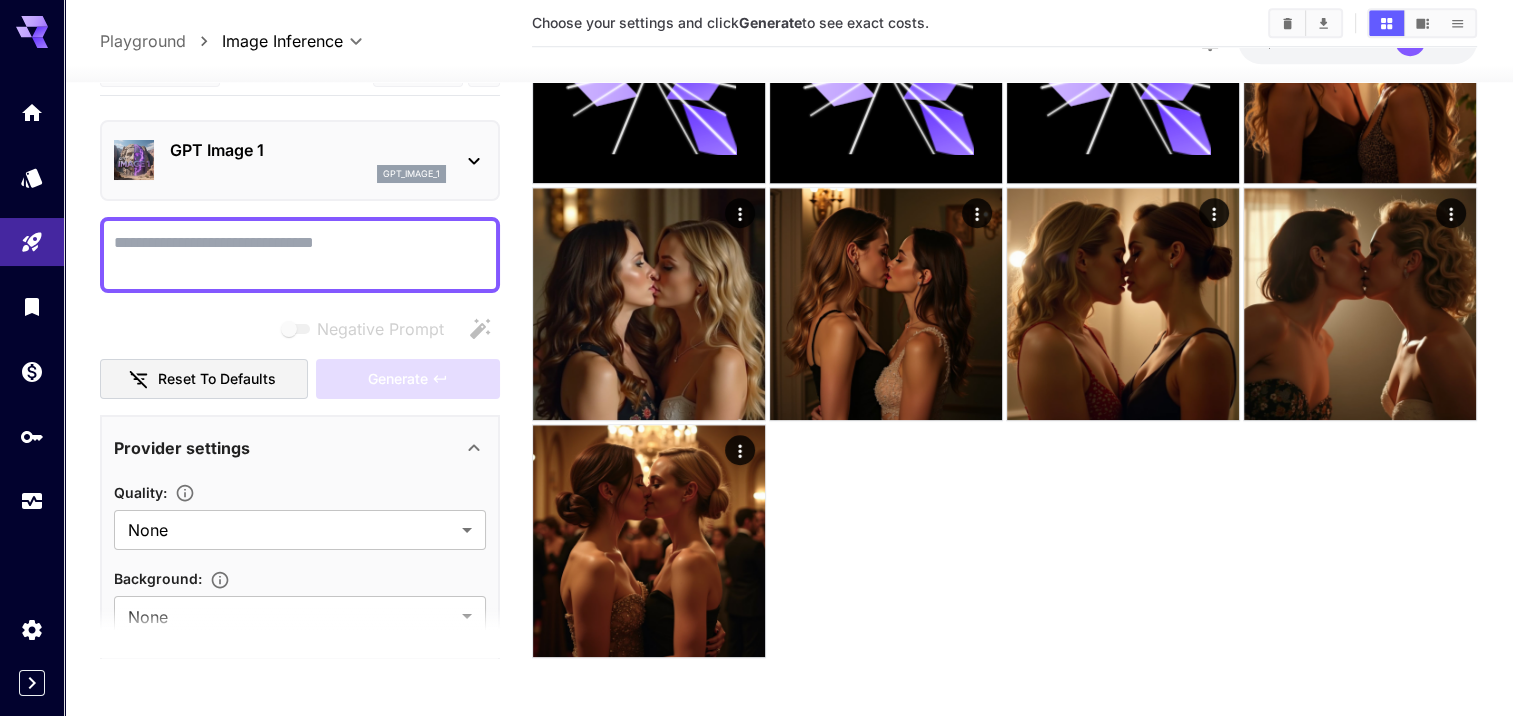 scroll, scrollTop: 0, scrollLeft: 0, axis: both 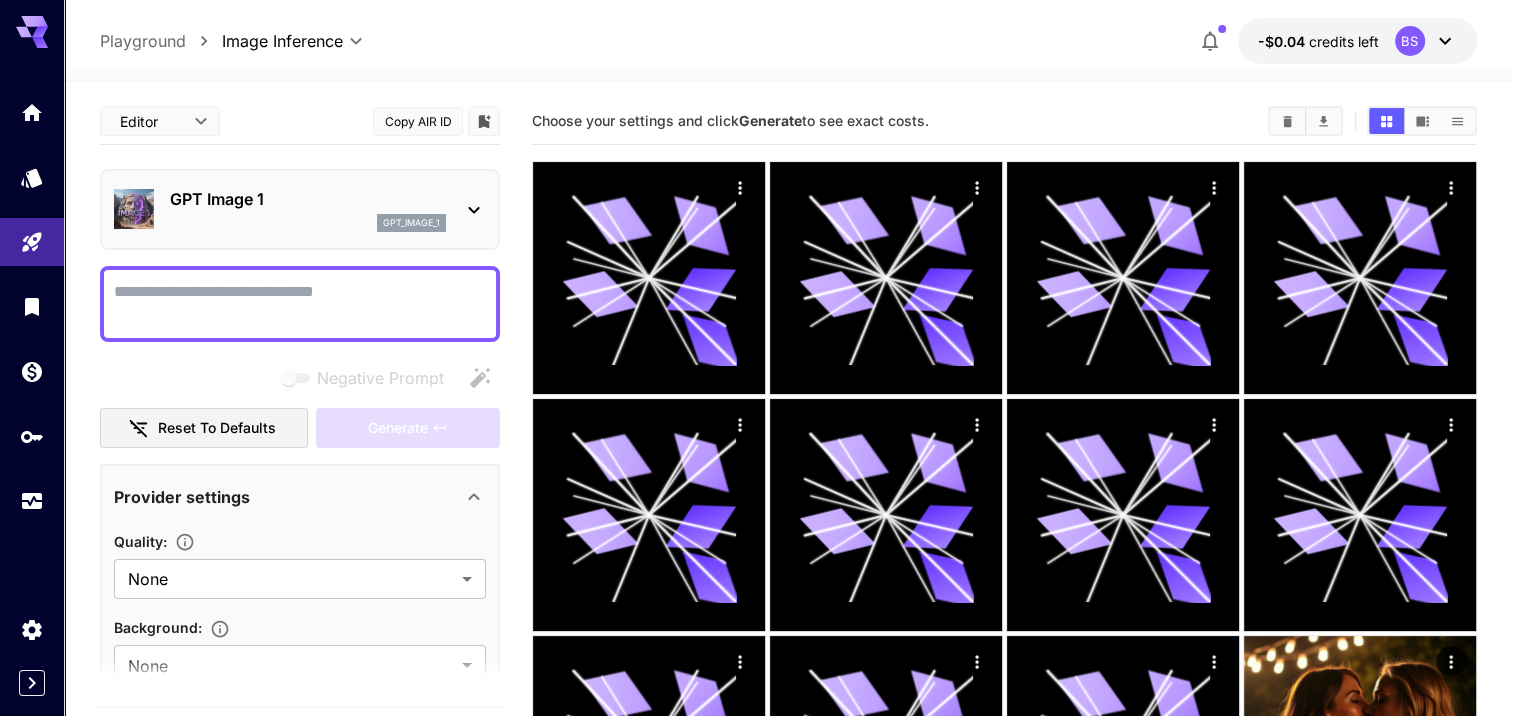 click 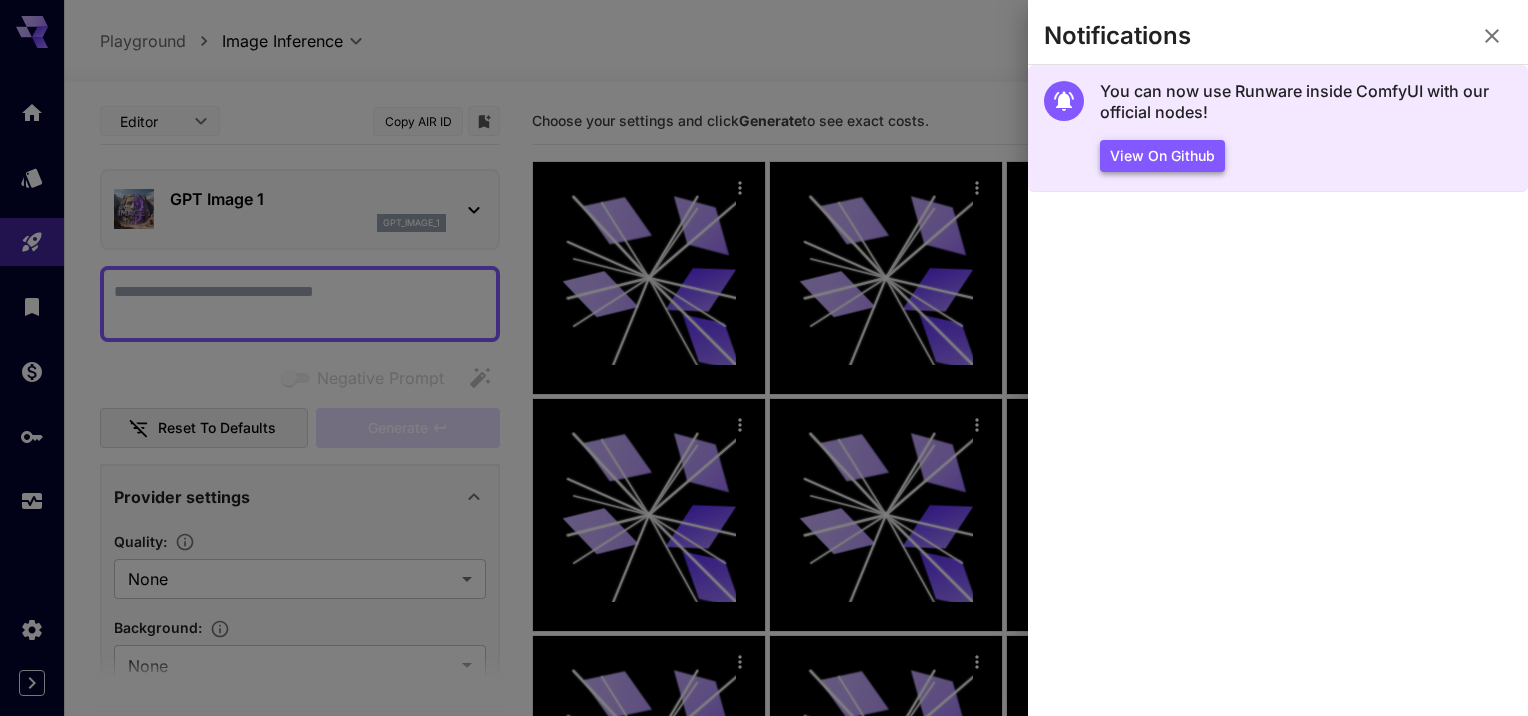 click on "View on Github" at bounding box center (1162, 156) 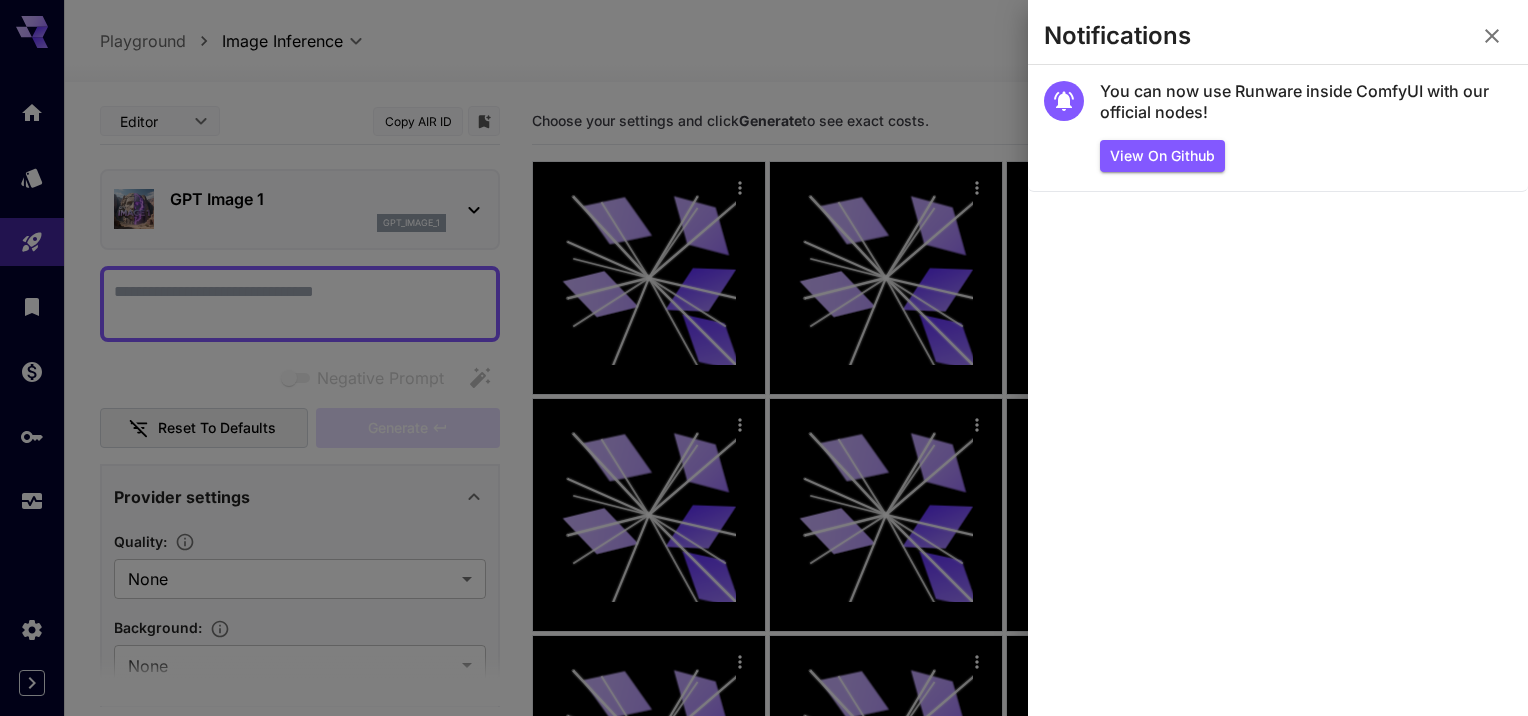 click 